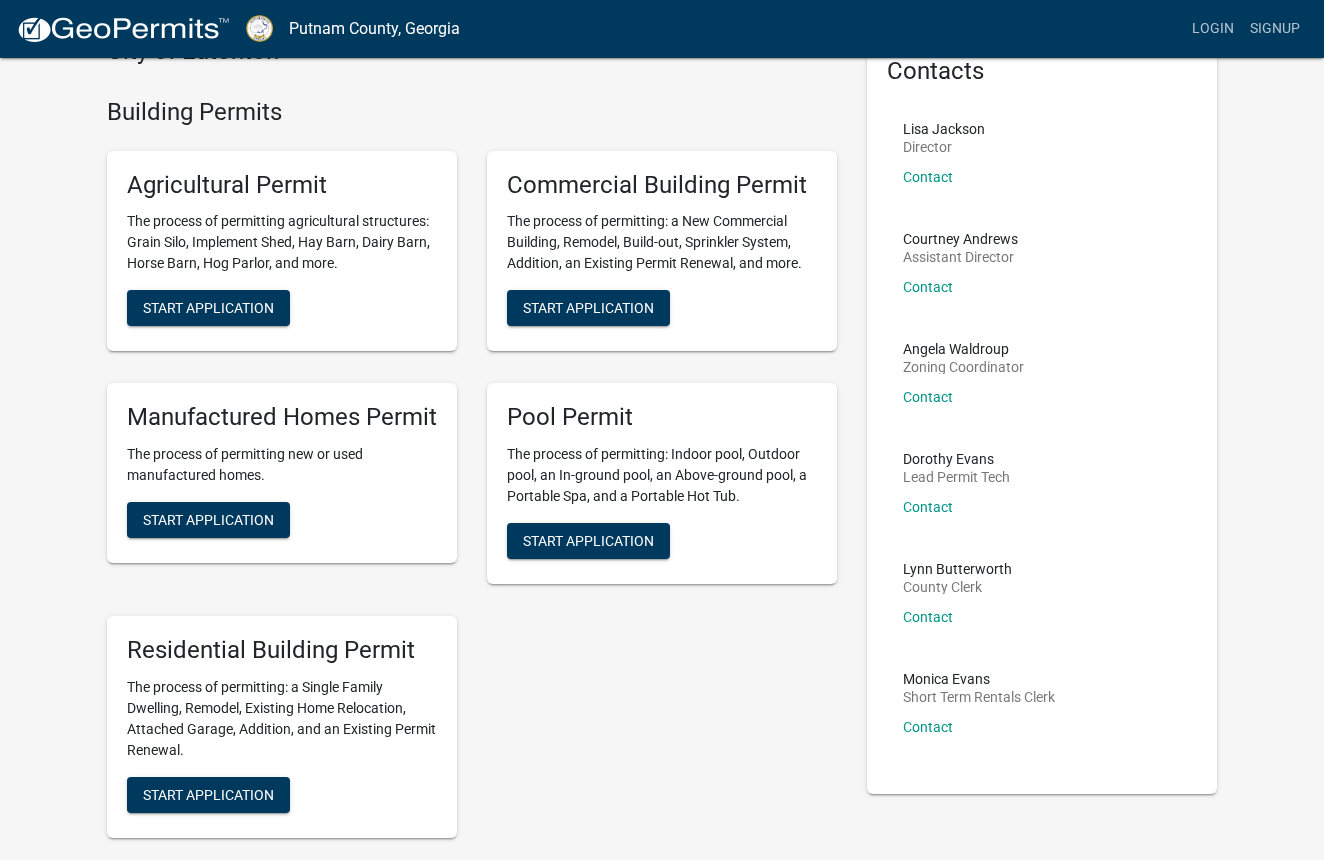 scroll, scrollTop: 113, scrollLeft: 0, axis: vertical 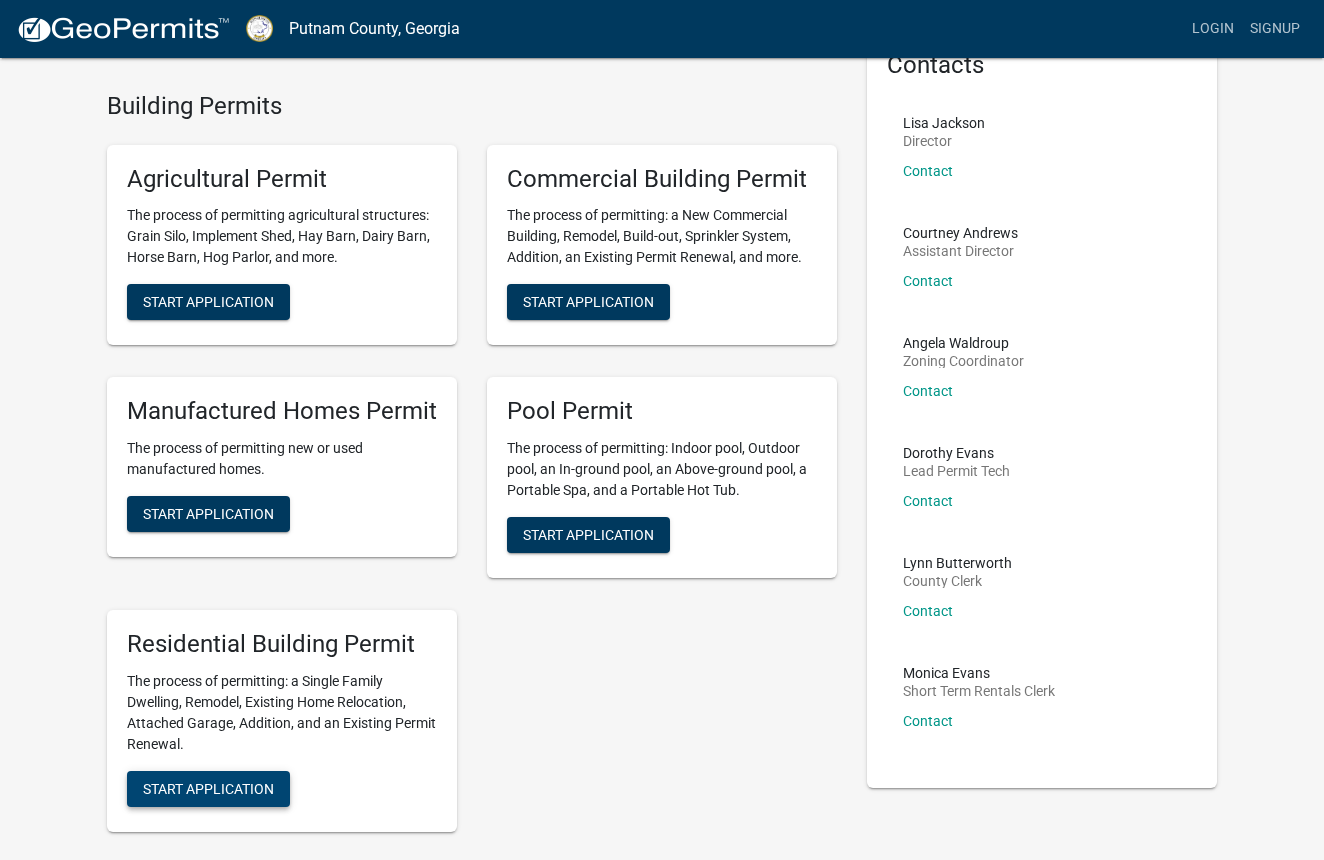 click on "Start Application" at bounding box center (208, 788) 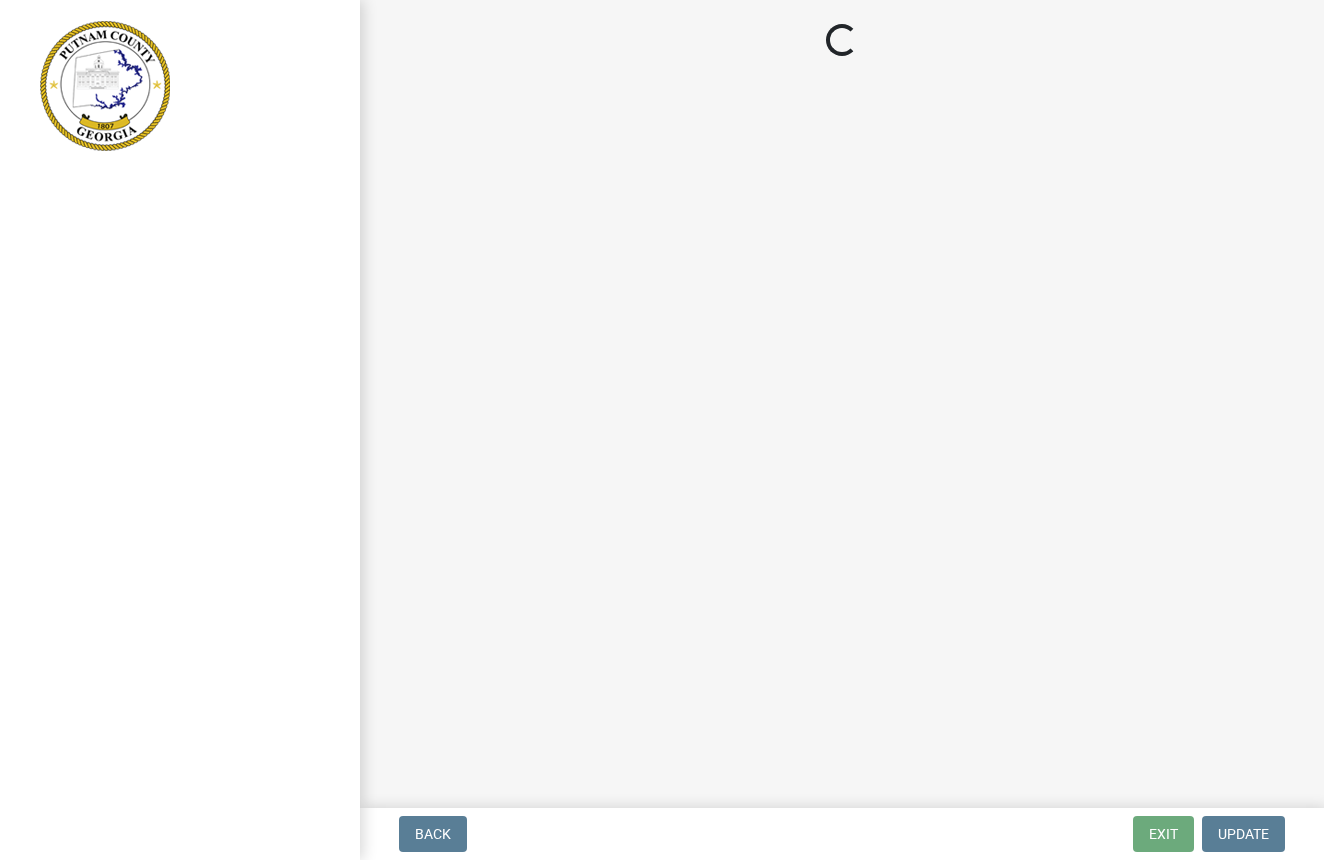 scroll, scrollTop: 0, scrollLeft: 0, axis: both 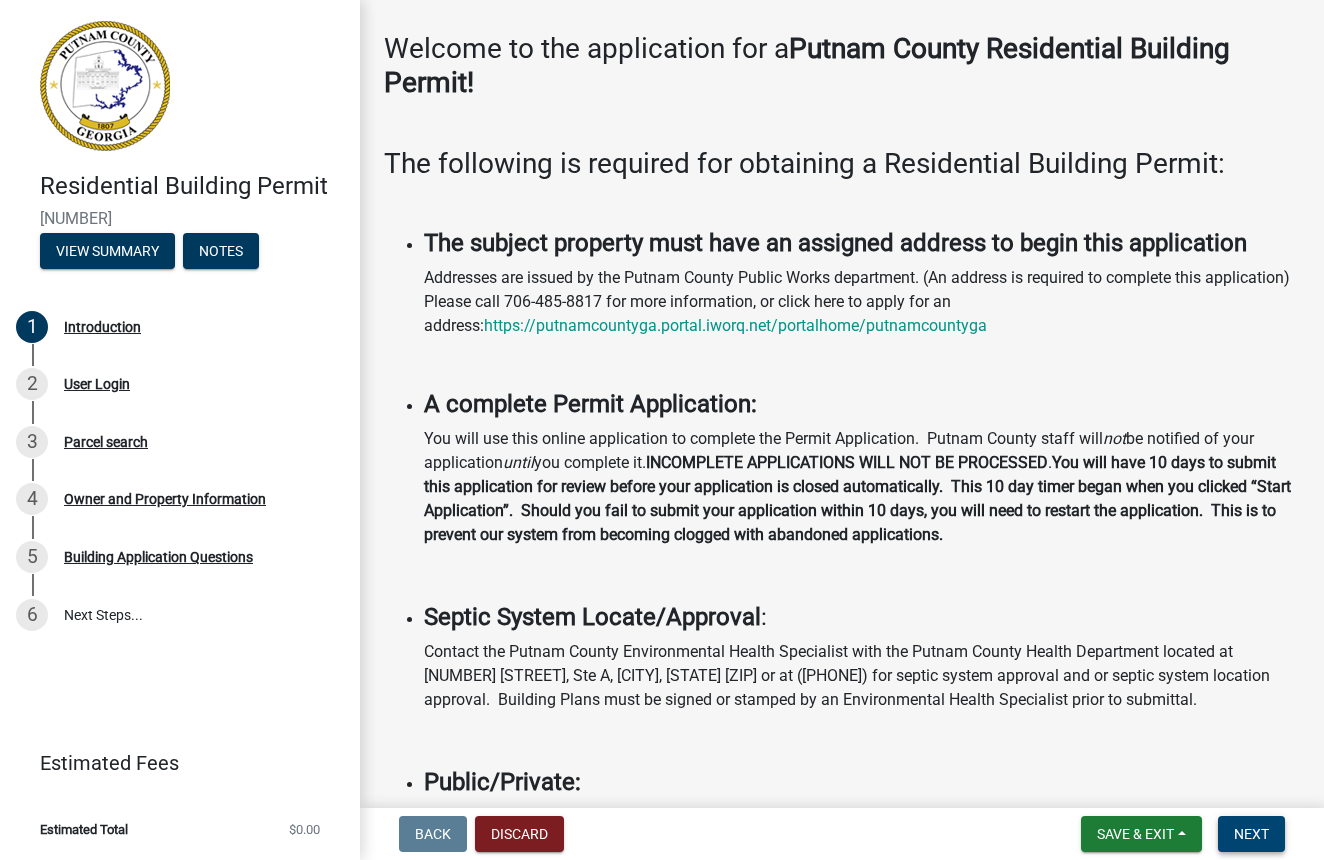 click on "Next" at bounding box center (1251, 834) 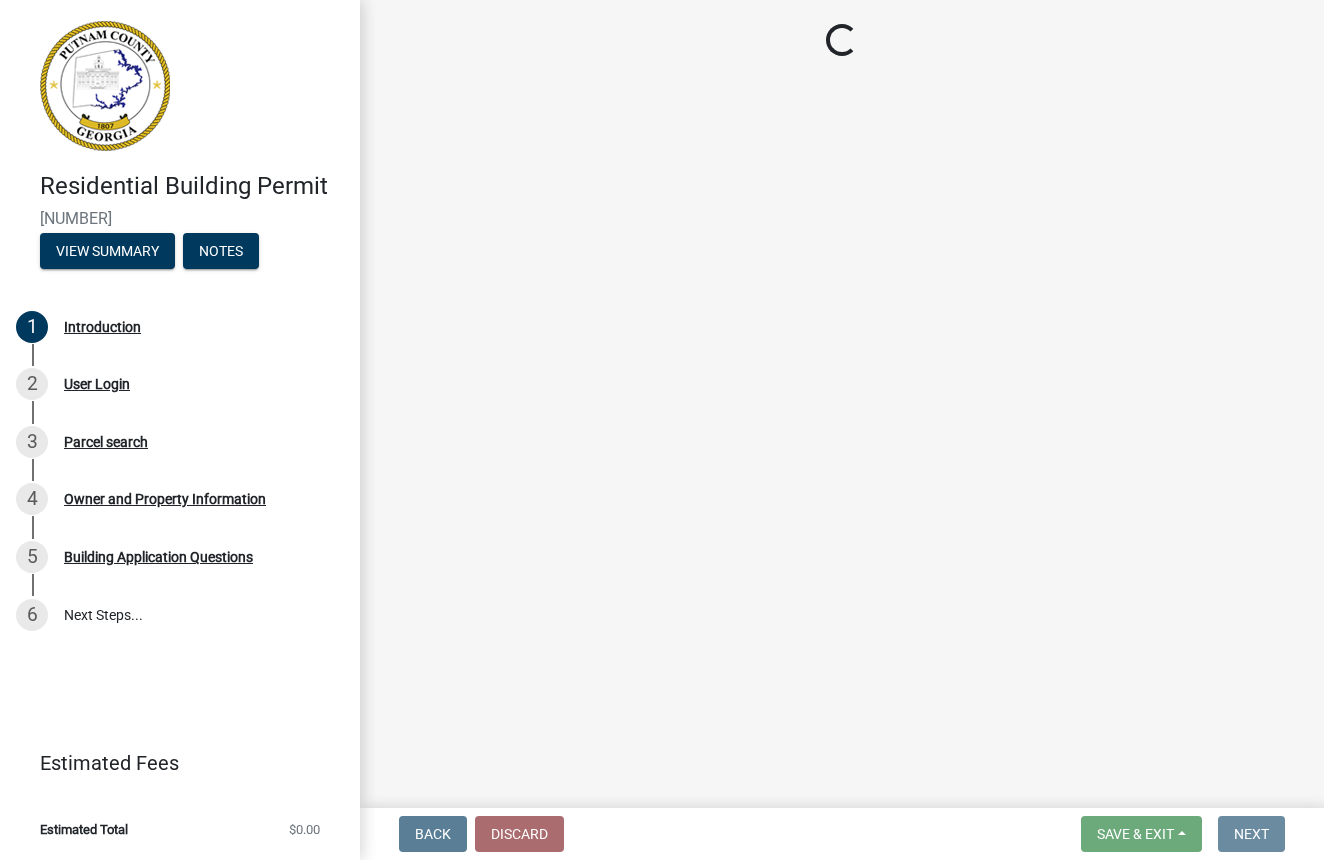 scroll, scrollTop: 0, scrollLeft: 0, axis: both 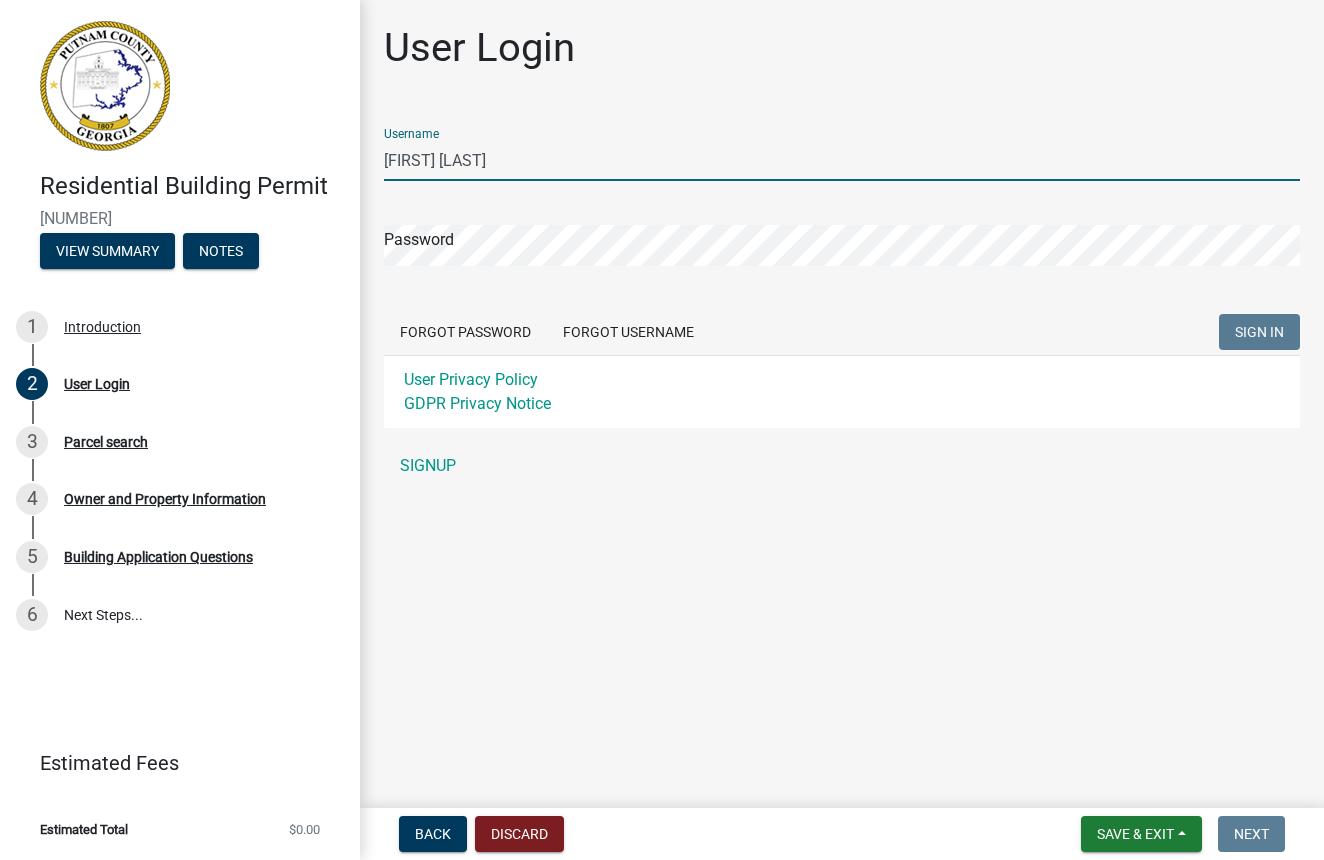 type on "[FIRST] [LAST]" 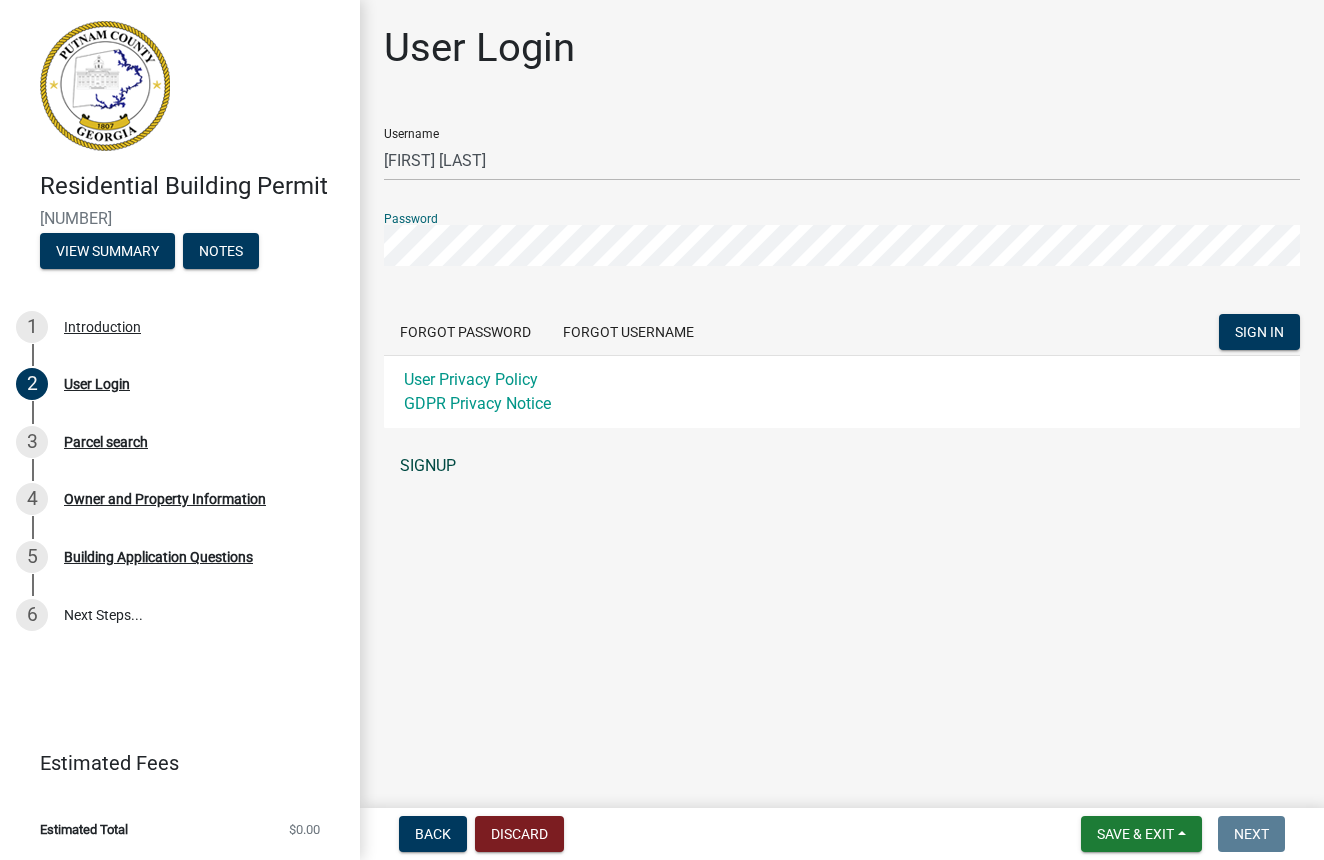 click on "SIGNUP" 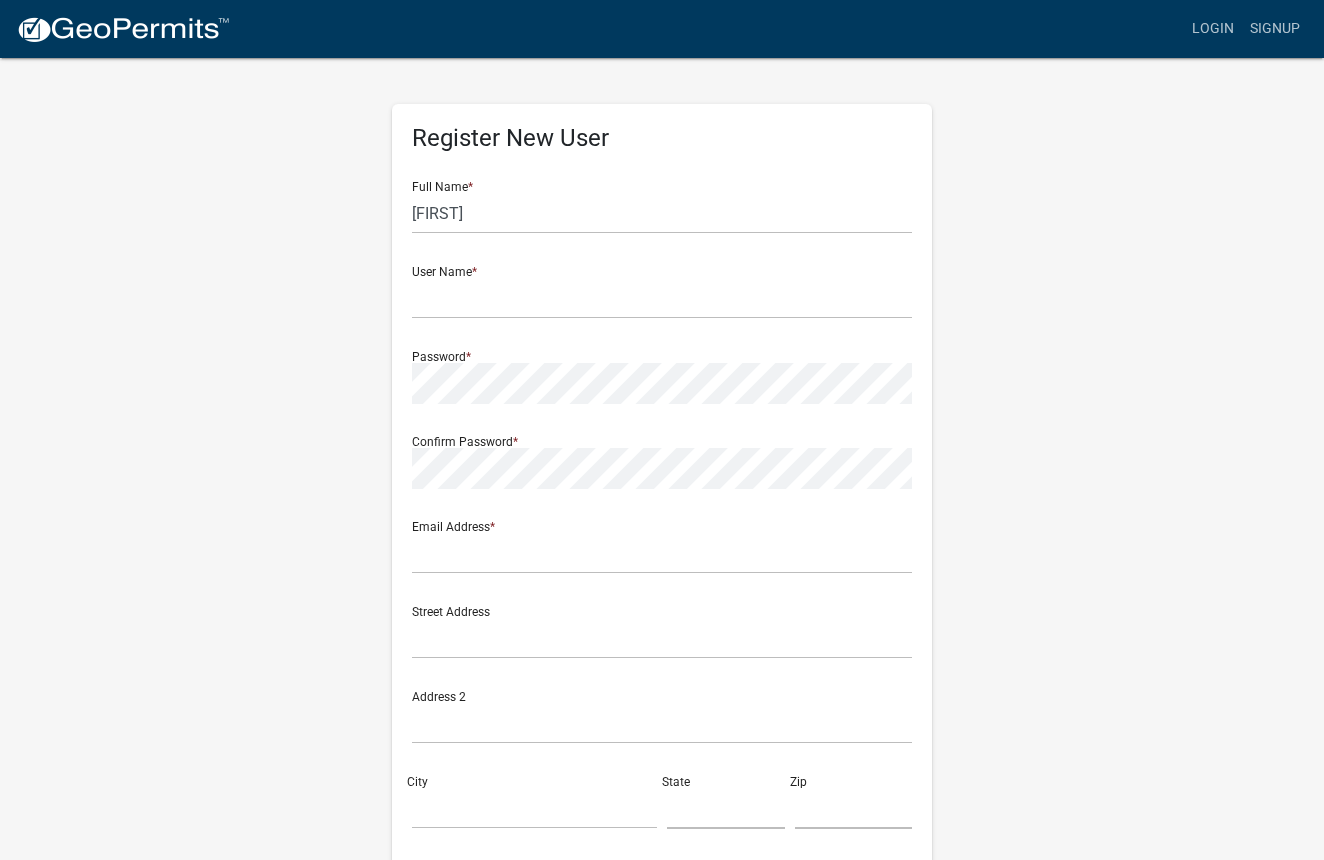 click on "Register New User Full Name  * [FIRST] [LAST]  User Name  * [USERNAME]  * Password  * Confirm Password  * Email Address  * [EMAIL]  * Street Address  [ADDRESS] [CITY]  [STATE]  [ZIP]  Phone Number  [PHONE]  Cancel  Register User Privacy Policy GDPR Privacy Notice" 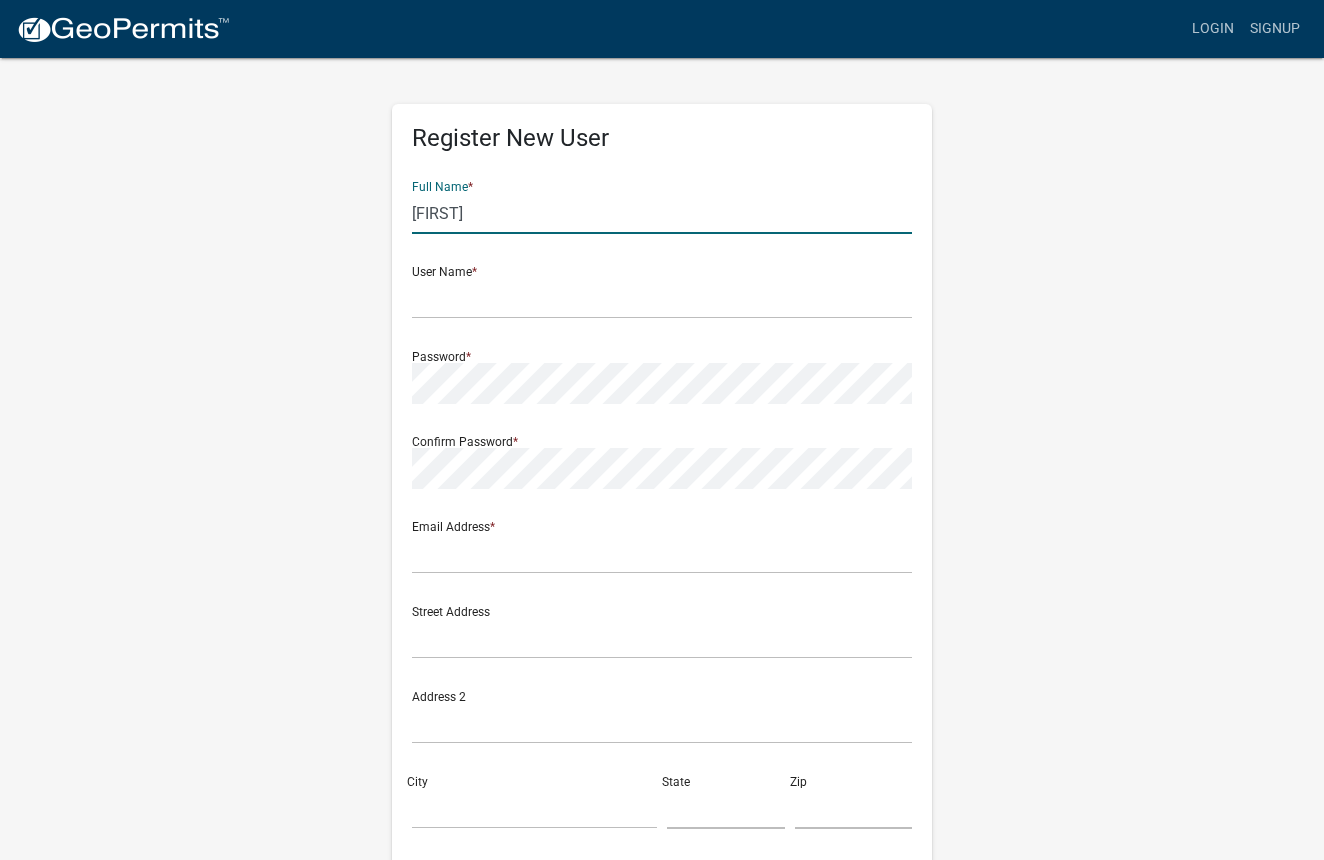 click on "[FIRST]" 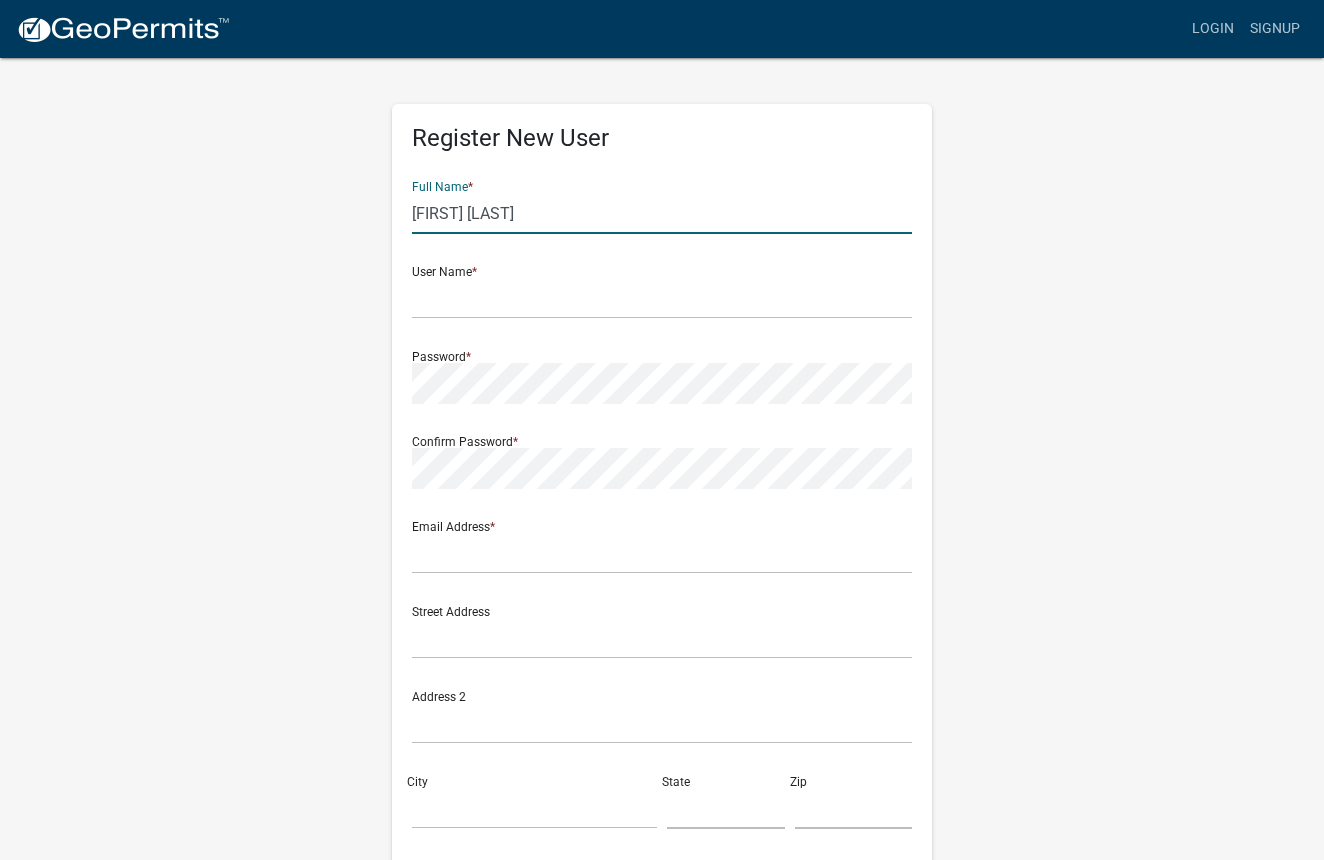 type on "[FIRST] [LAST]" 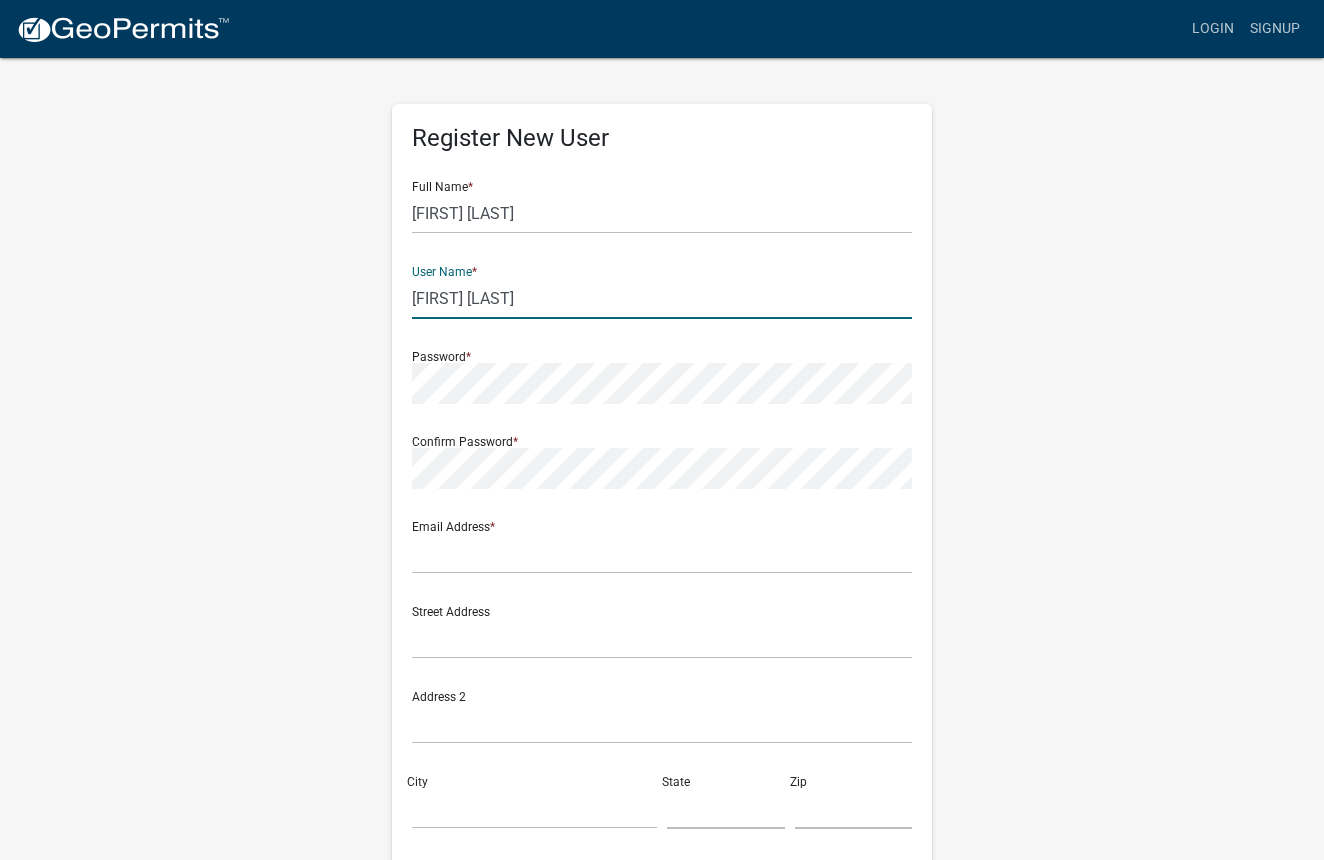 type on "[FIRST] [LAST]" 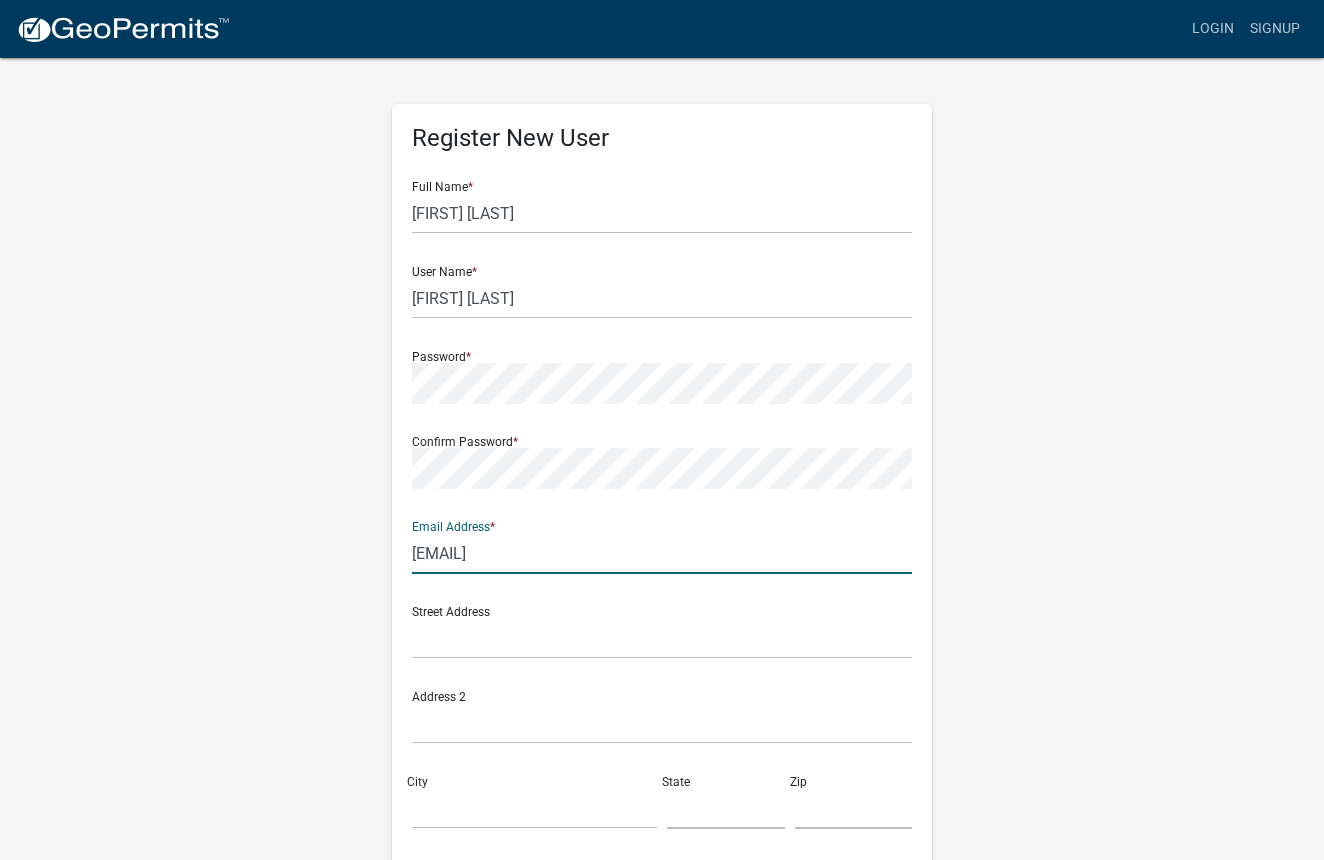 scroll, scrollTop: 0, scrollLeft: 0, axis: both 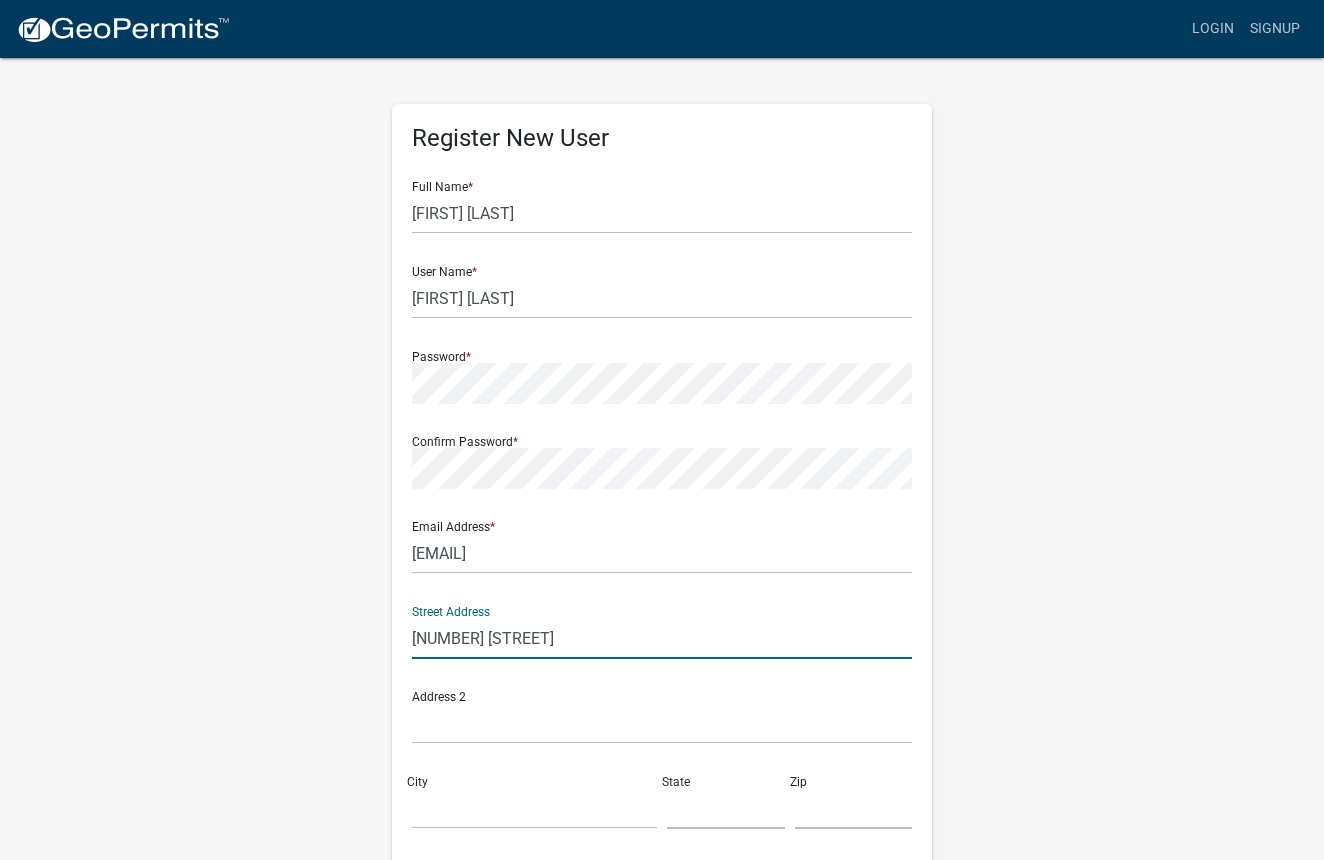 type on "[NUMBER] [STREET]" 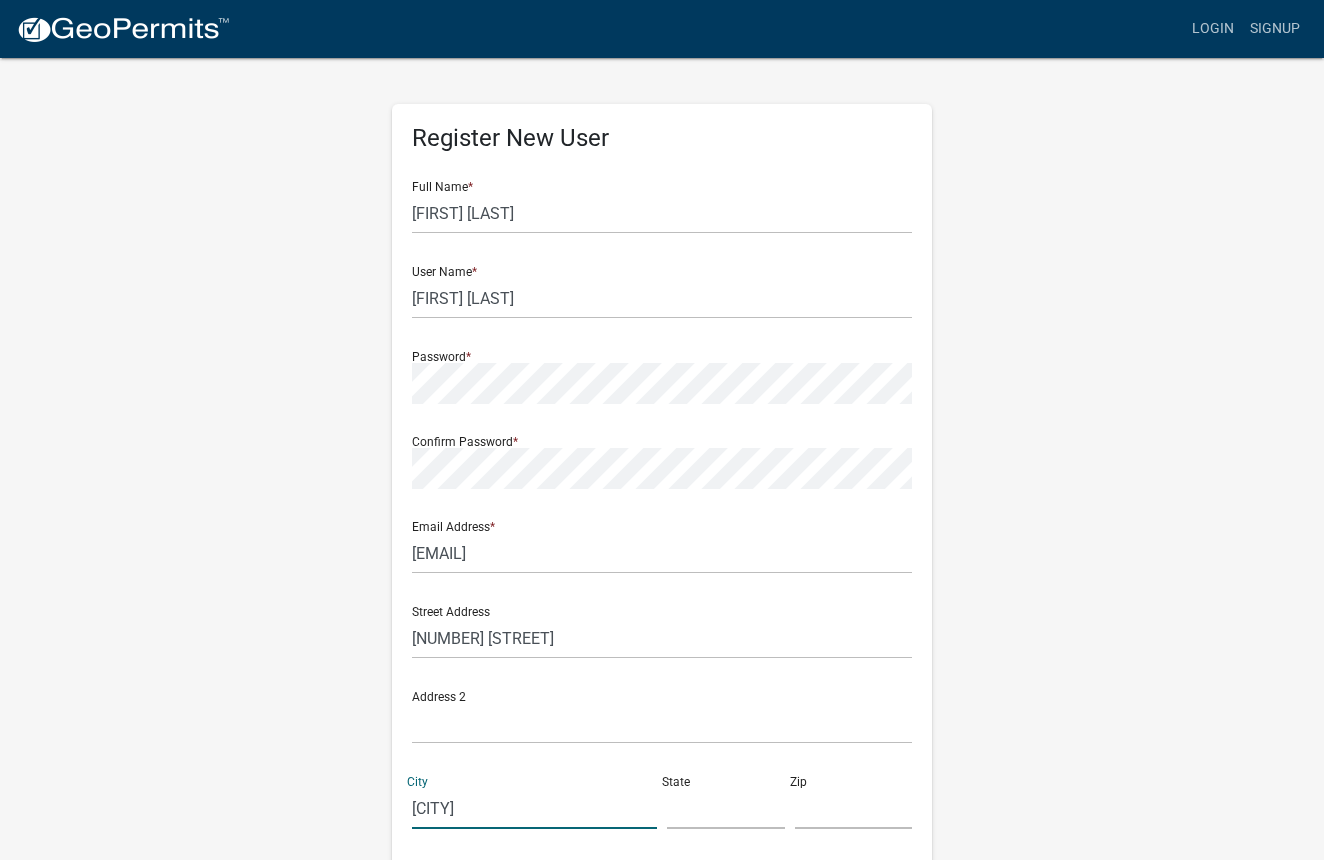 type on "[CITY]" 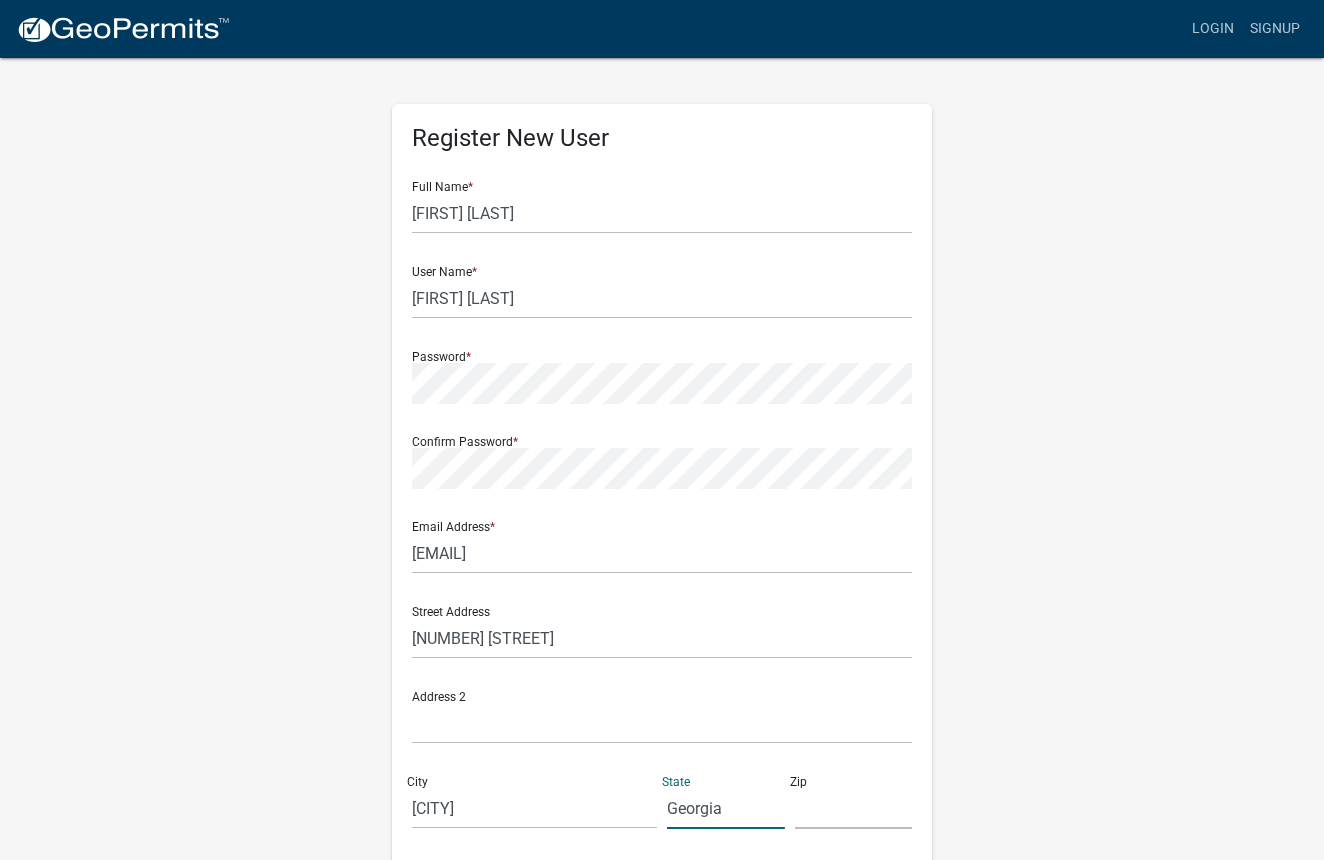 type on "Georgia" 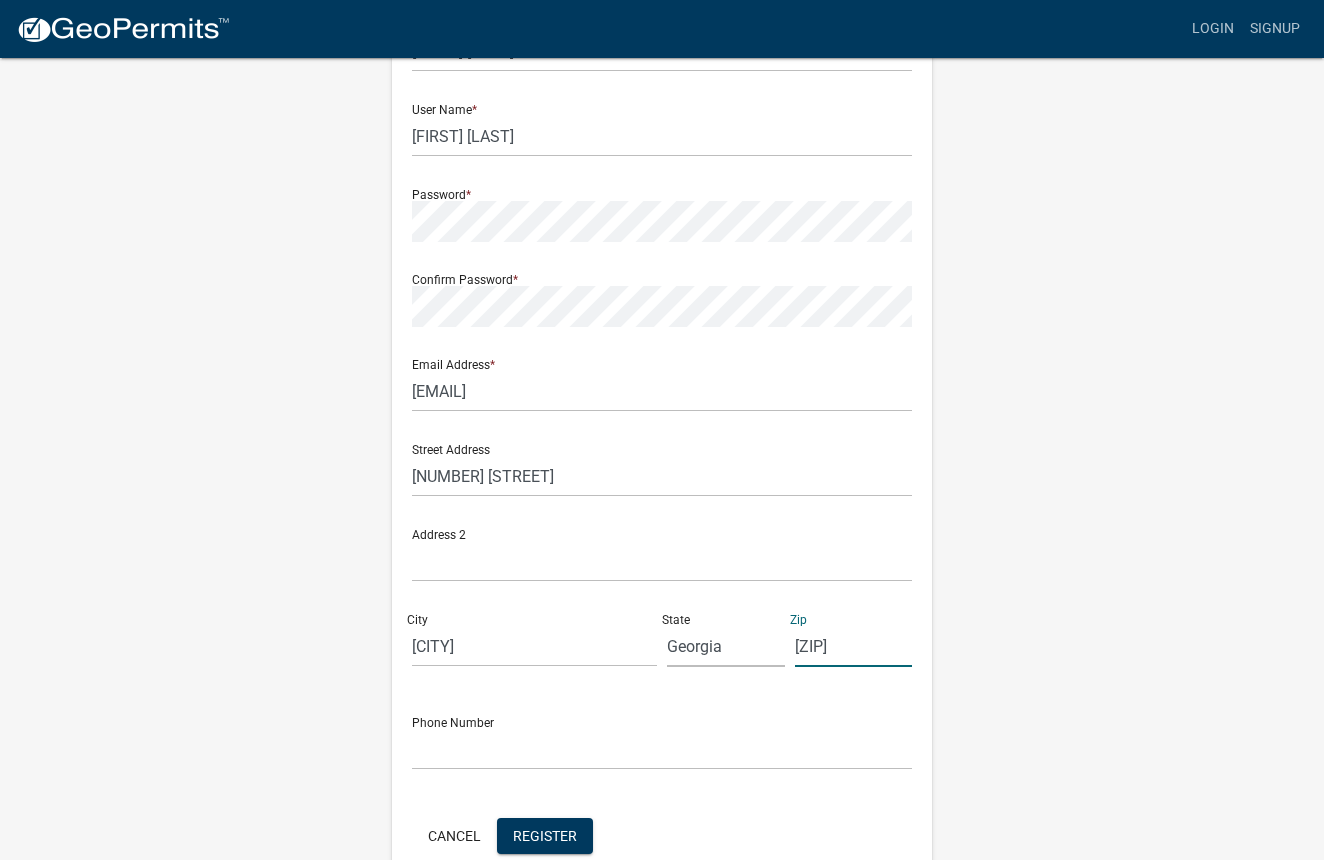 scroll, scrollTop: 165, scrollLeft: 0, axis: vertical 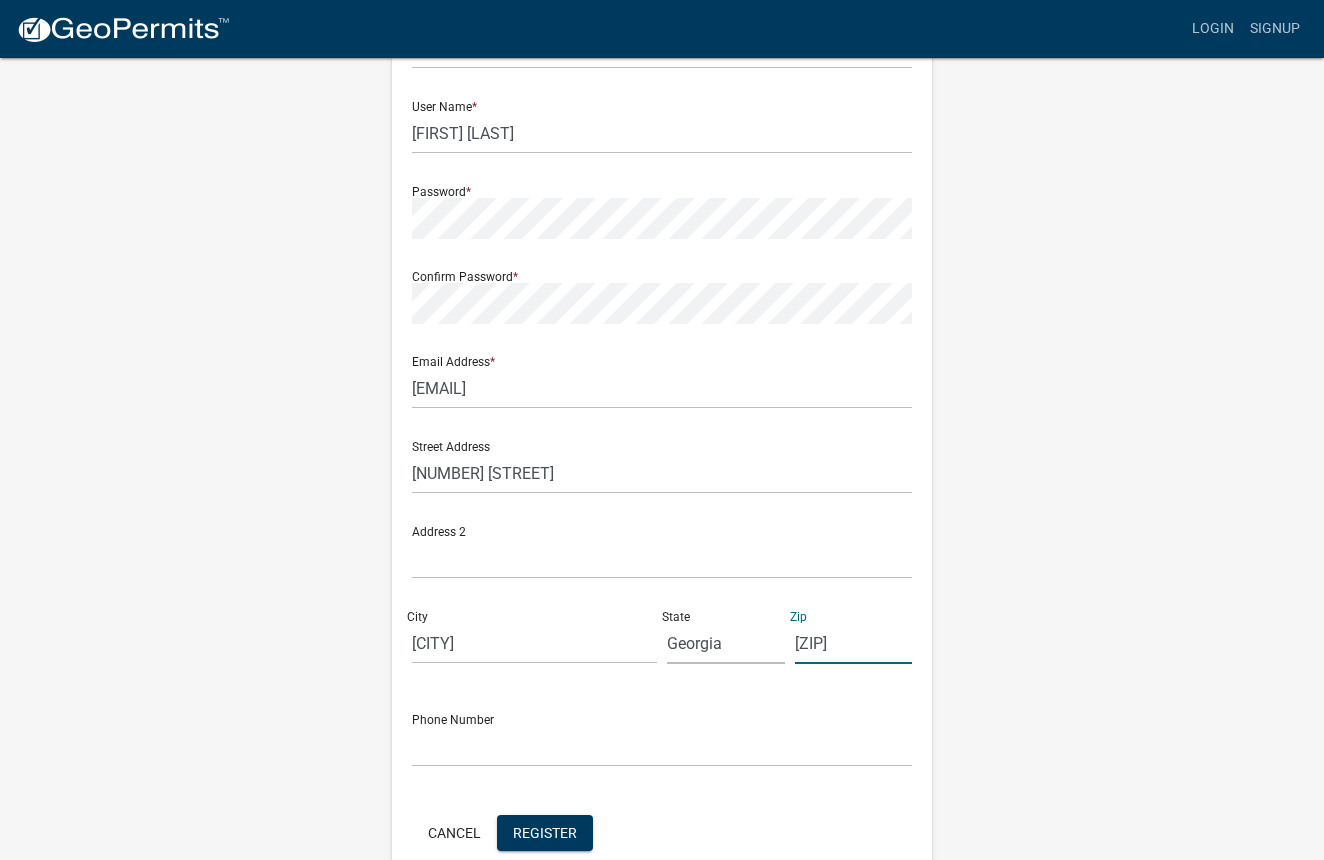 type on "[ZIP]" 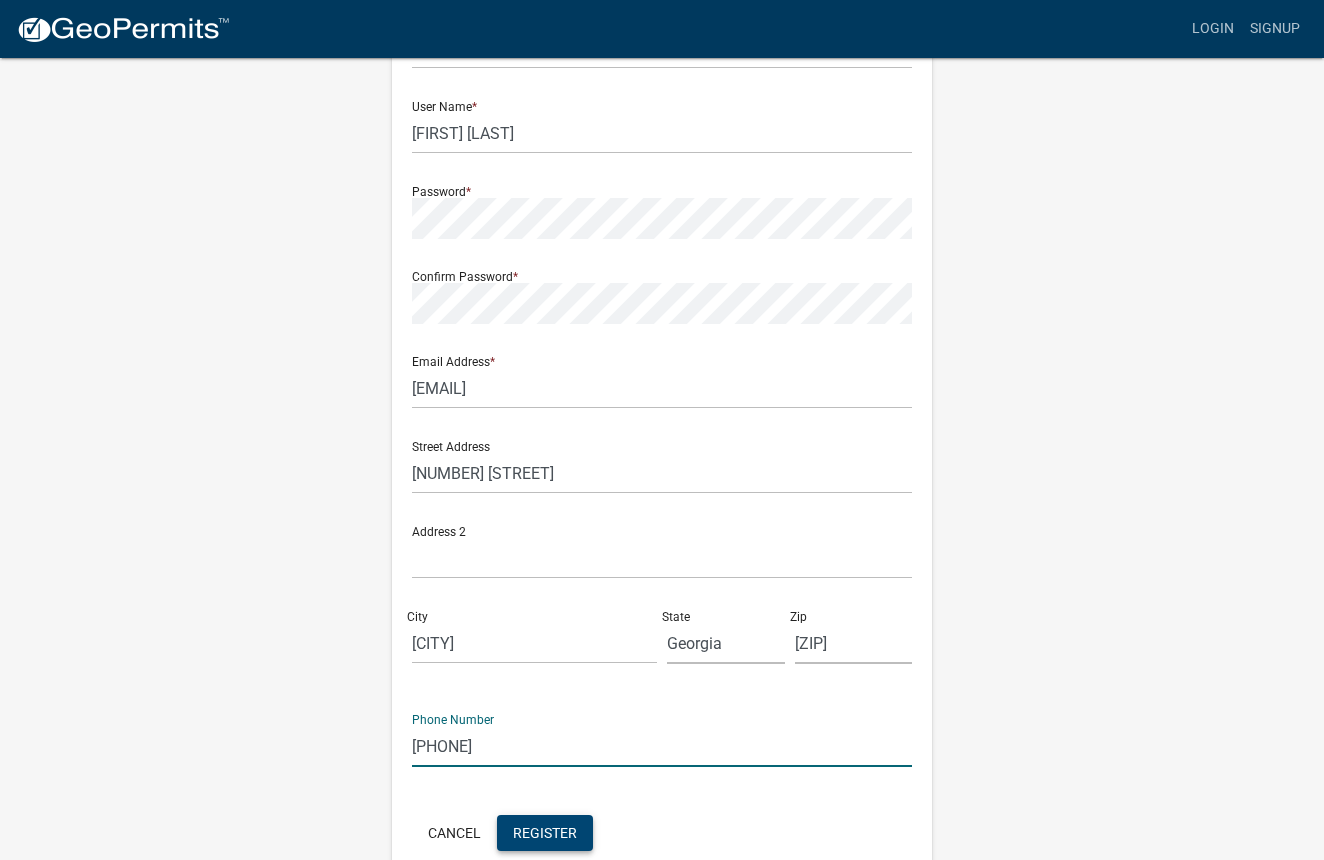 type on "[PHONE]" 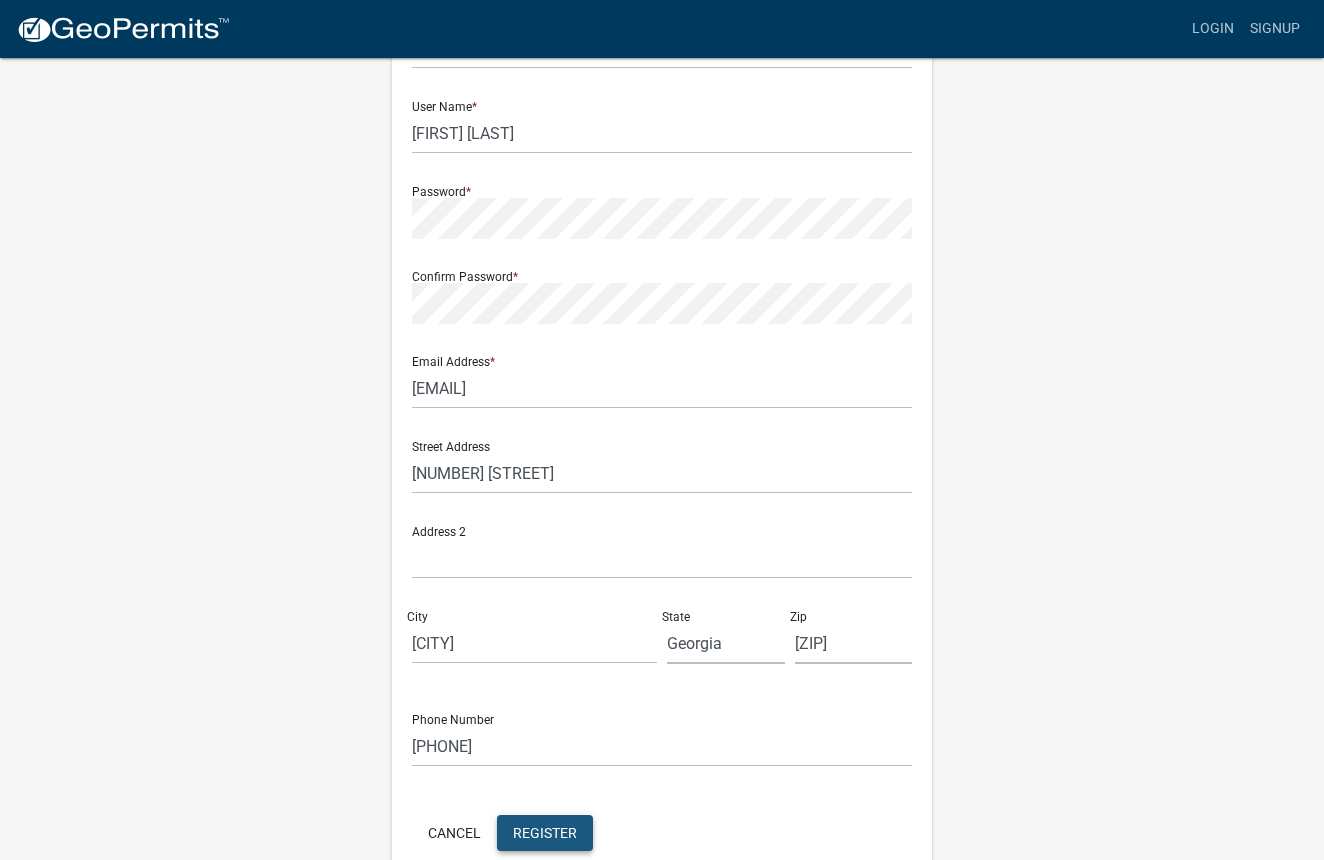 click on "Register" 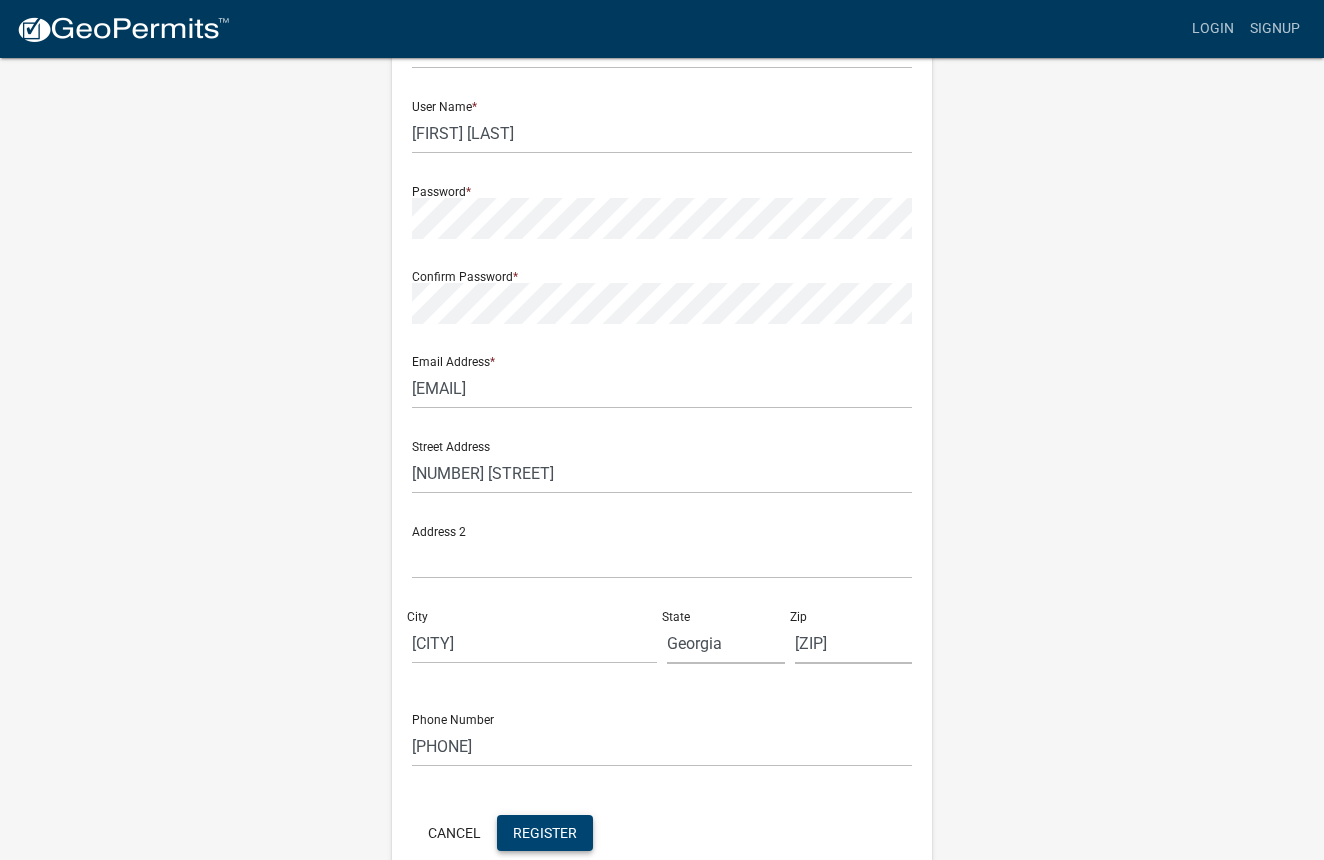 click on "Register New User Full Name  * [FIRST] [LAST]  User Name  * [USERNAME]  * [FIRST] [LAST] Password  * Confirm Password  * Email Address  * [EMAIL] Street Address  [ADDRESS] [CITY]  [STATE]  [ZIP]  Phone Number [PHONE]  Cancel  Register User Privacy Policy GDPR Privacy Notice" 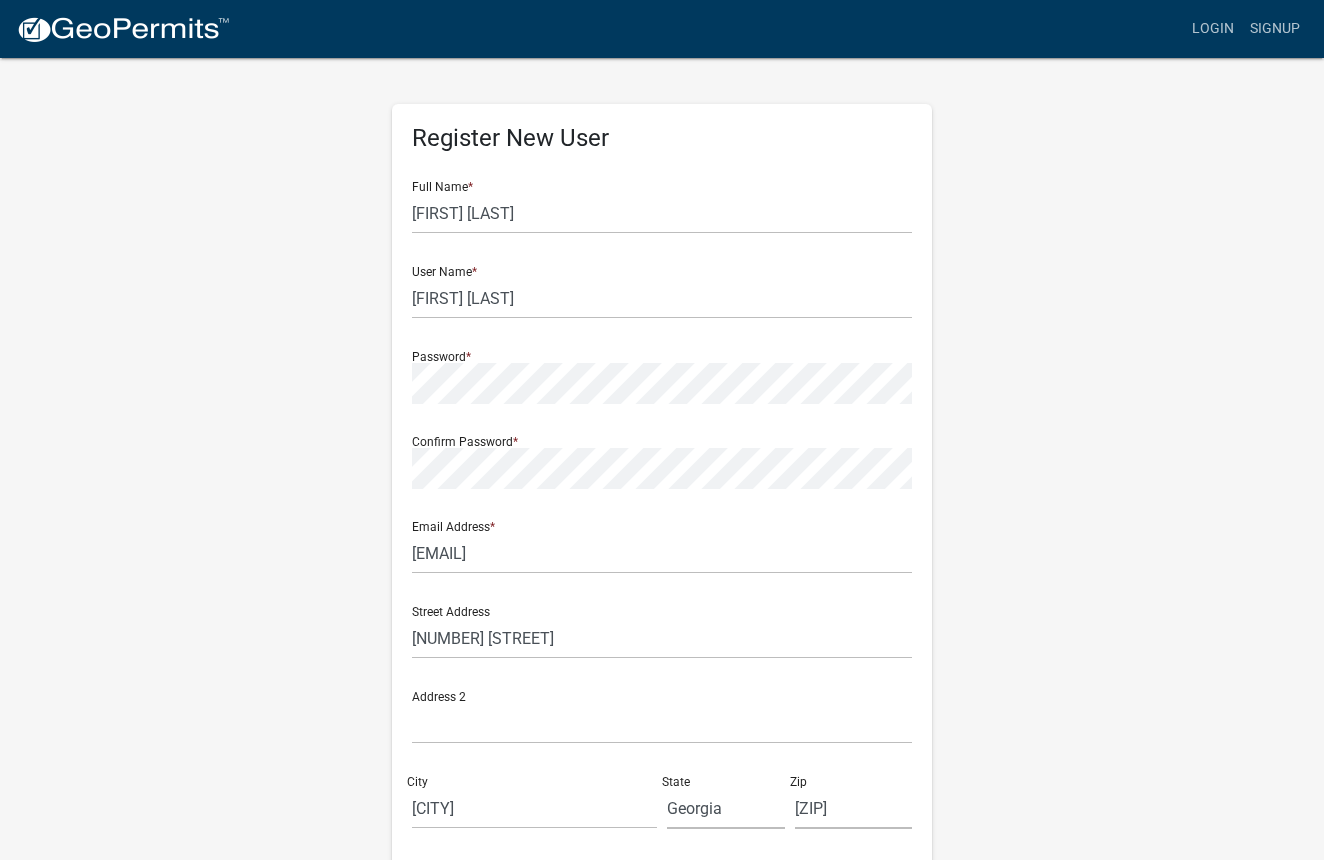 scroll, scrollTop: 0, scrollLeft: 0, axis: both 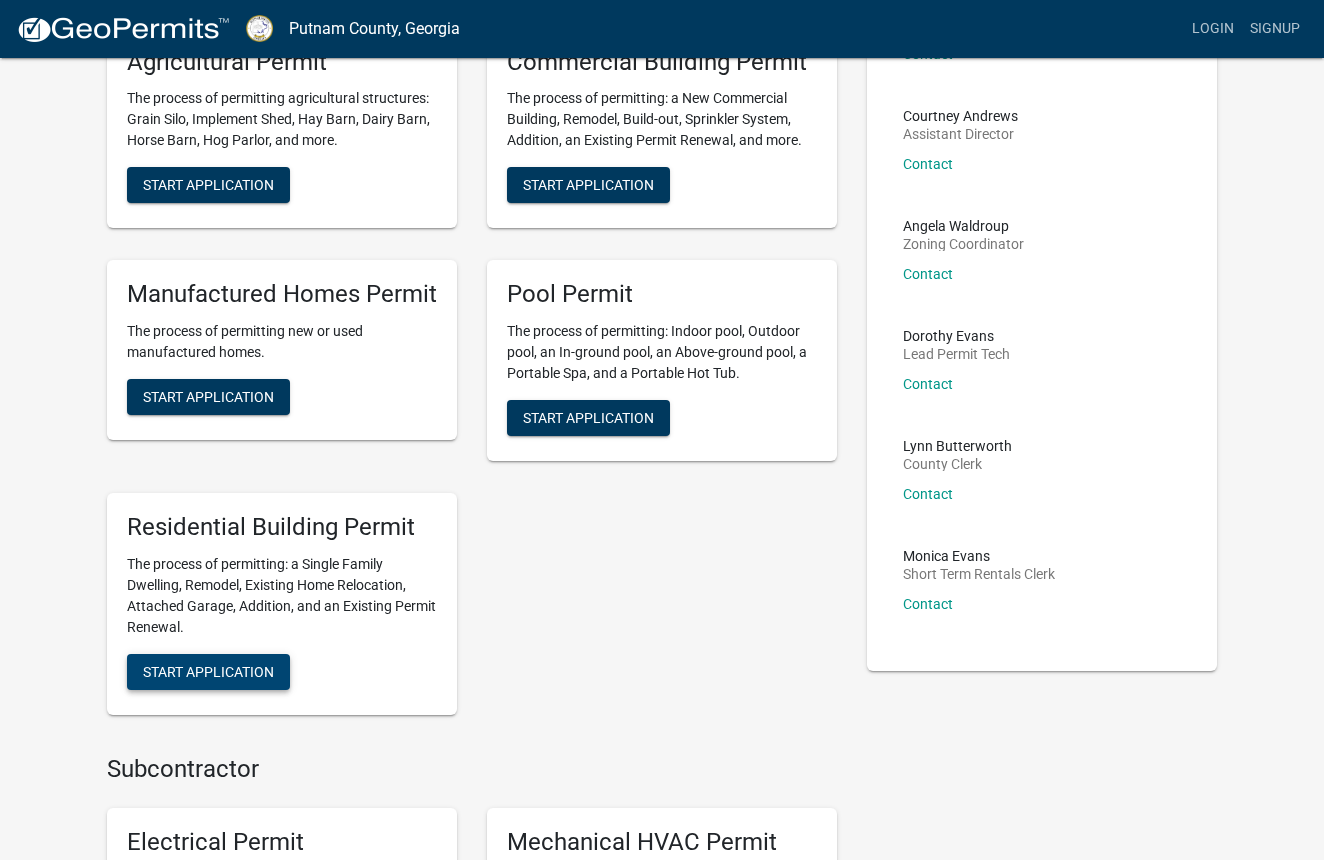 click on "Start Application" at bounding box center [208, 671] 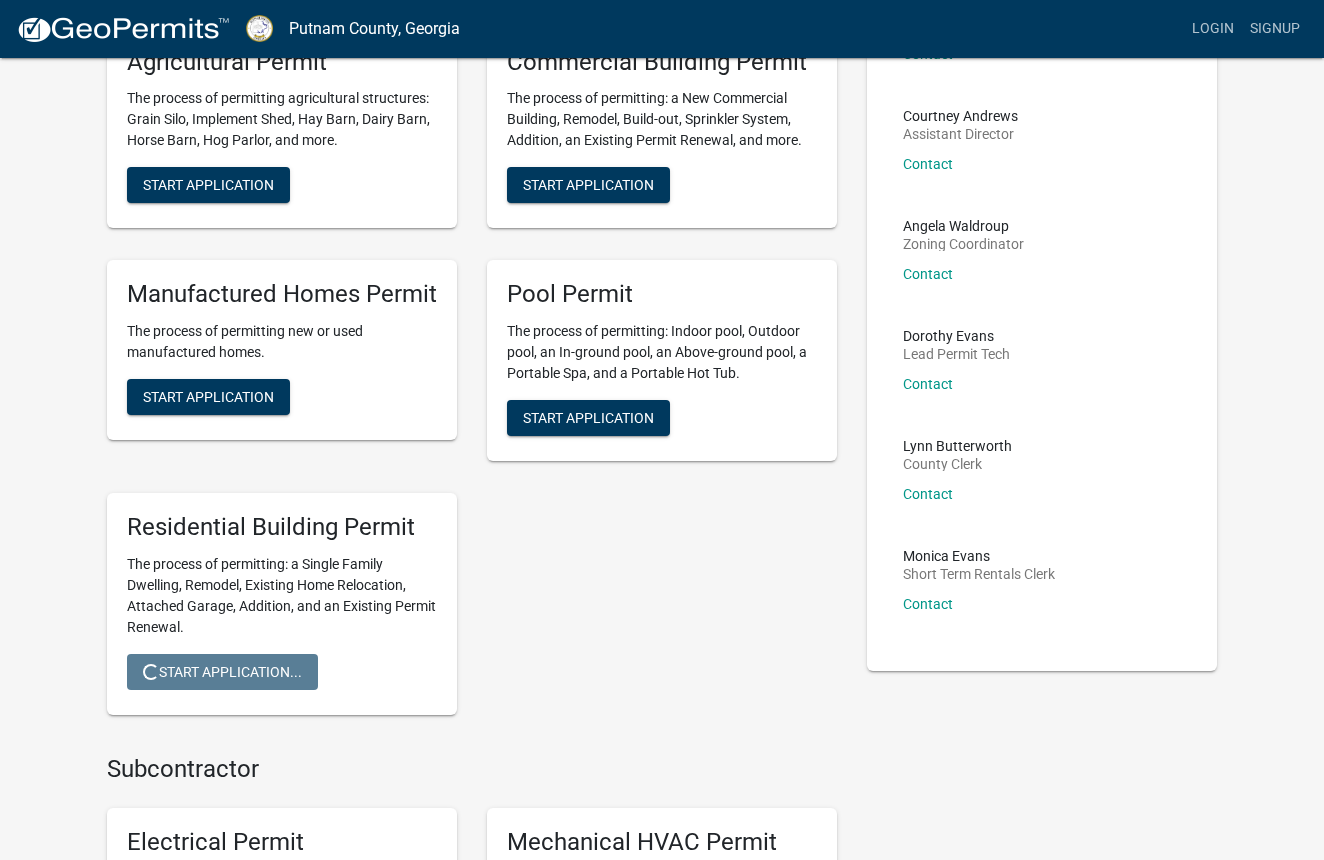 scroll, scrollTop: 0, scrollLeft: 0, axis: both 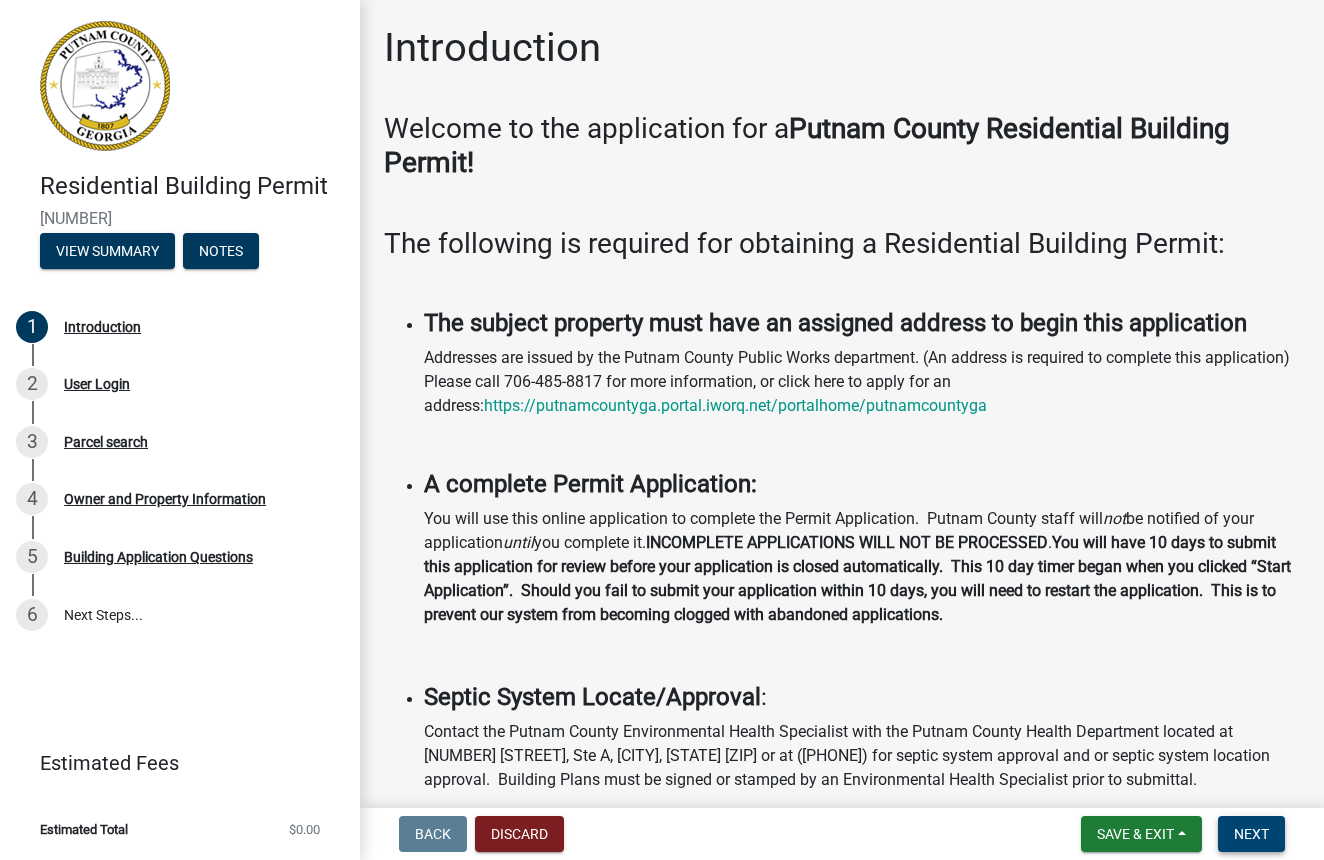 click on "Next" at bounding box center (1251, 834) 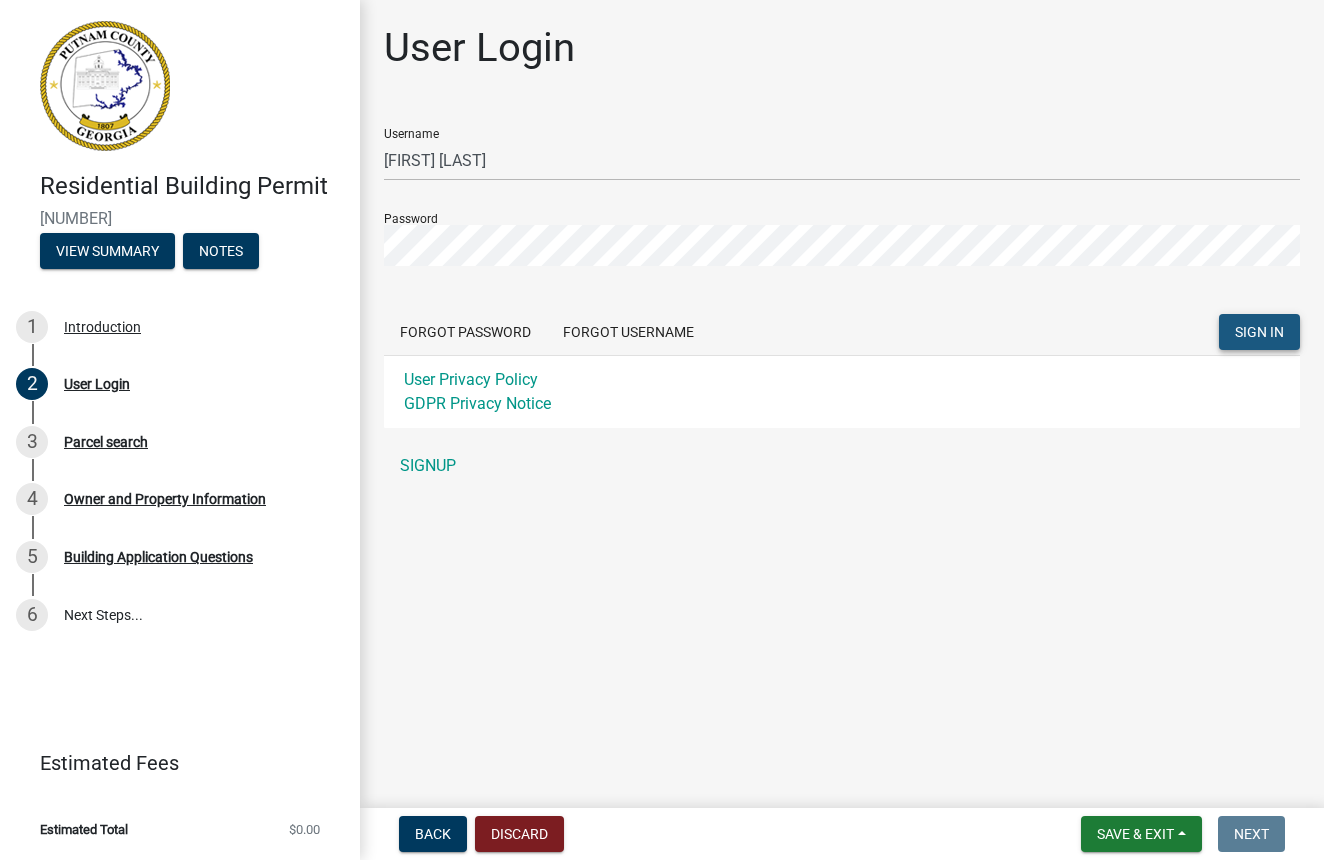 click on "SIGN IN" 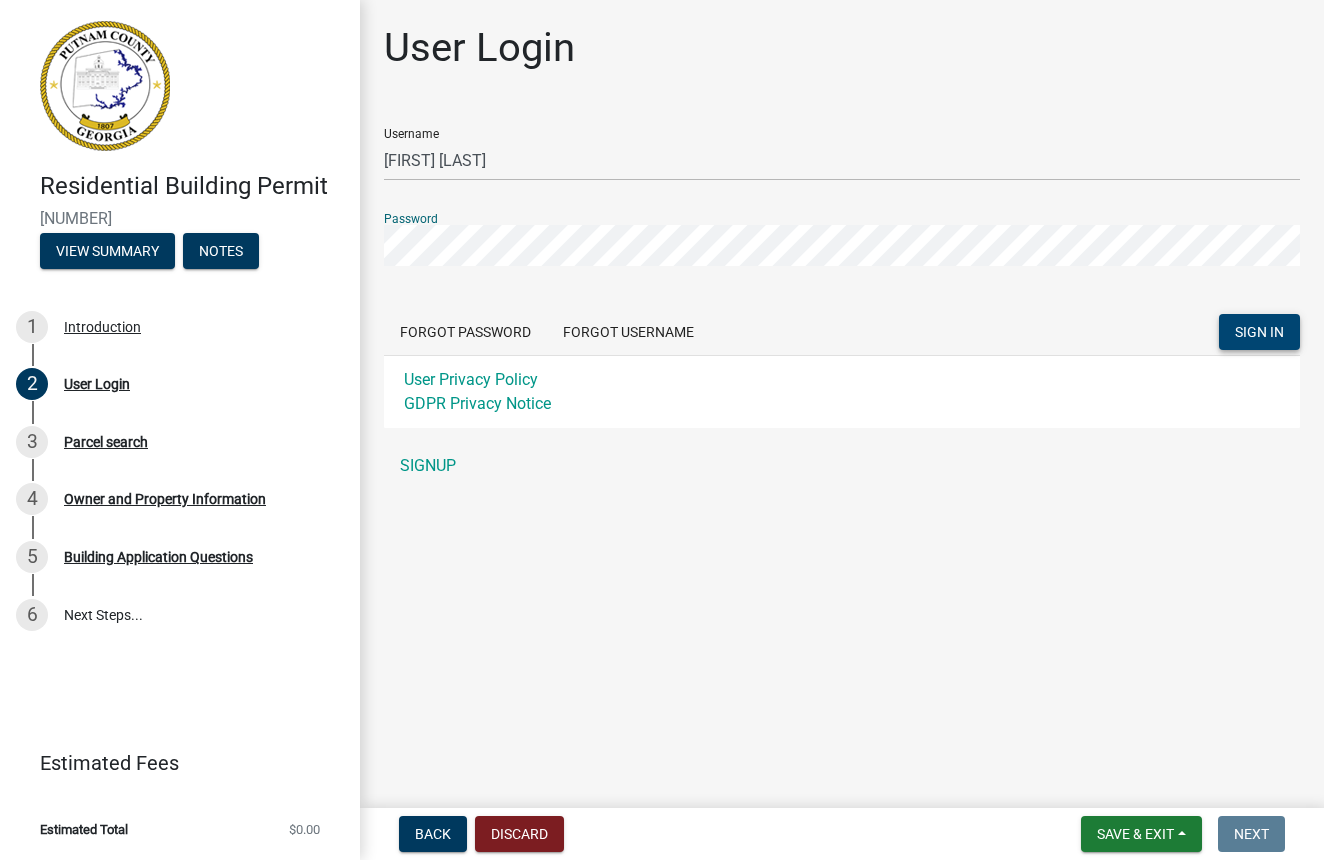 click on "SIGN IN" 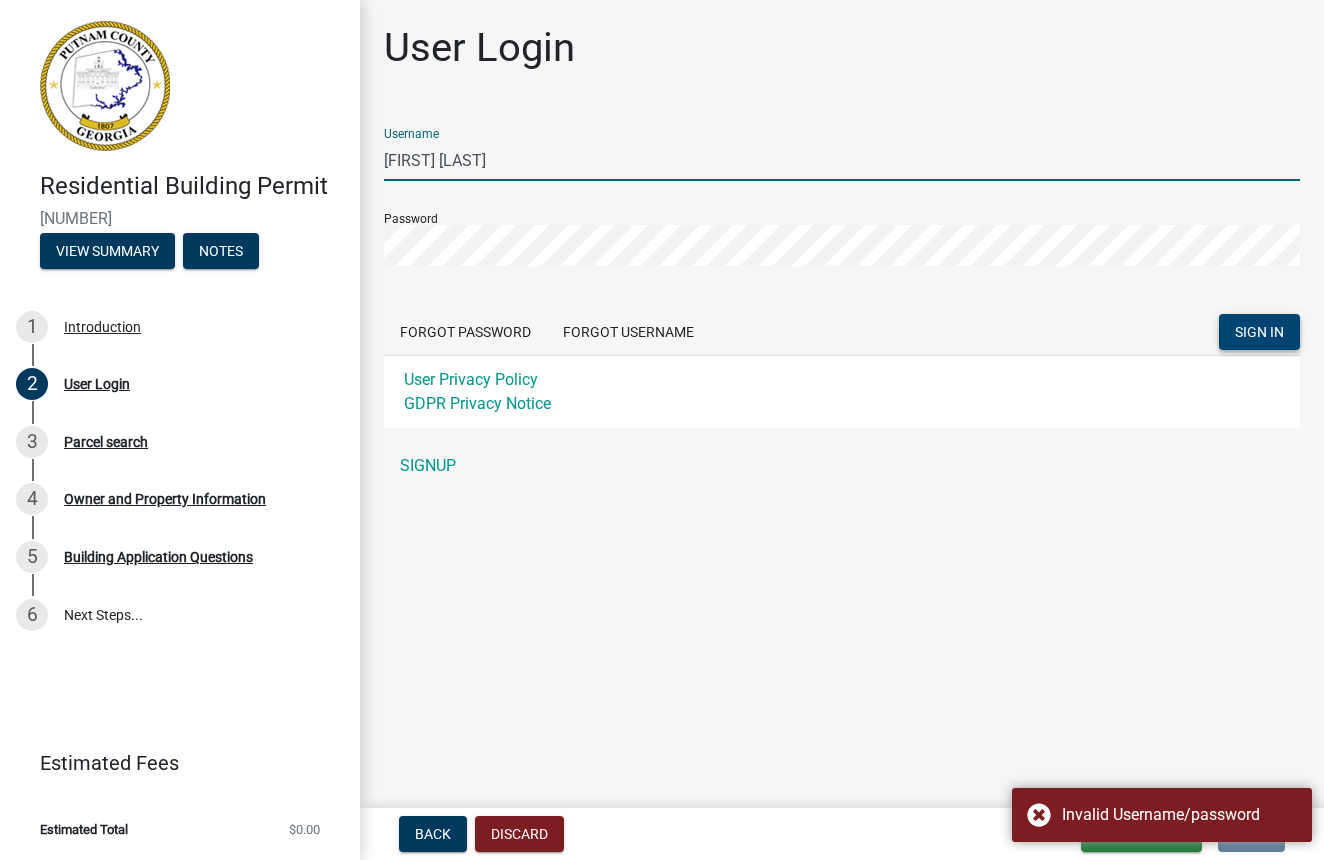 click on "[FIRST] [LAST]" at bounding box center [842, 160] 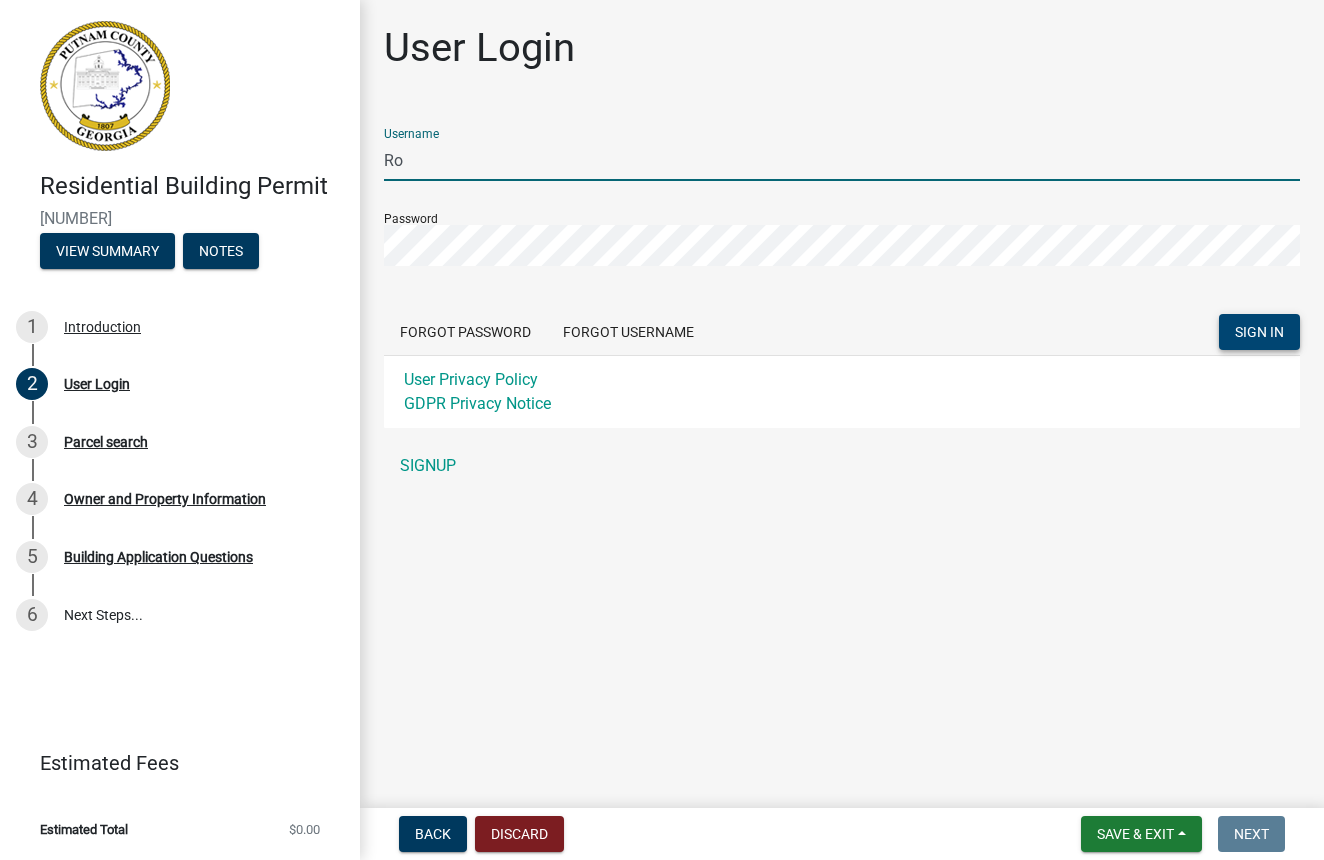 type on "R" 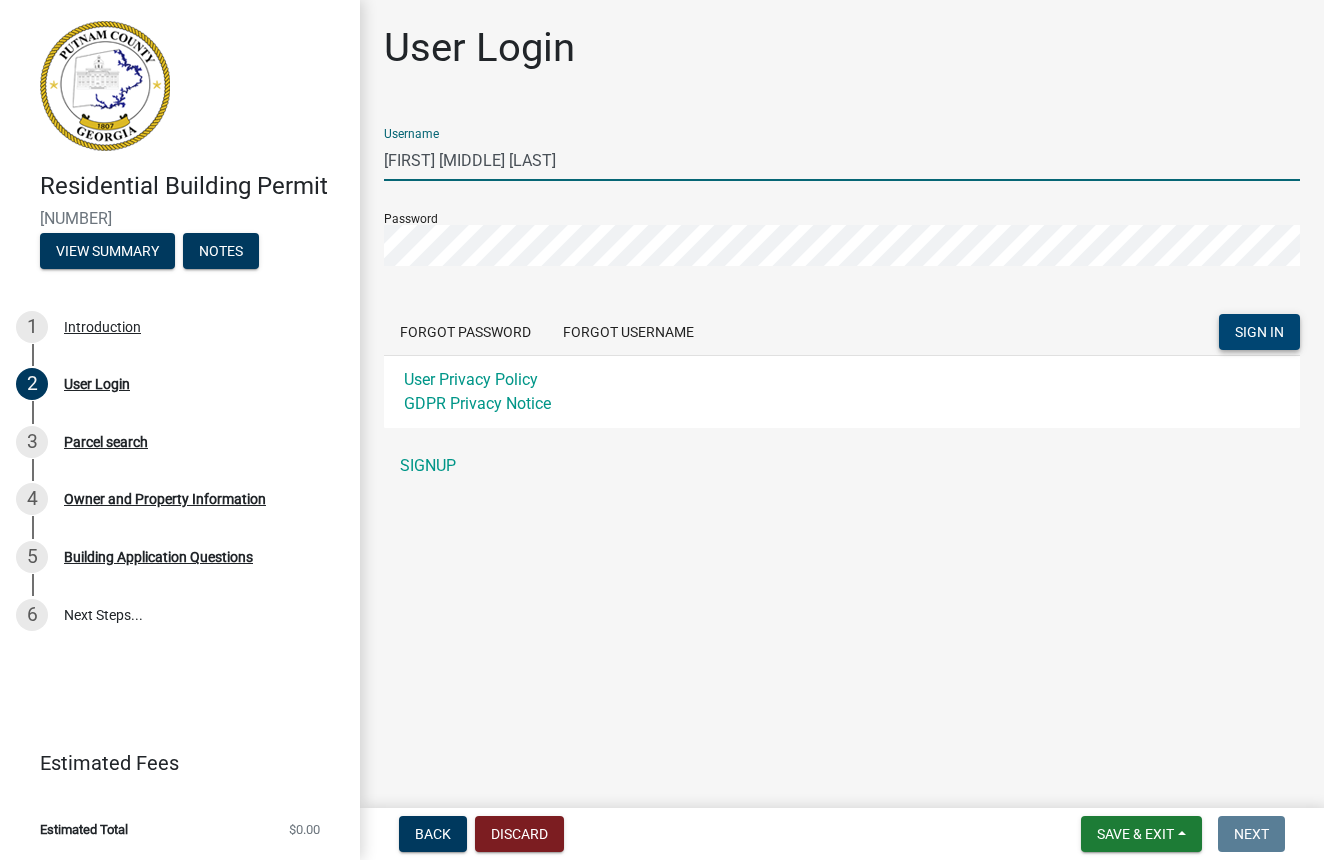 type on "[FIRST] [MIDDLE] [LAST]" 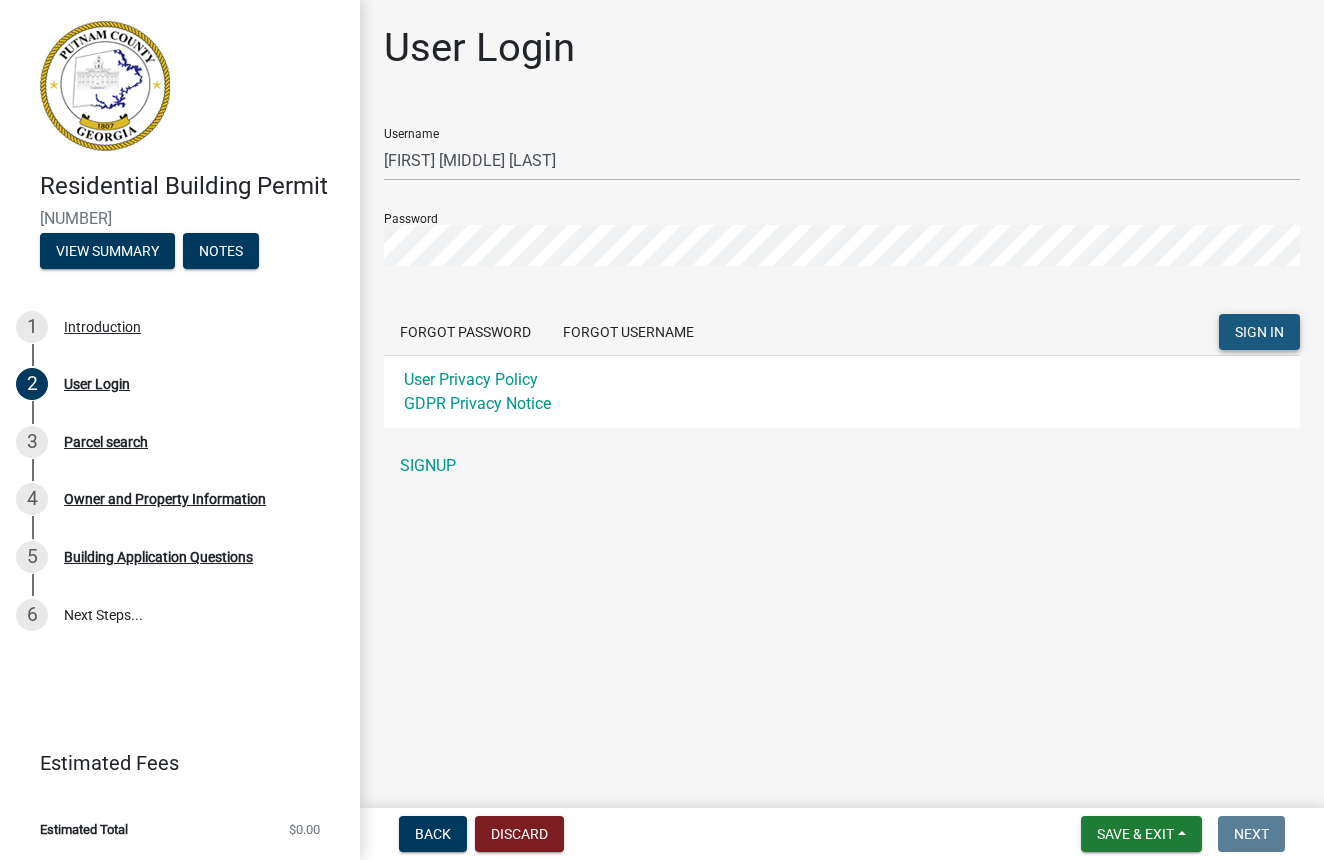 click on "SIGN IN" 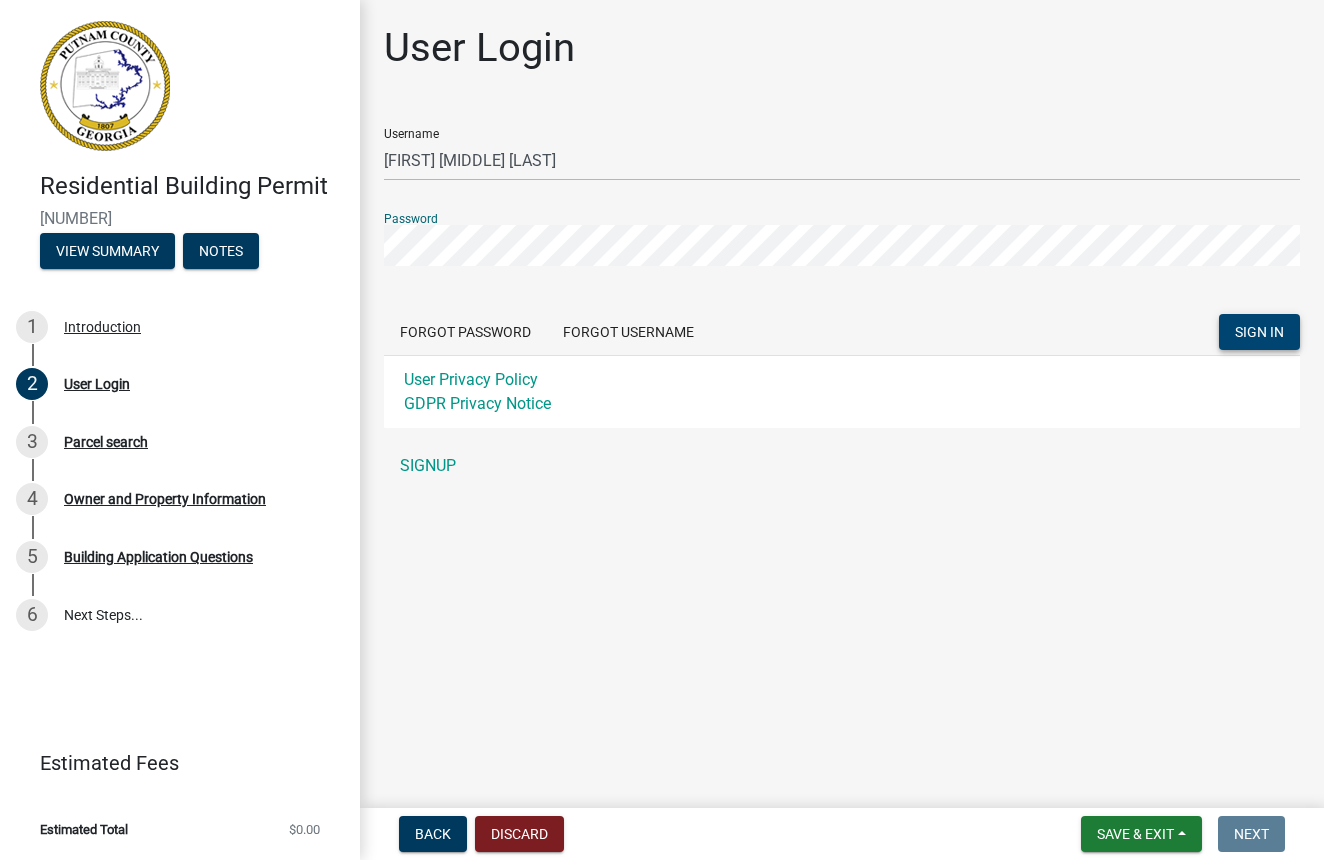 click on "SIGN IN" 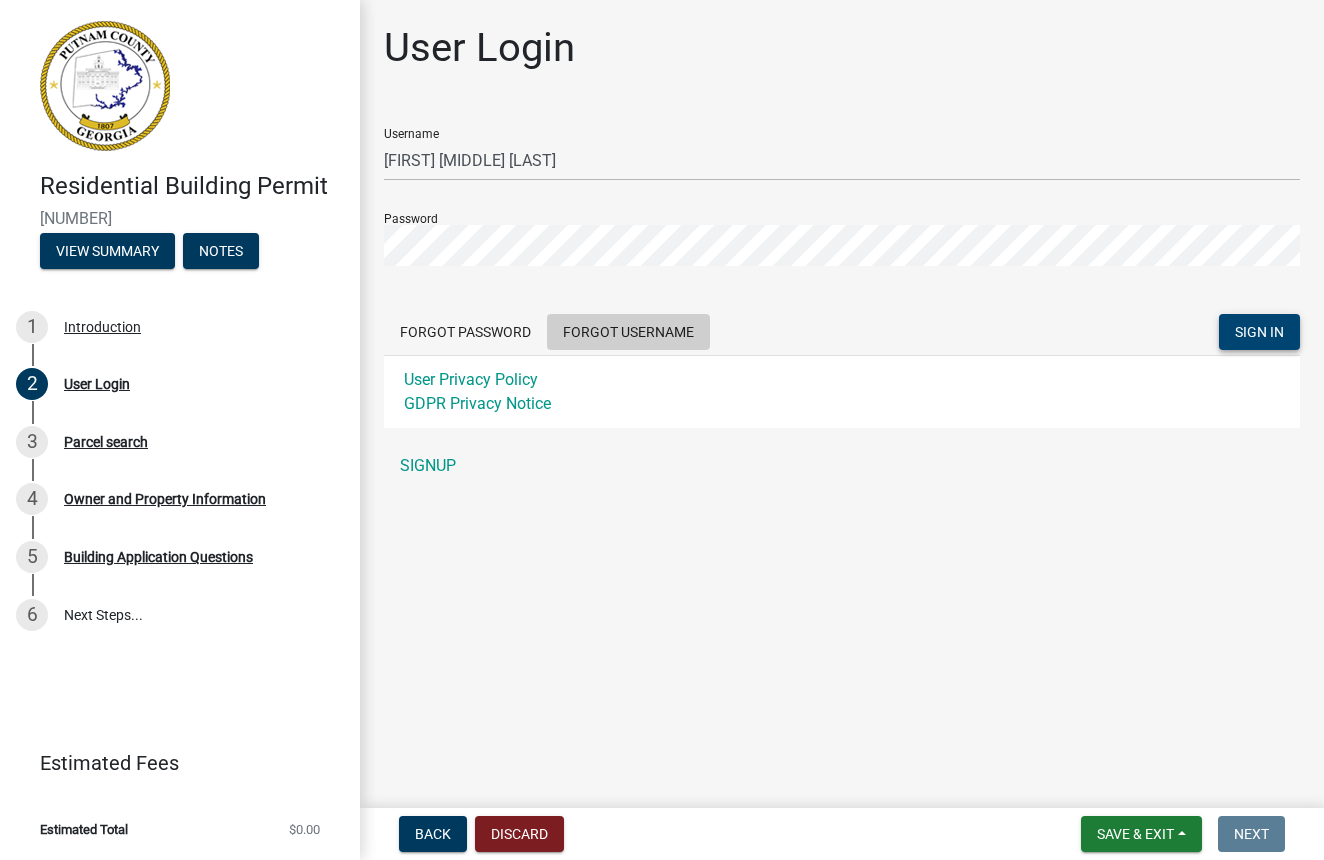 click on "Forgot Username" 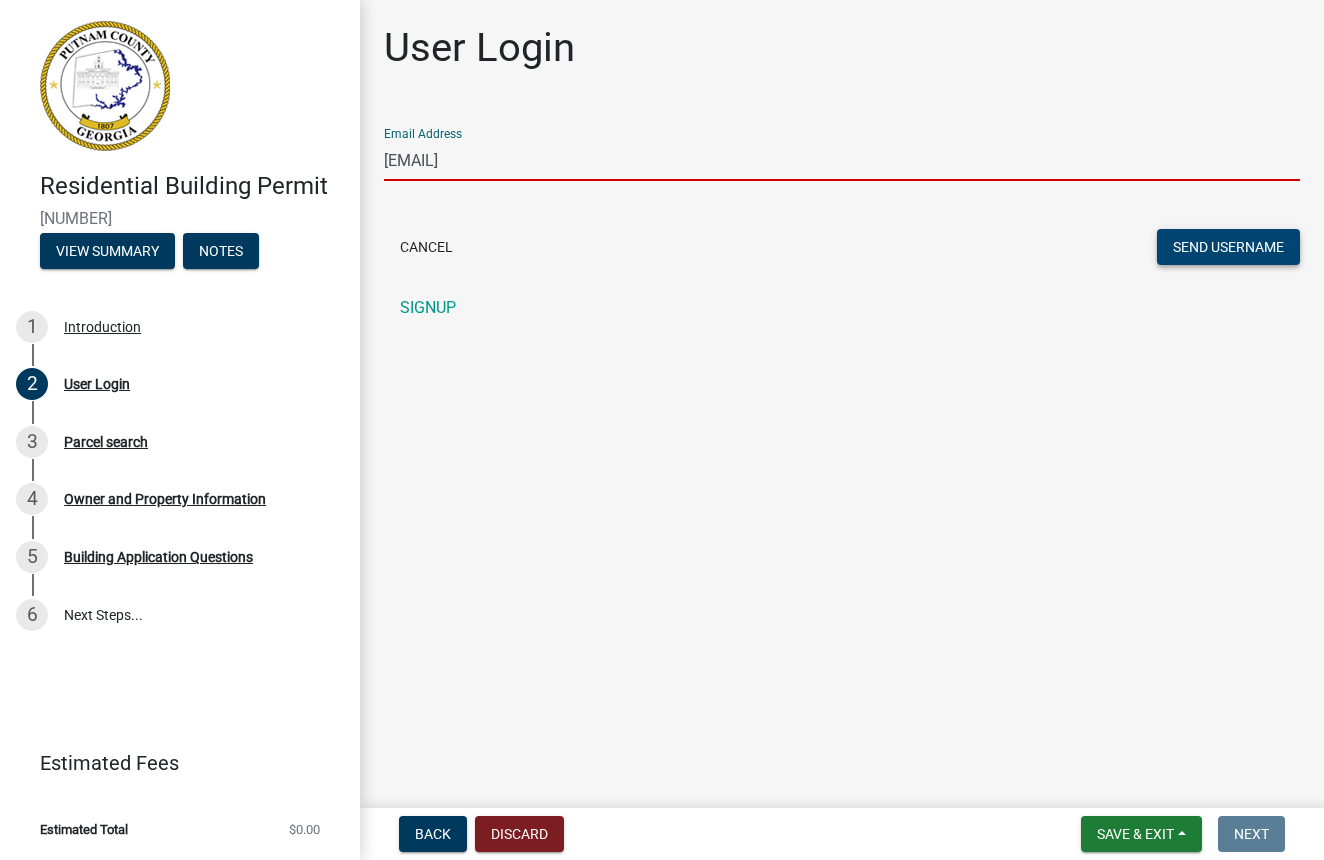 type on "[EMAIL]" 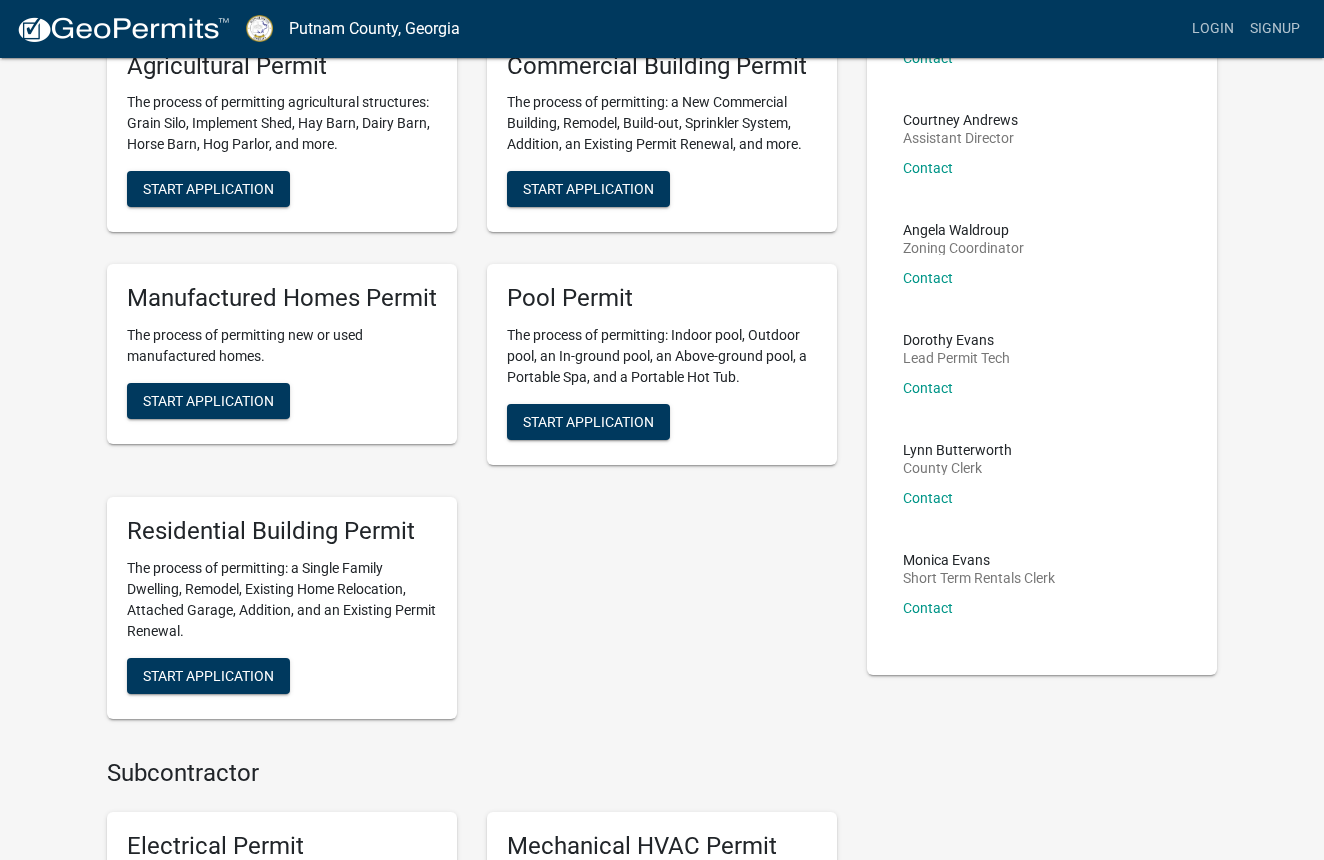 scroll, scrollTop: 228, scrollLeft: 0, axis: vertical 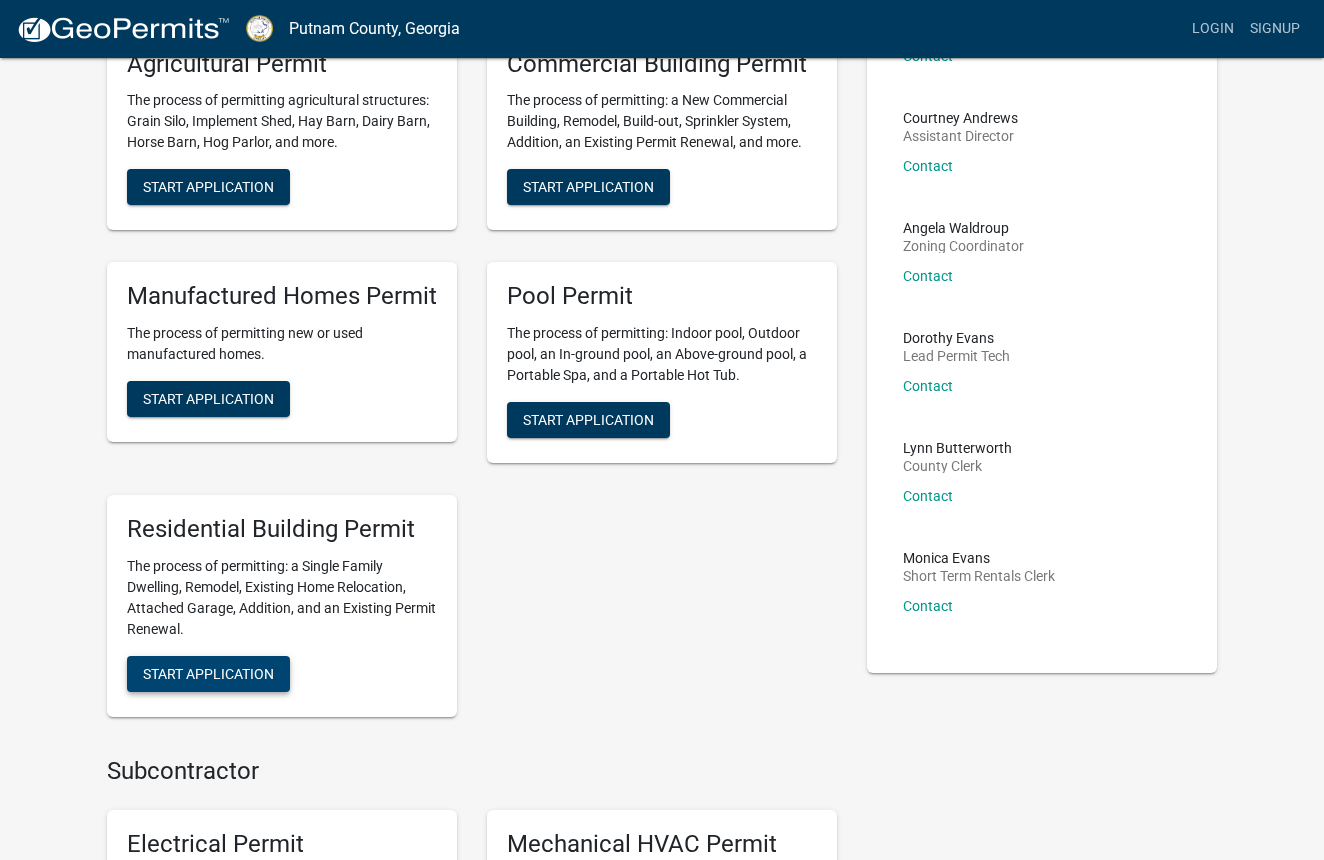 click on "Start Application" at bounding box center (208, 673) 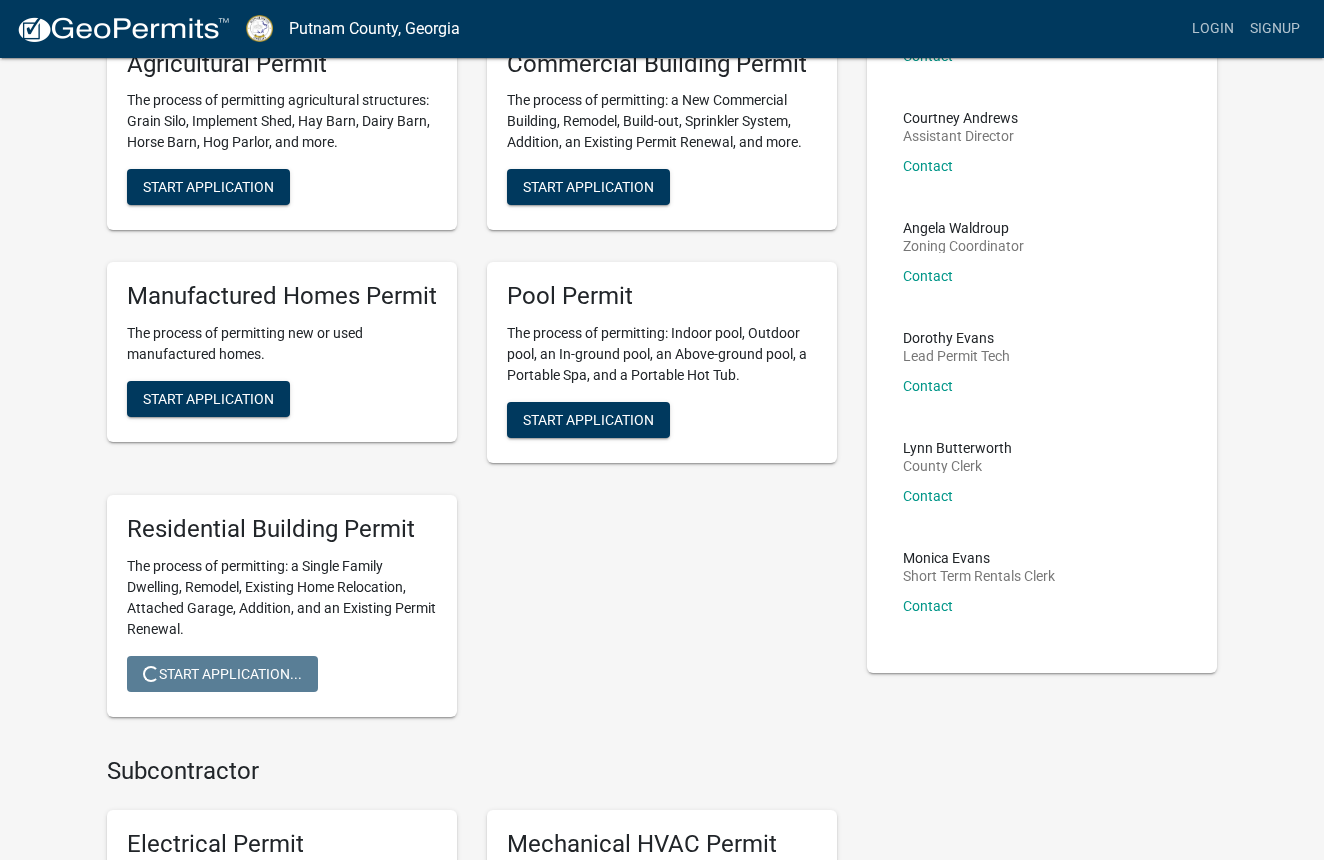 scroll, scrollTop: 0, scrollLeft: 0, axis: both 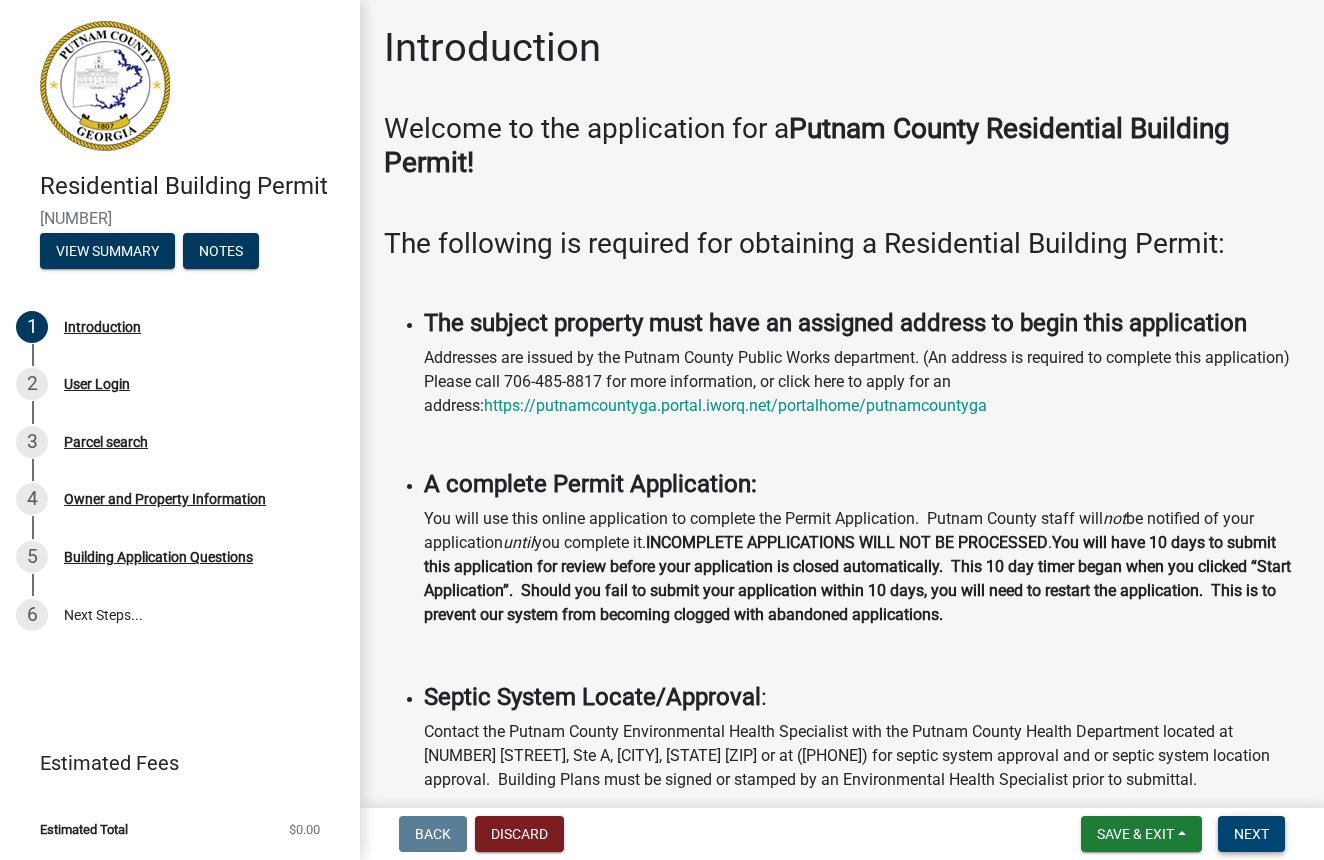 click on "Next" at bounding box center (1251, 834) 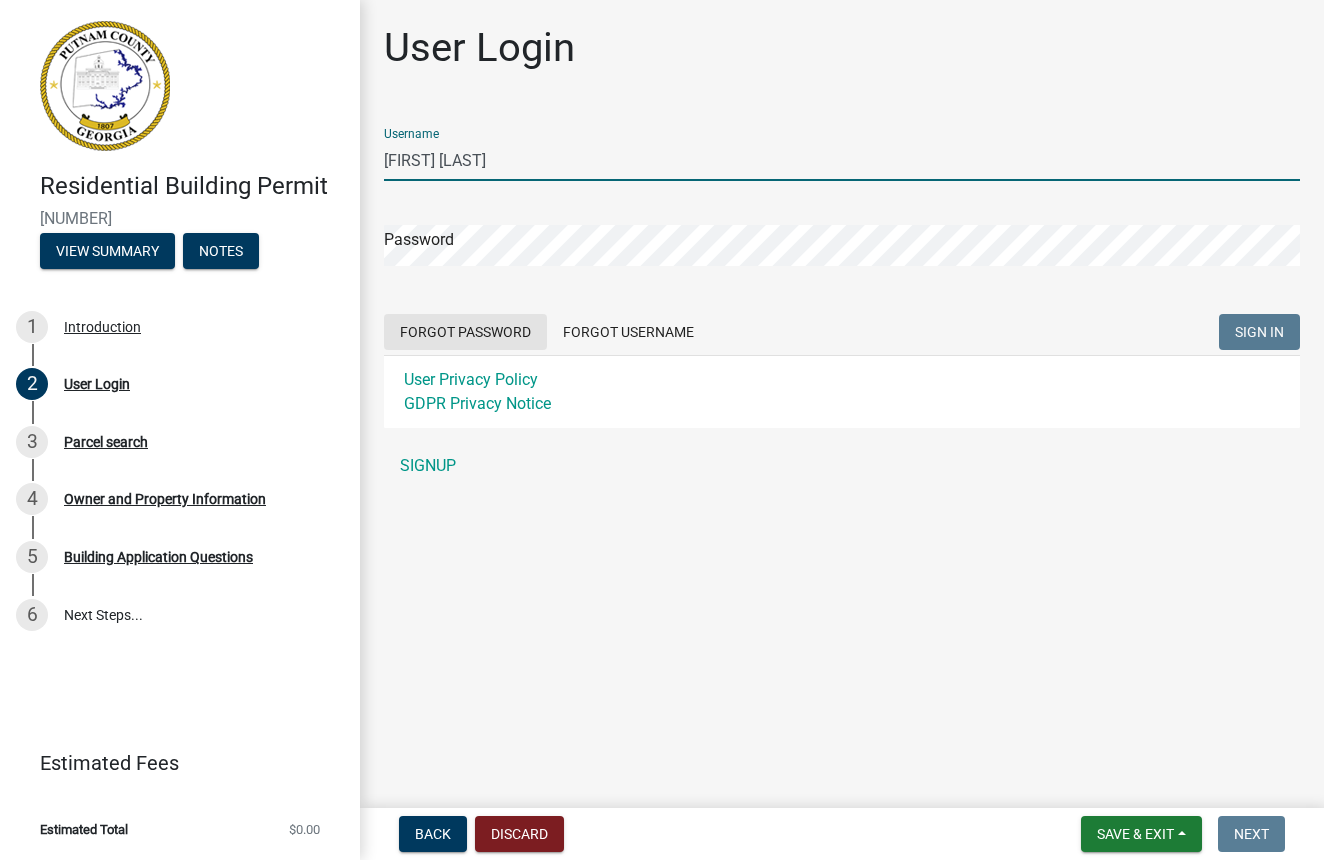 type on "[FIRST] [LAST]" 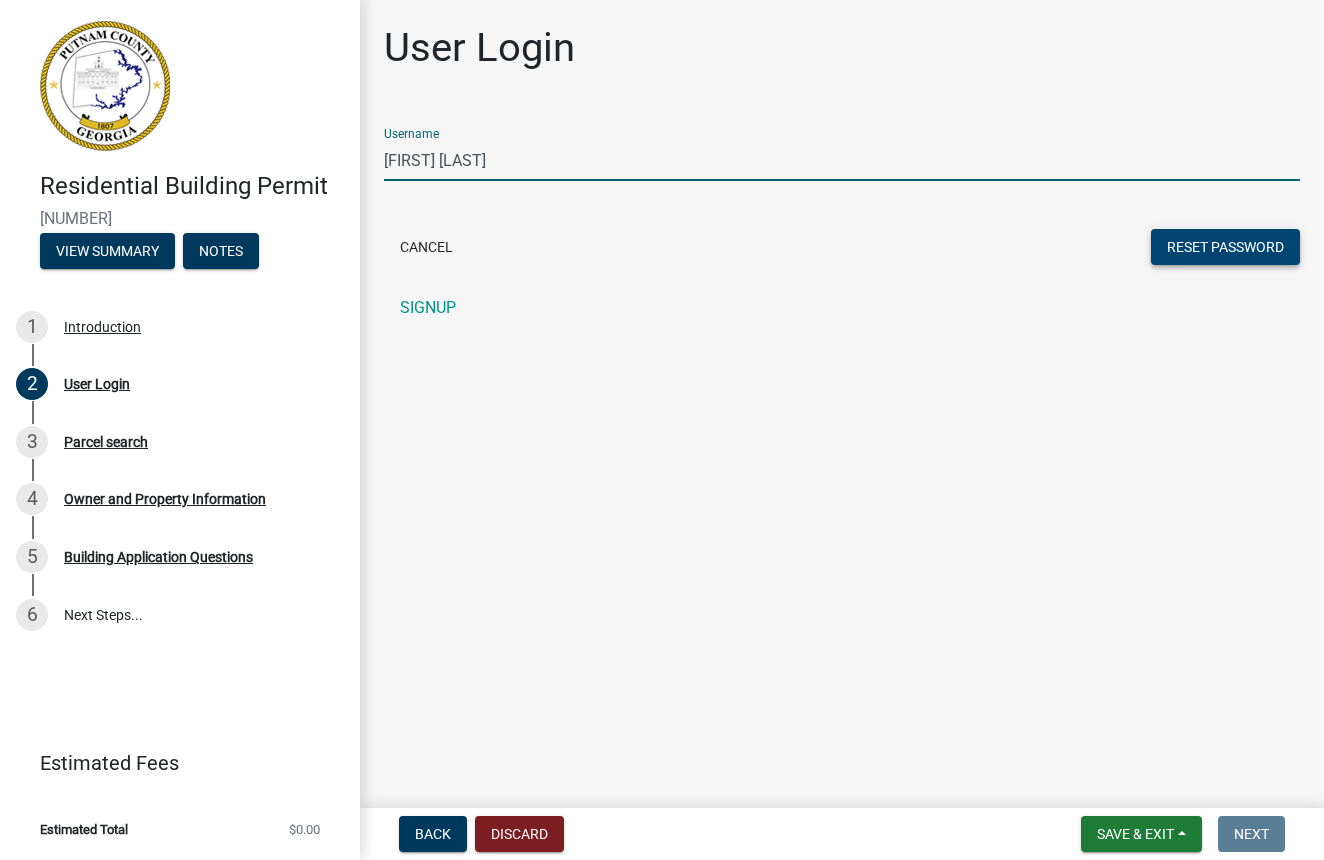 type on "[FIRST] [LAST]" 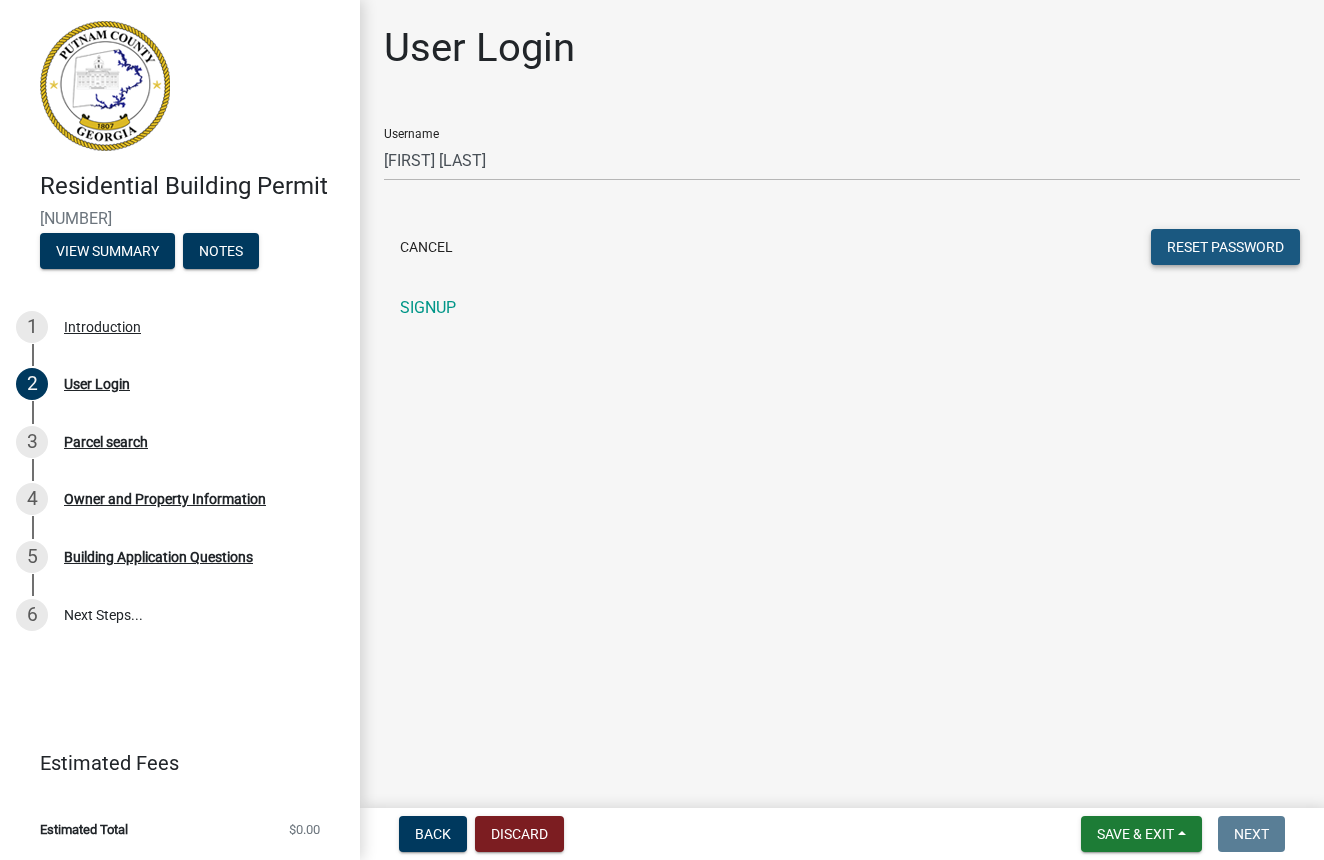 click on "Reset Password" 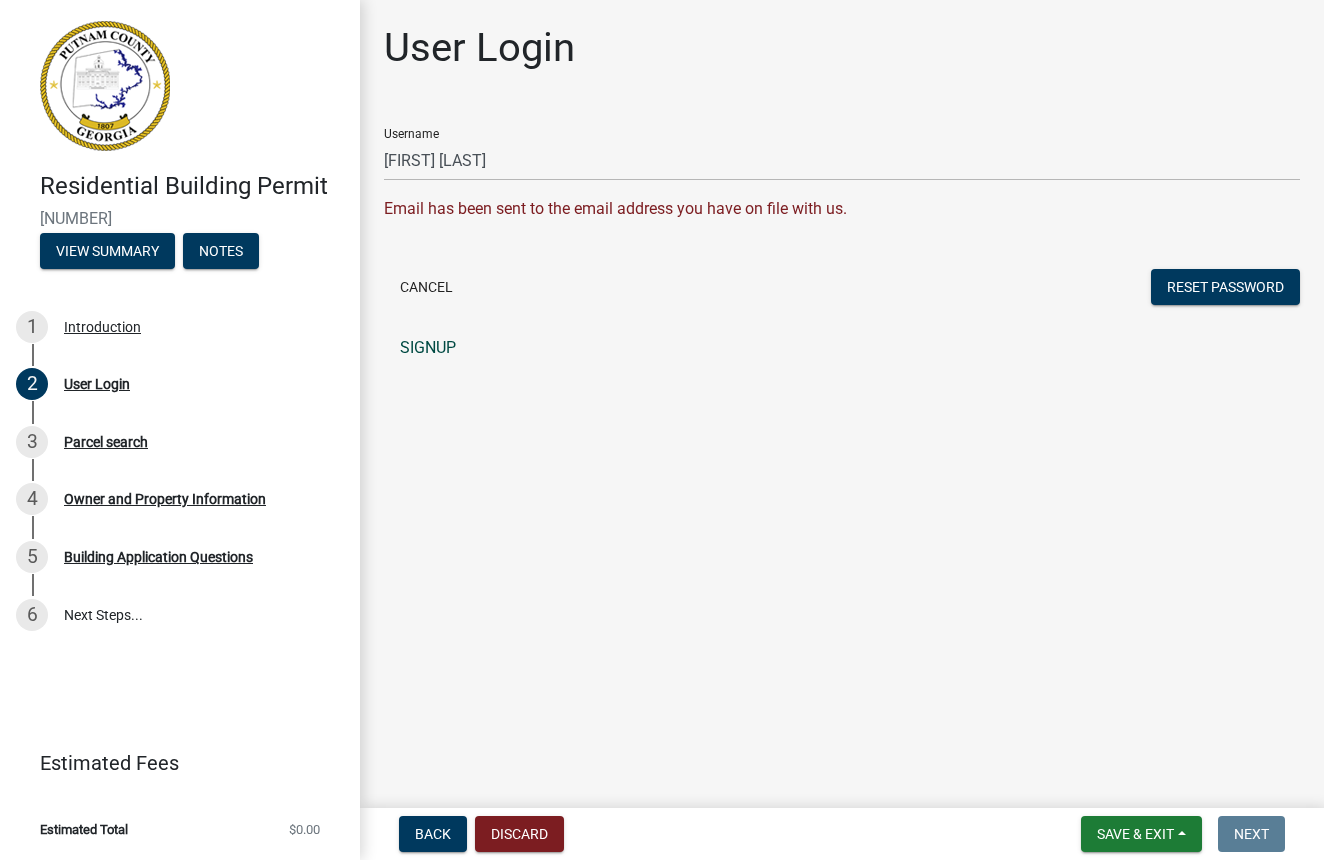 click on "SIGNUP" 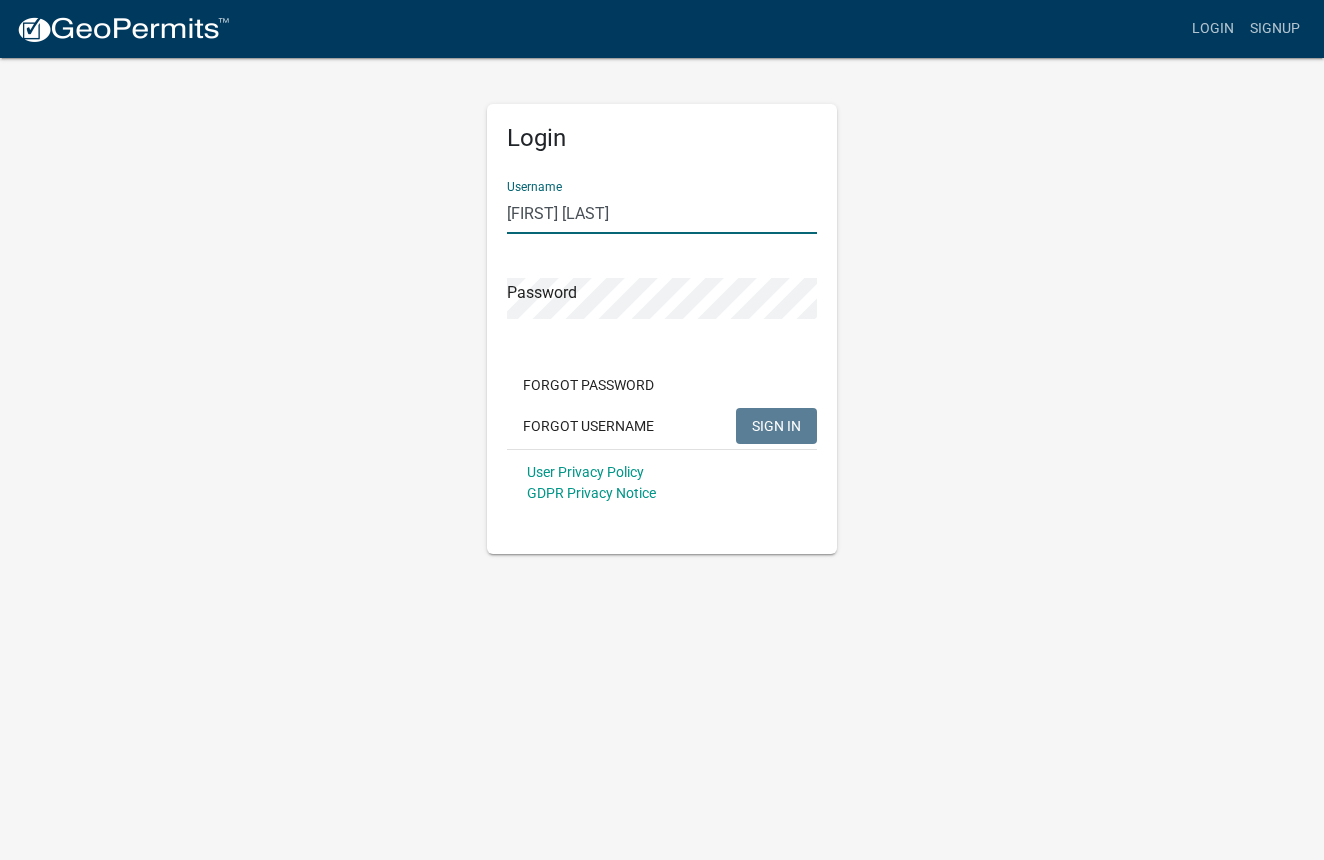 type on "[FIRST] [LAST]" 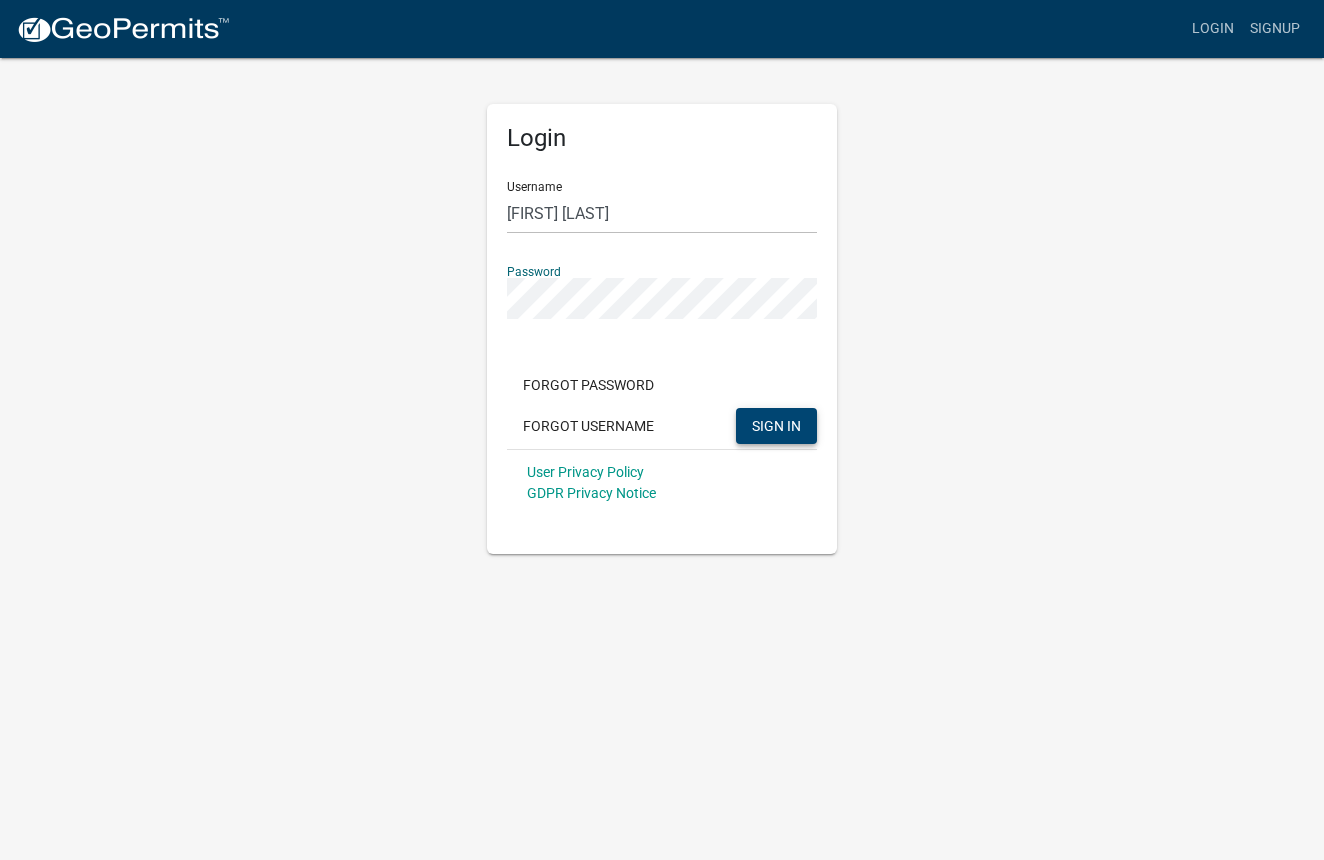 click on "SIGN IN" 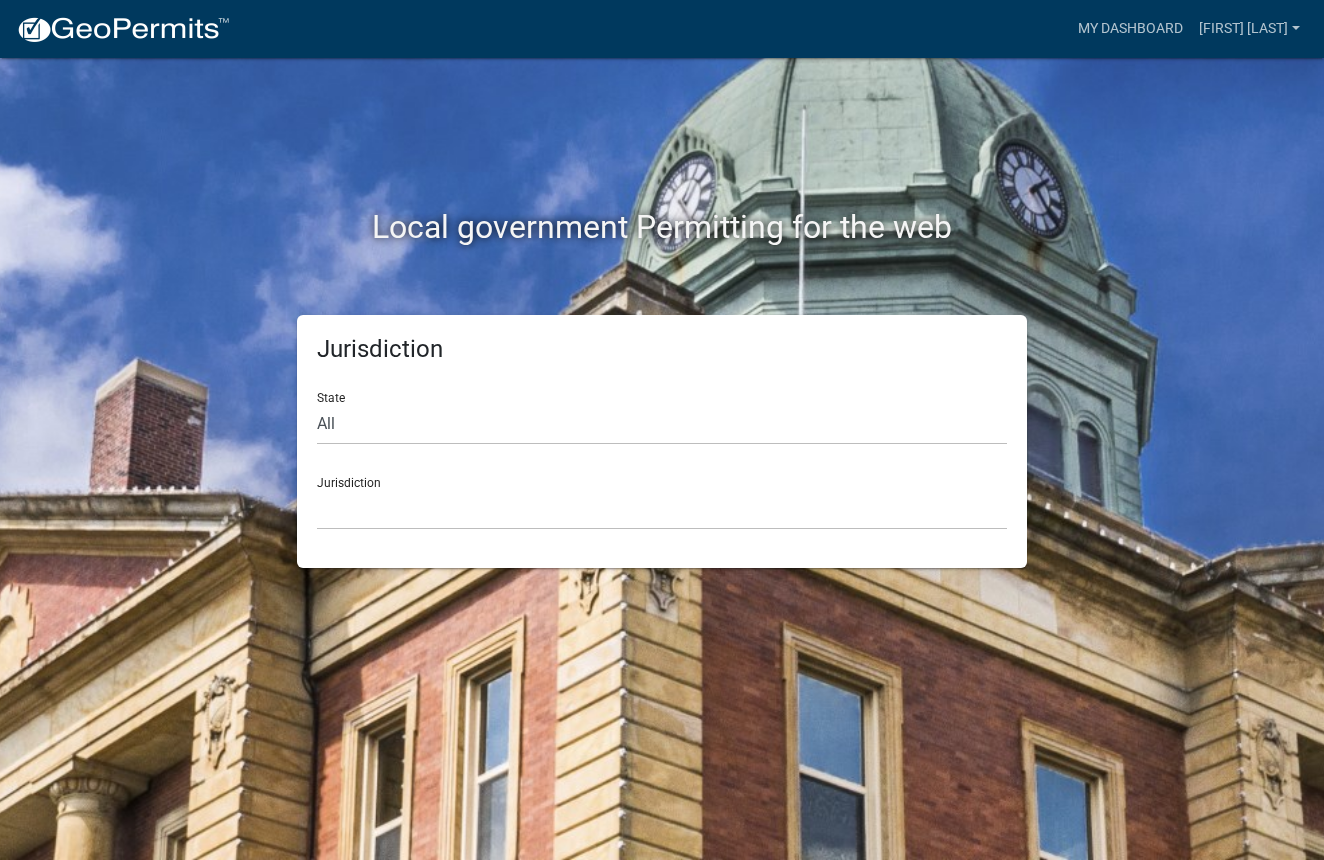 scroll, scrollTop: 0, scrollLeft: 0, axis: both 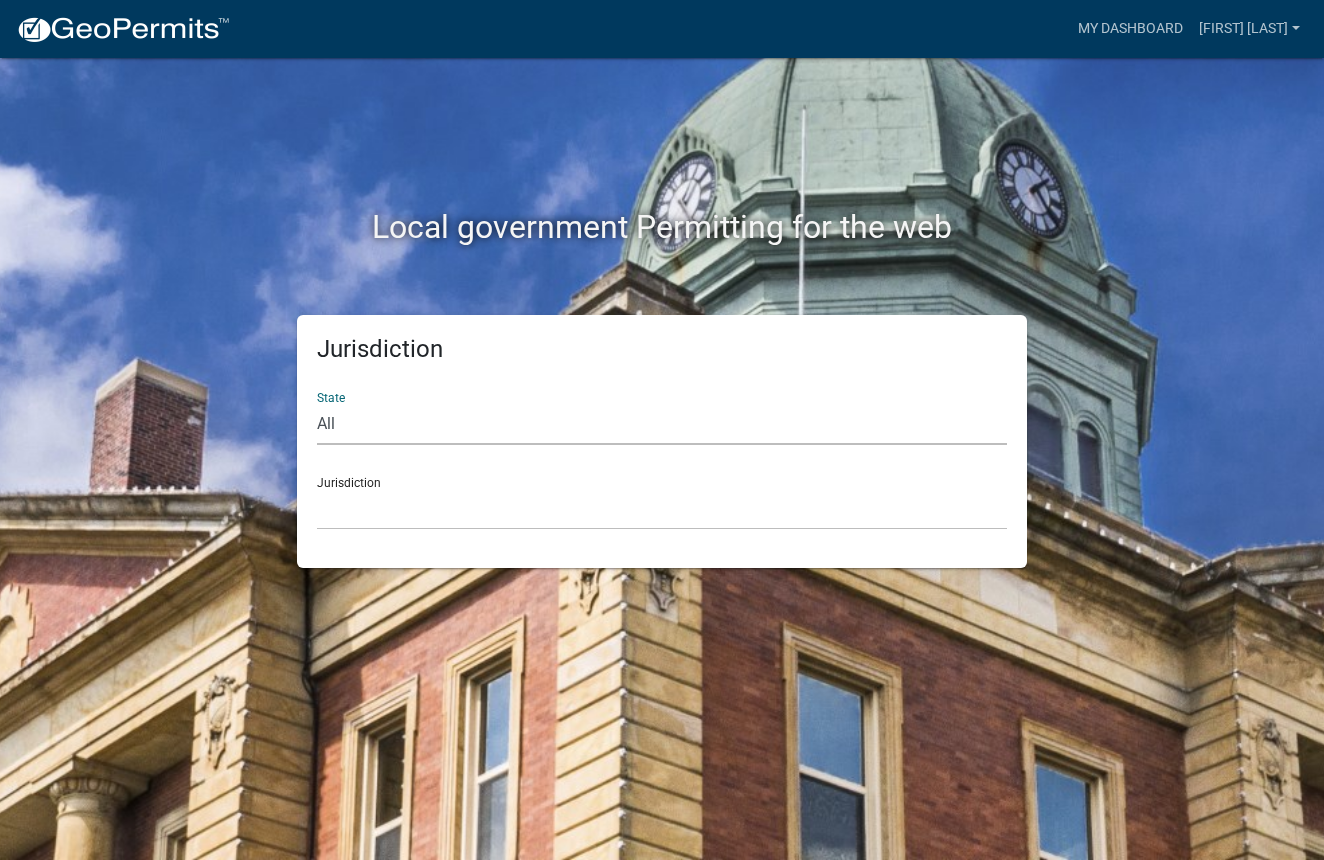 select on "Georgia" 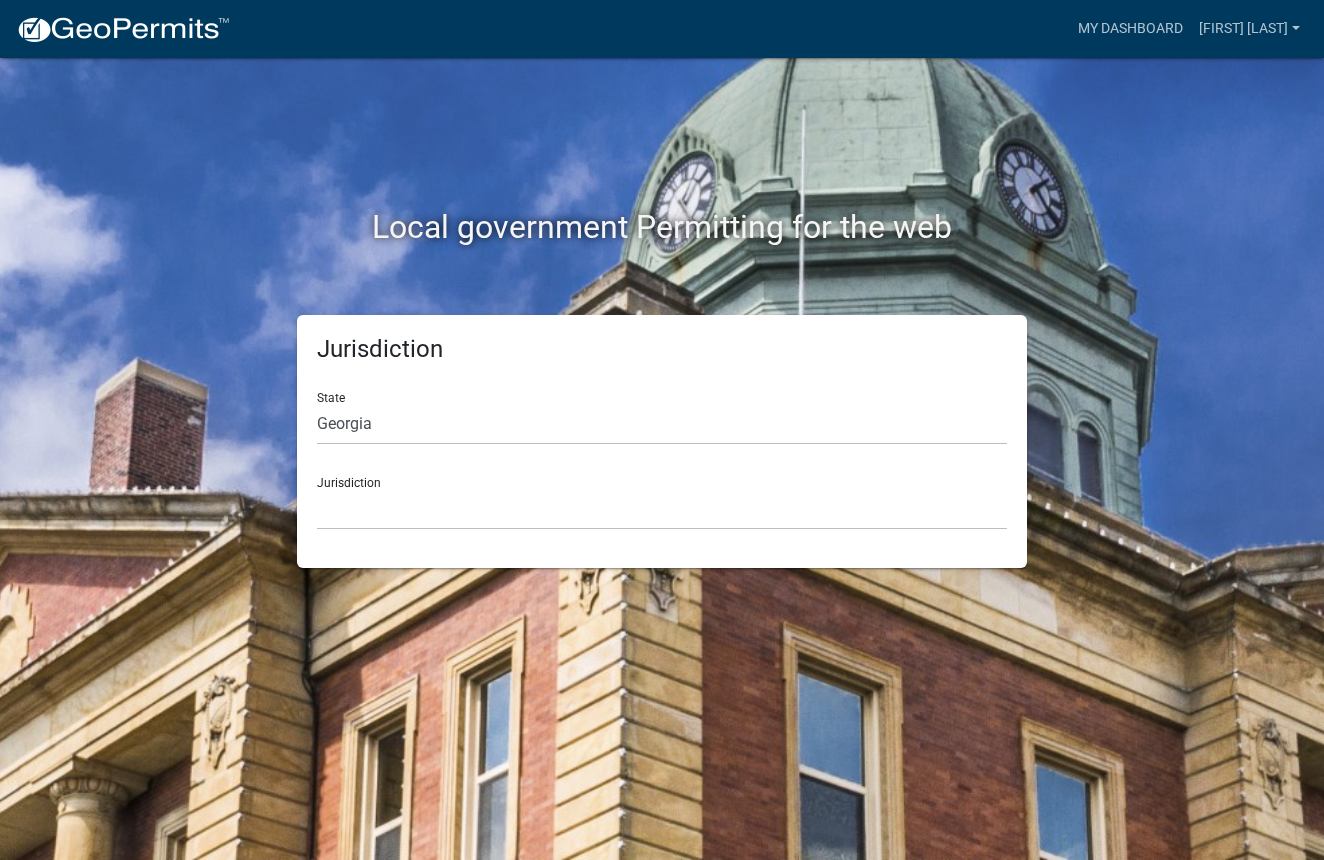 click on "Jurisdiction City of Bainbridge, Georgia Cook County, Georgia Crawford County, Georgia Gilmer County, Georgia Haralson County, Georgia Jasper County, Georgia Madison County, Georgia Putnam County, Georgia Talbot County, Georgia Troup County, Georgia" 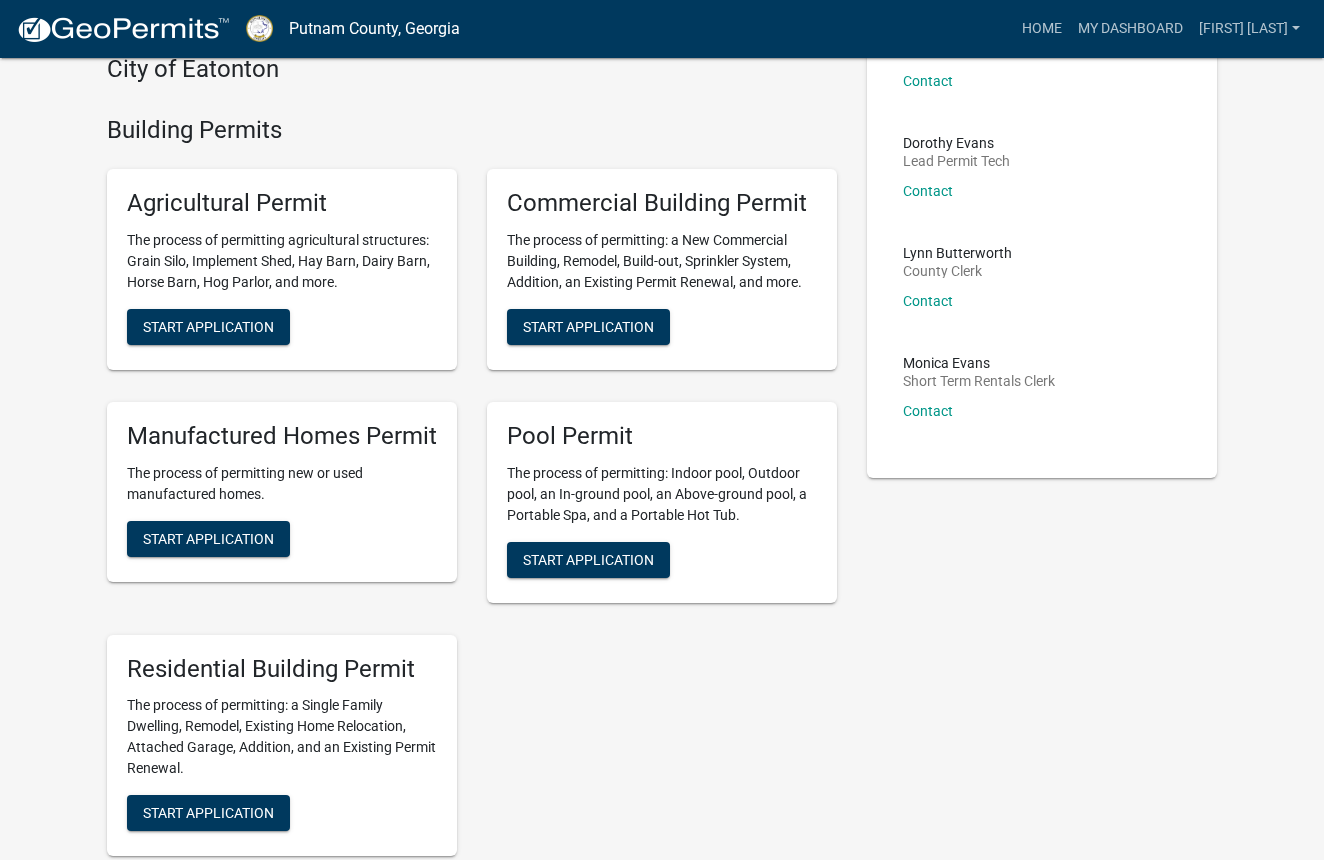scroll, scrollTop: 426, scrollLeft: 0, axis: vertical 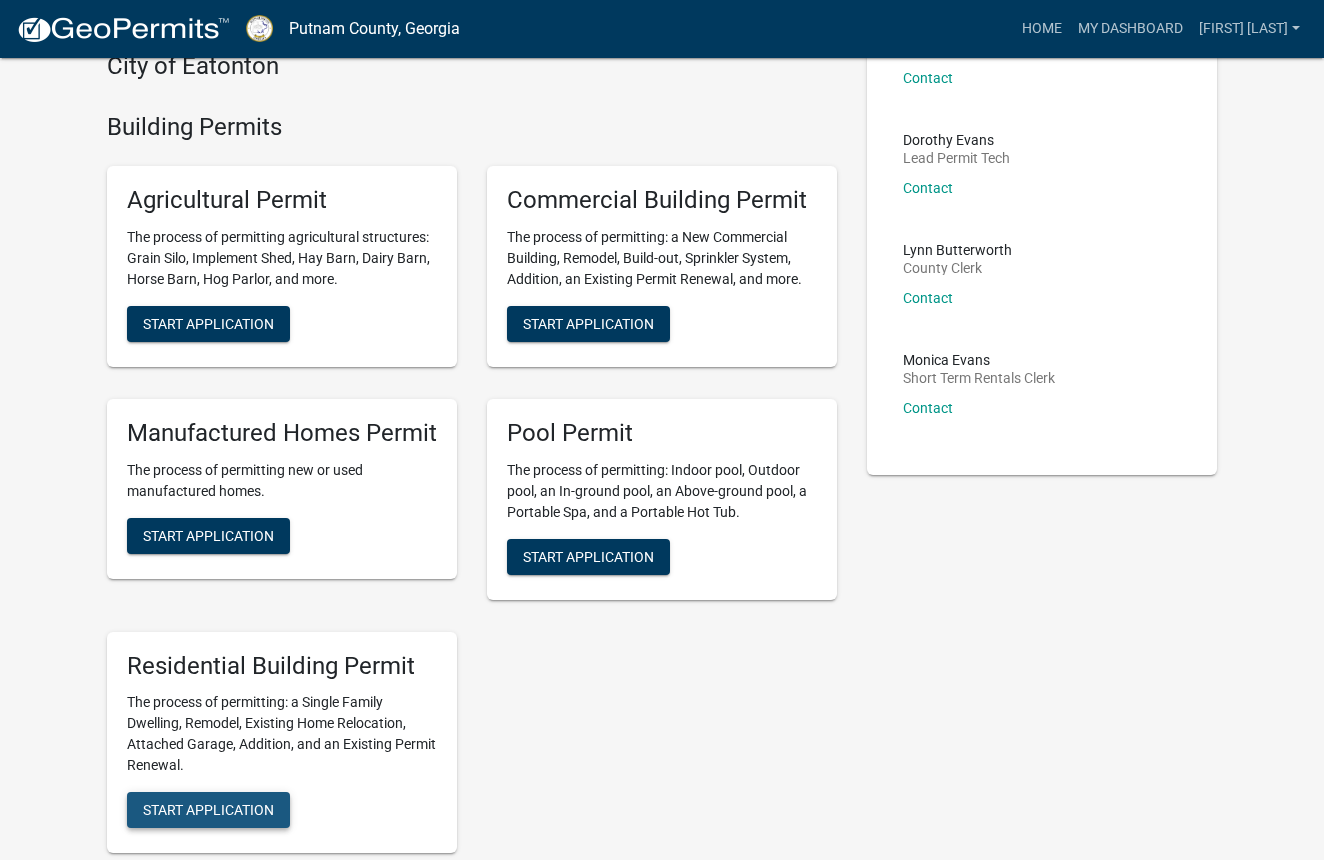 click on "Start Application" at bounding box center [208, 810] 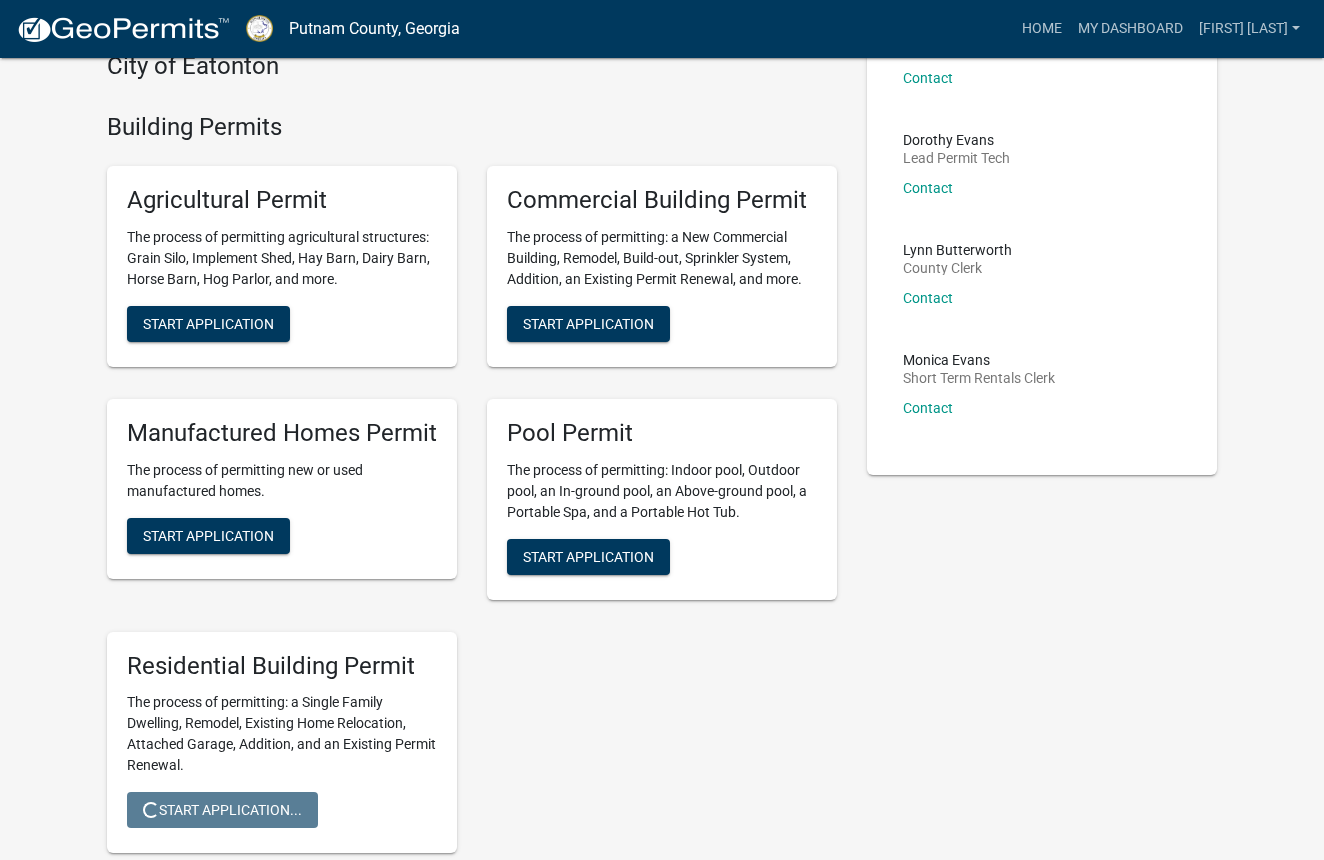 scroll, scrollTop: 0, scrollLeft: 0, axis: both 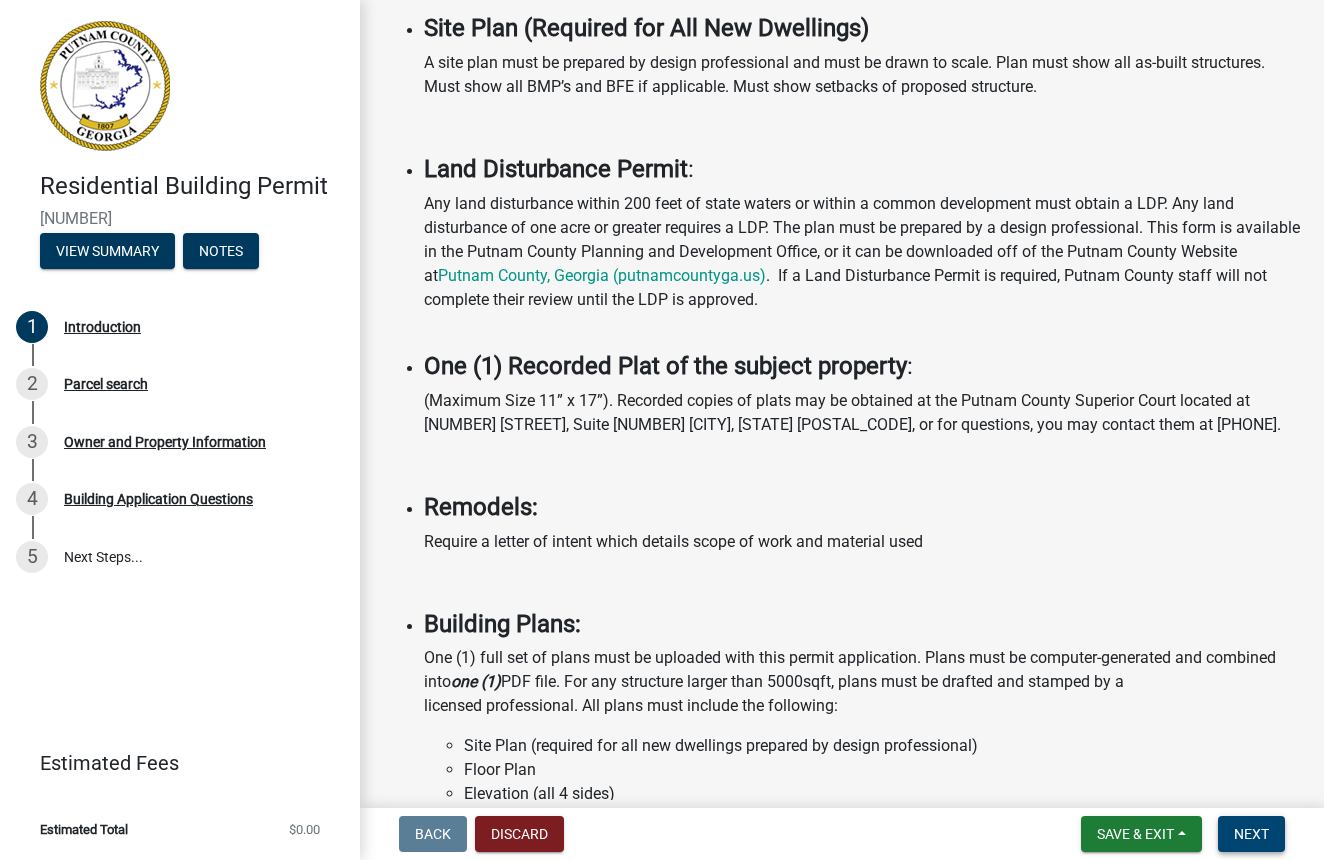 click on "Next" at bounding box center (1251, 834) 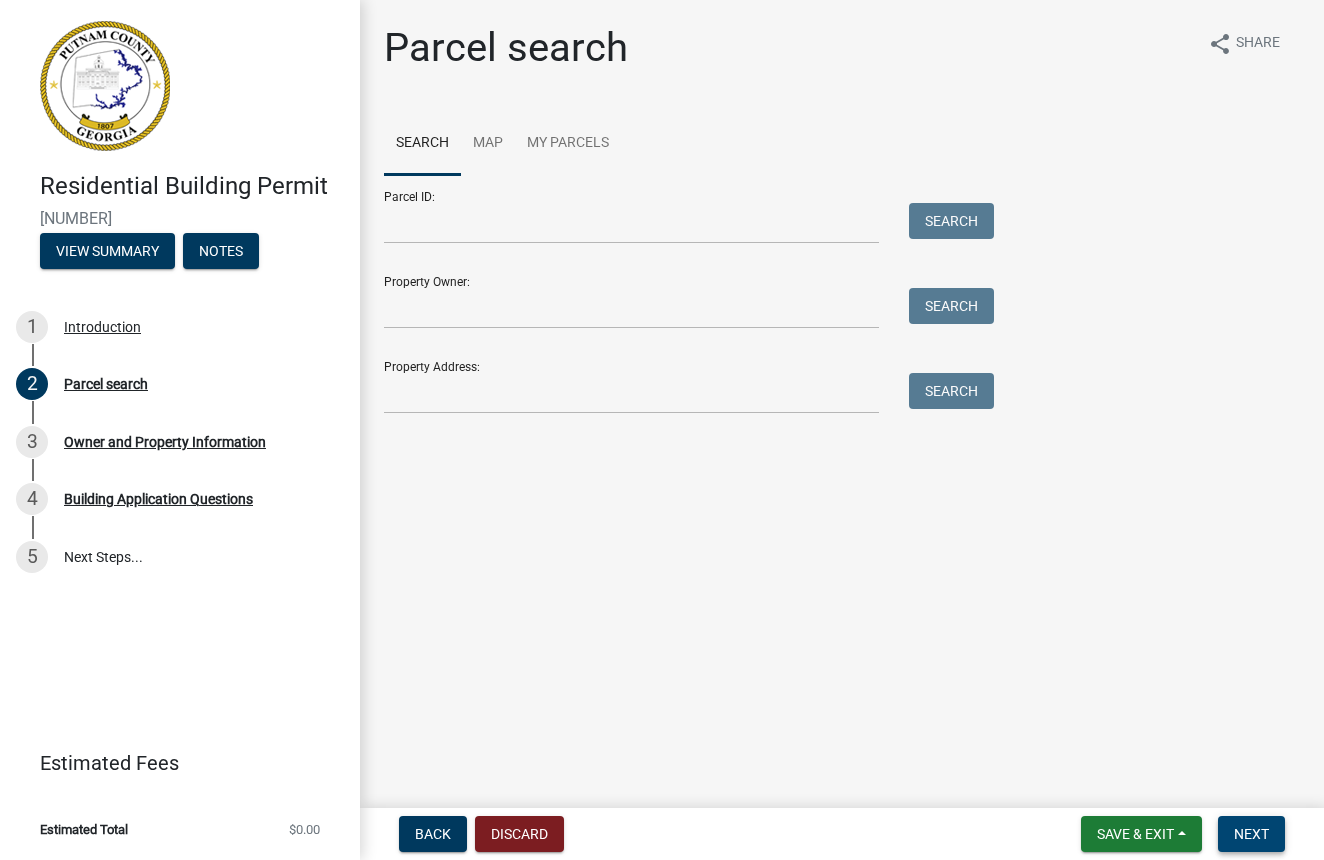 scroll, scrollTop: 0, scrollLeft: 0, axis: both 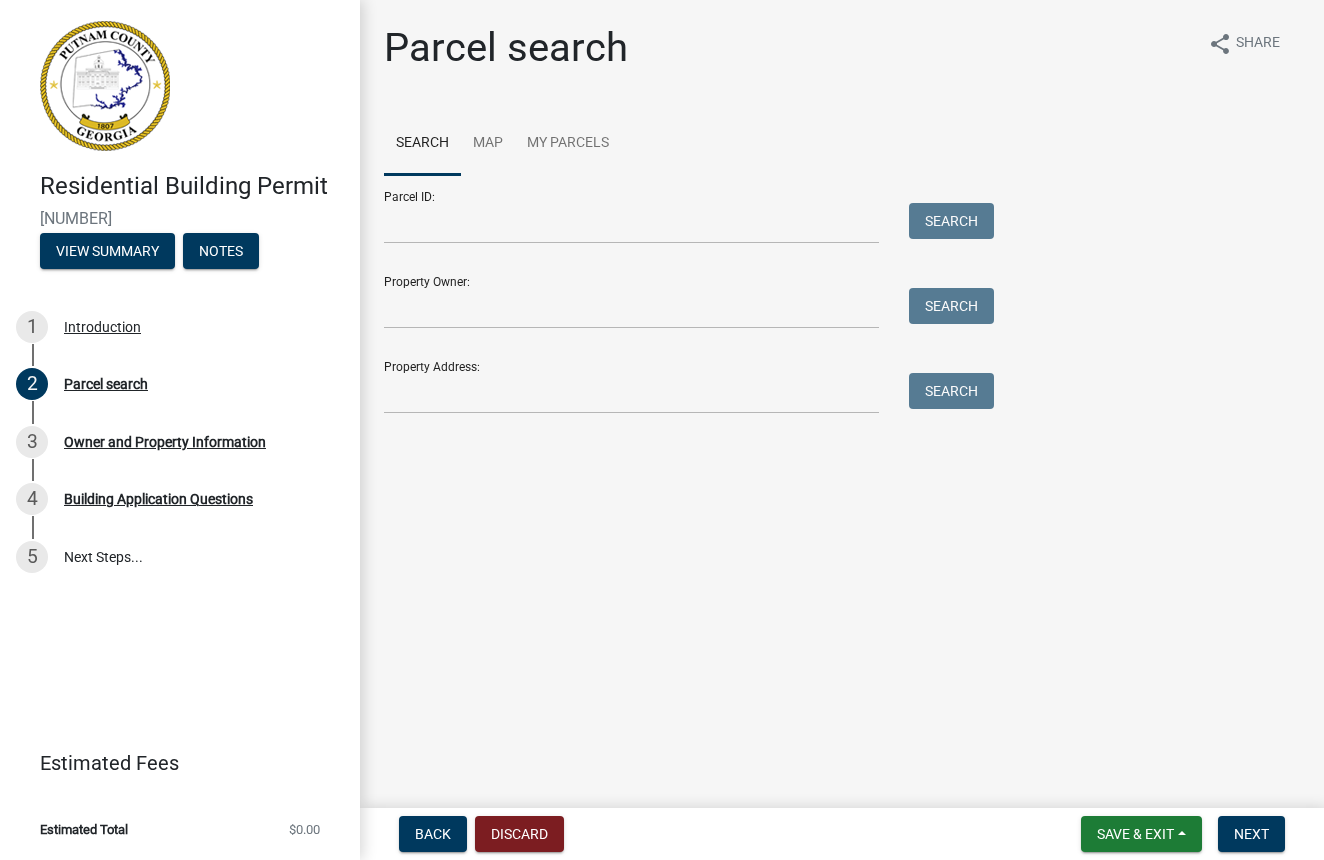 click on "Parcel ID:   Search" at bounding box center [684, 209] 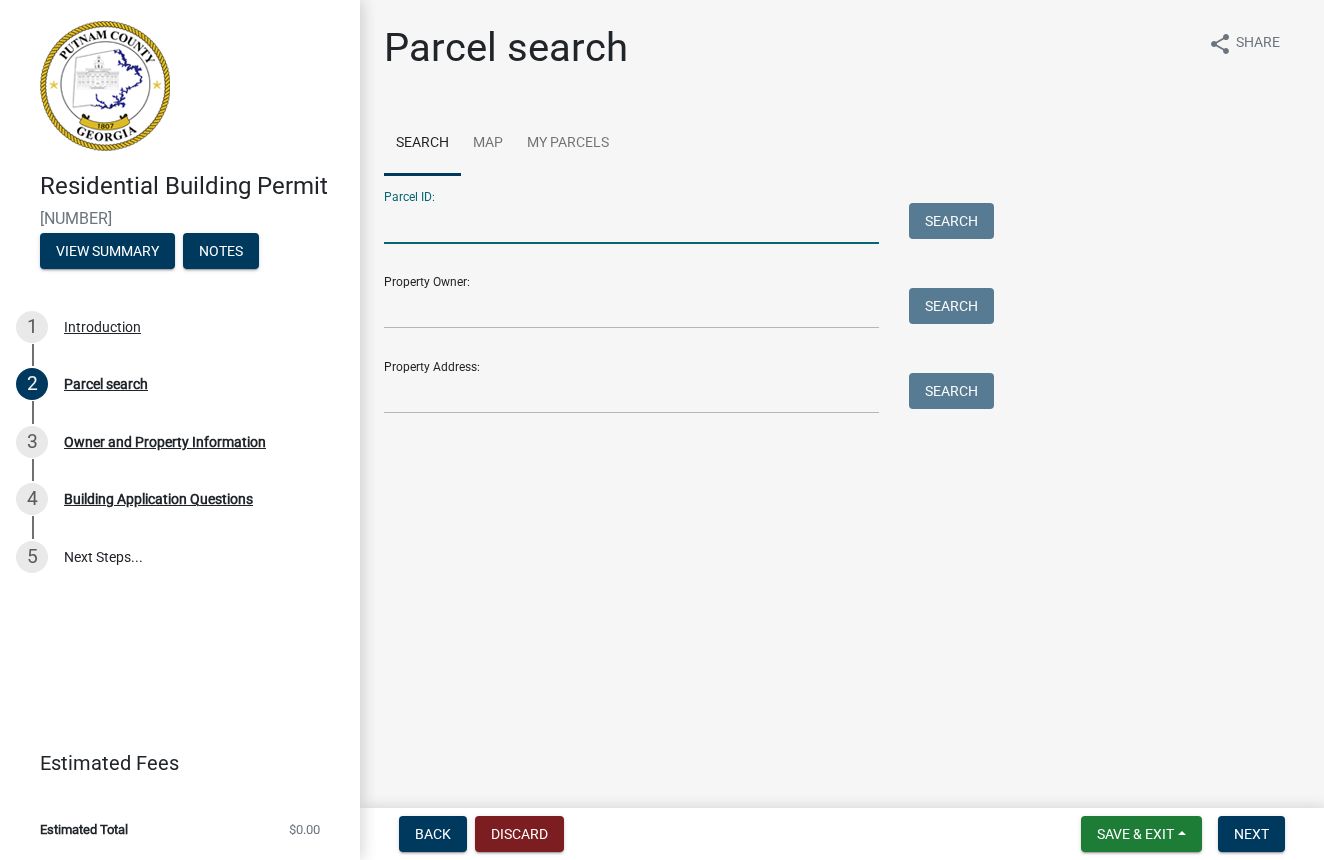 click on "Parcel ID:" at bounding box center (631, 223) 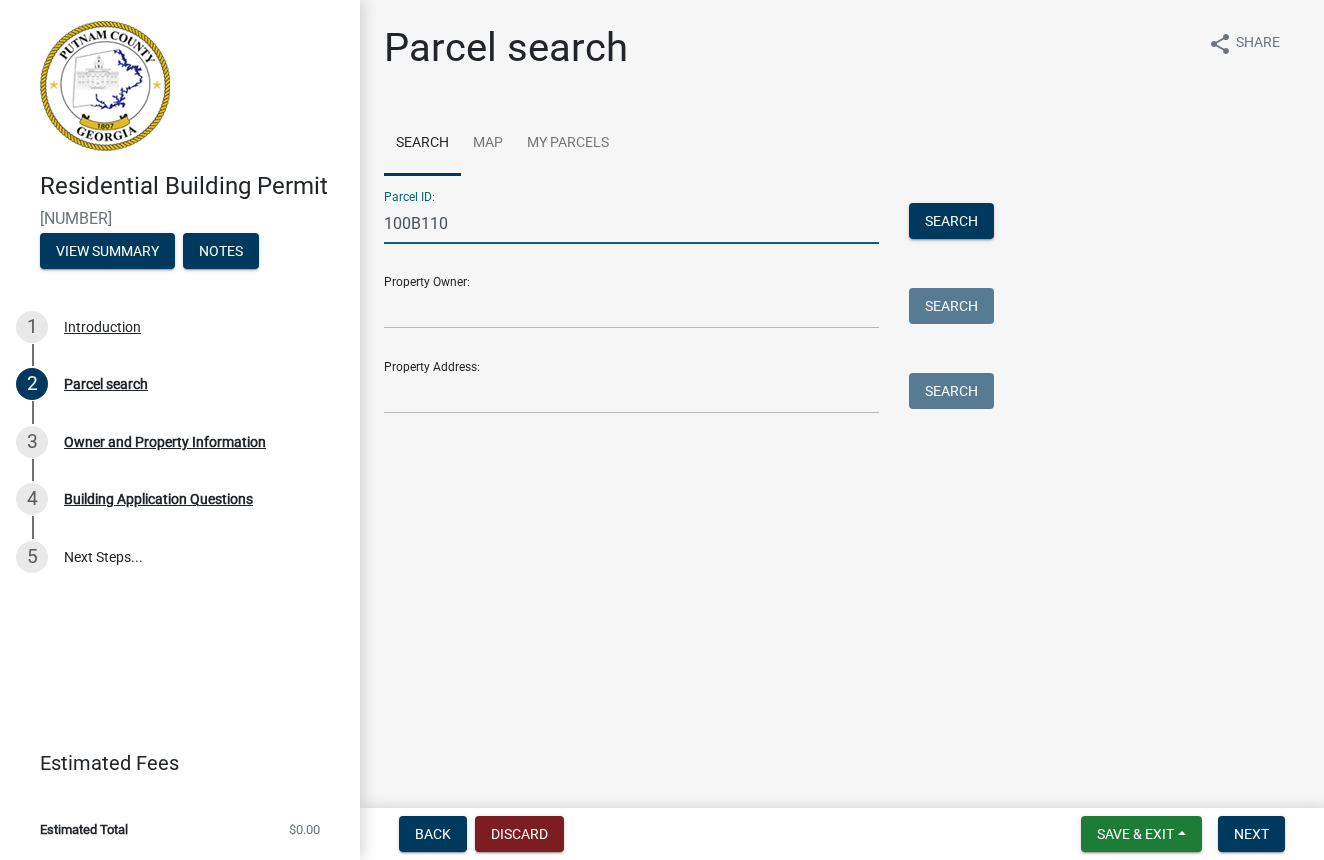 type on "100B110" 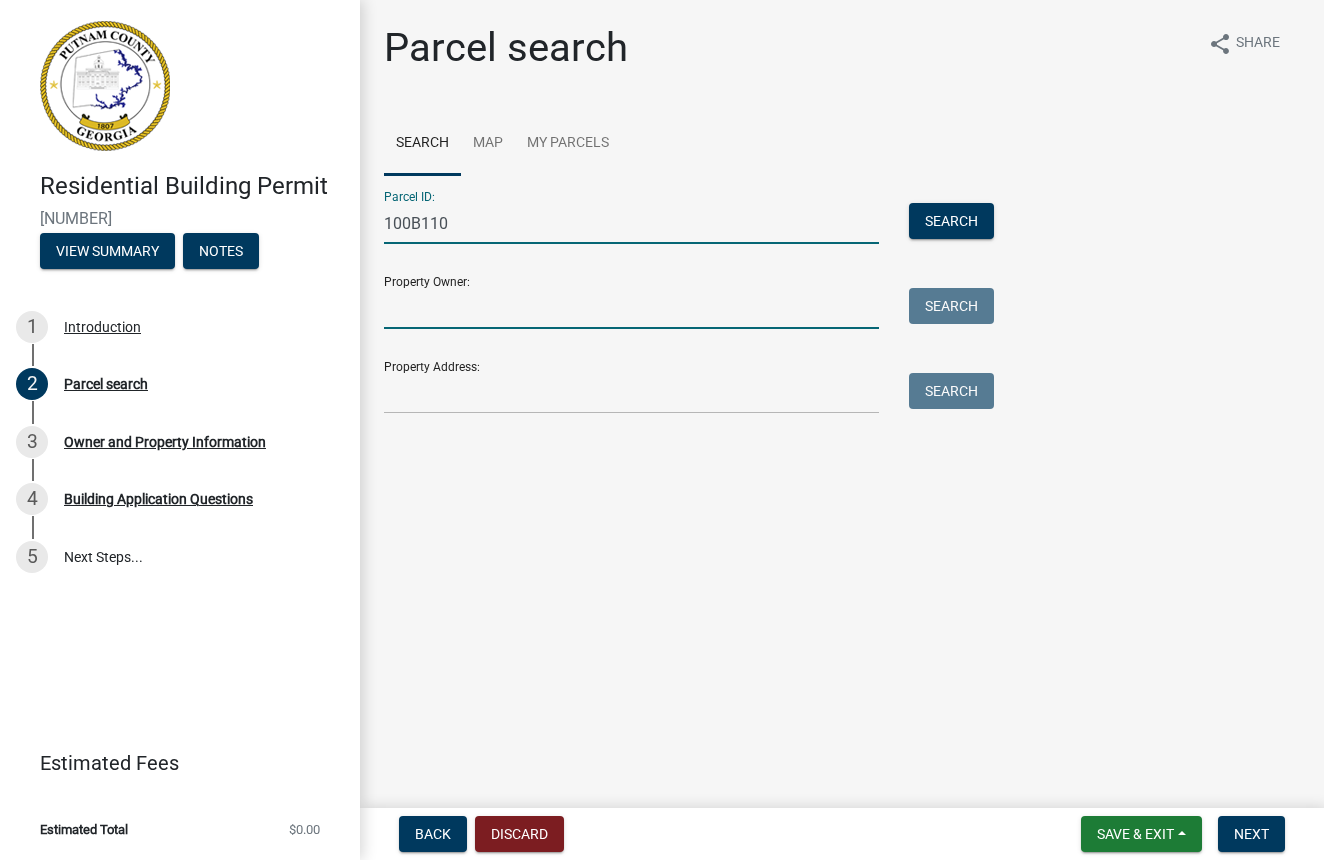 click on "Property Owner:" at bounding box center [631, 308] 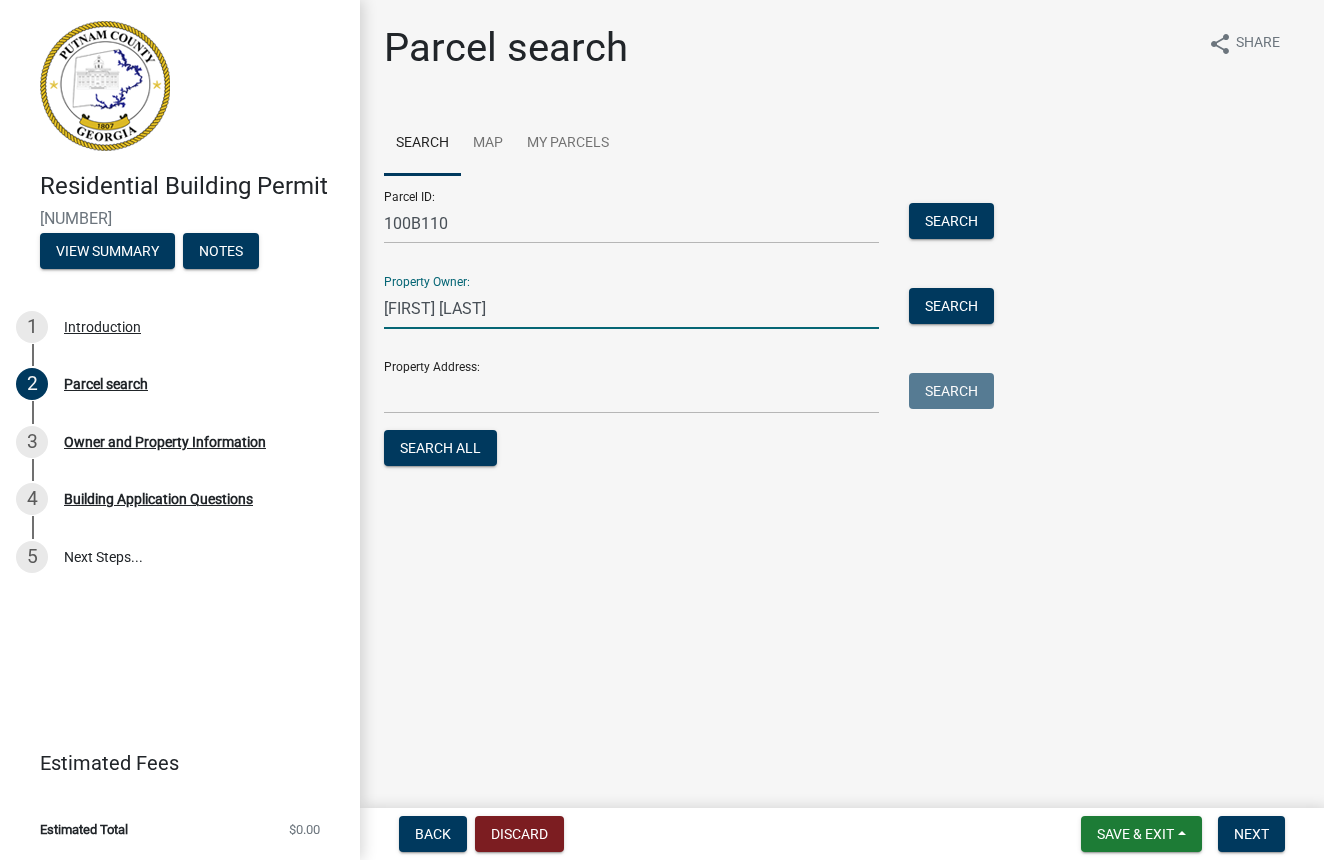 type on "Richard R.& Wendy W.Harp" 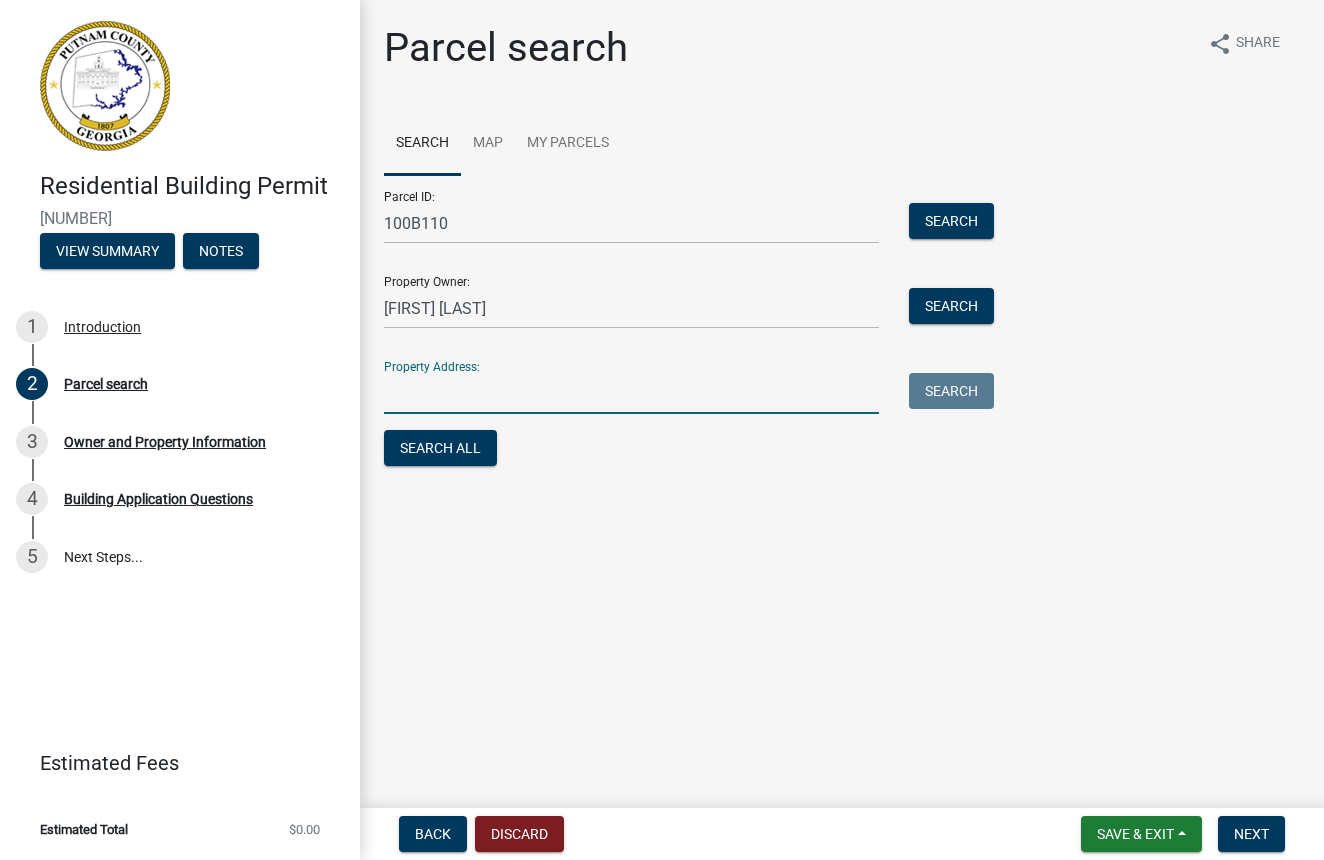 click on "Property Address:" at bounding box center (631, 393) 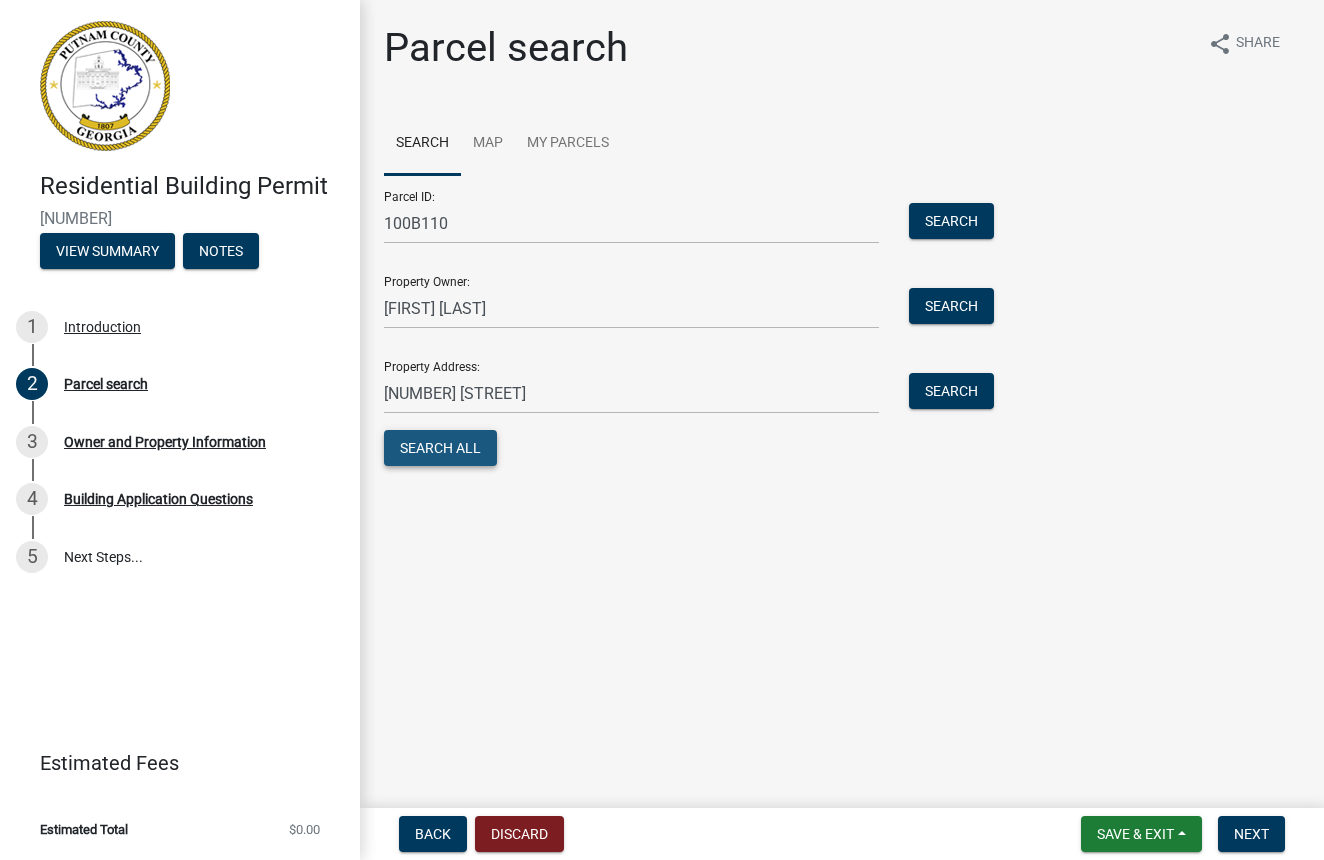 click on "Search All" at bounding box center [440, 448] 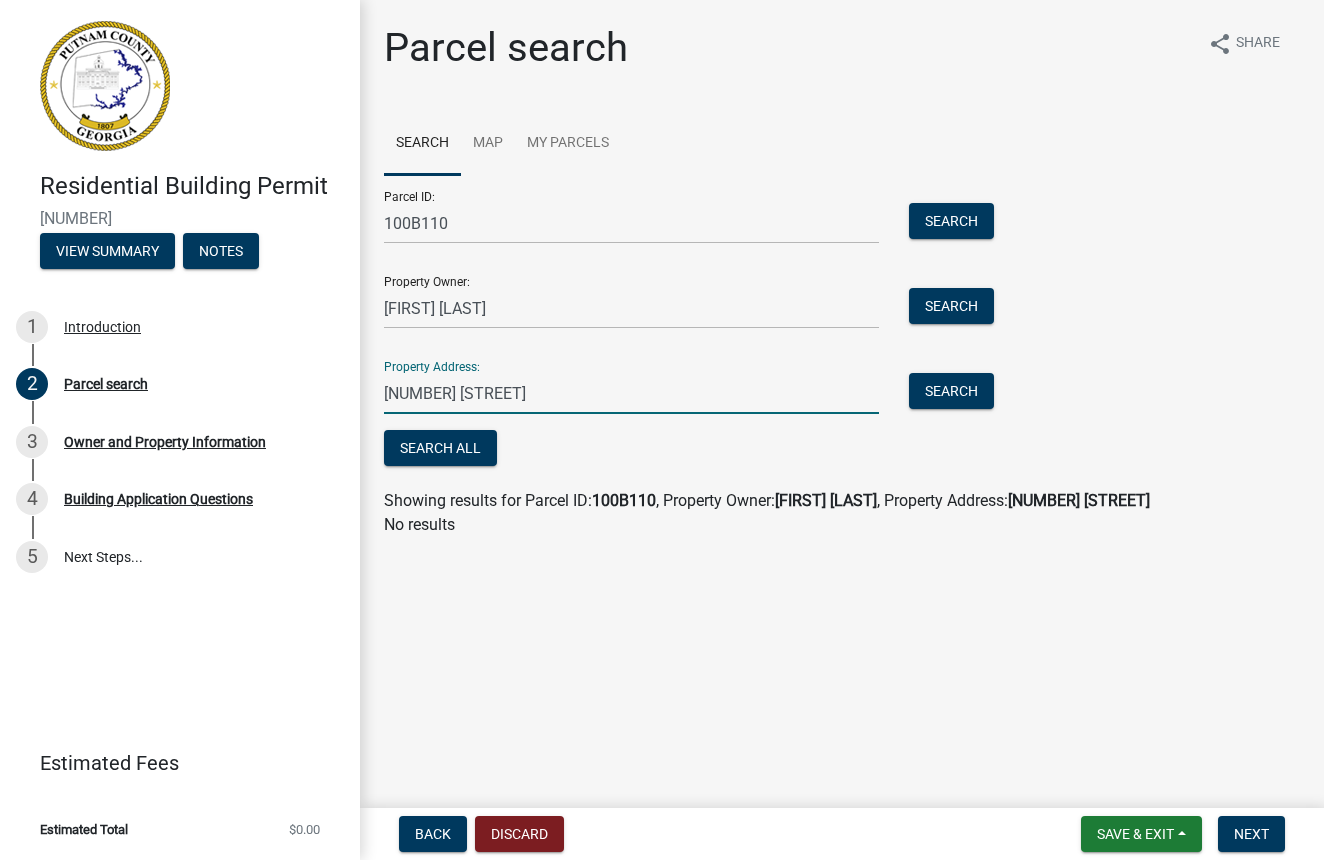 click on "1041 Crooked Creek Road" at bounding box center [631, 393] 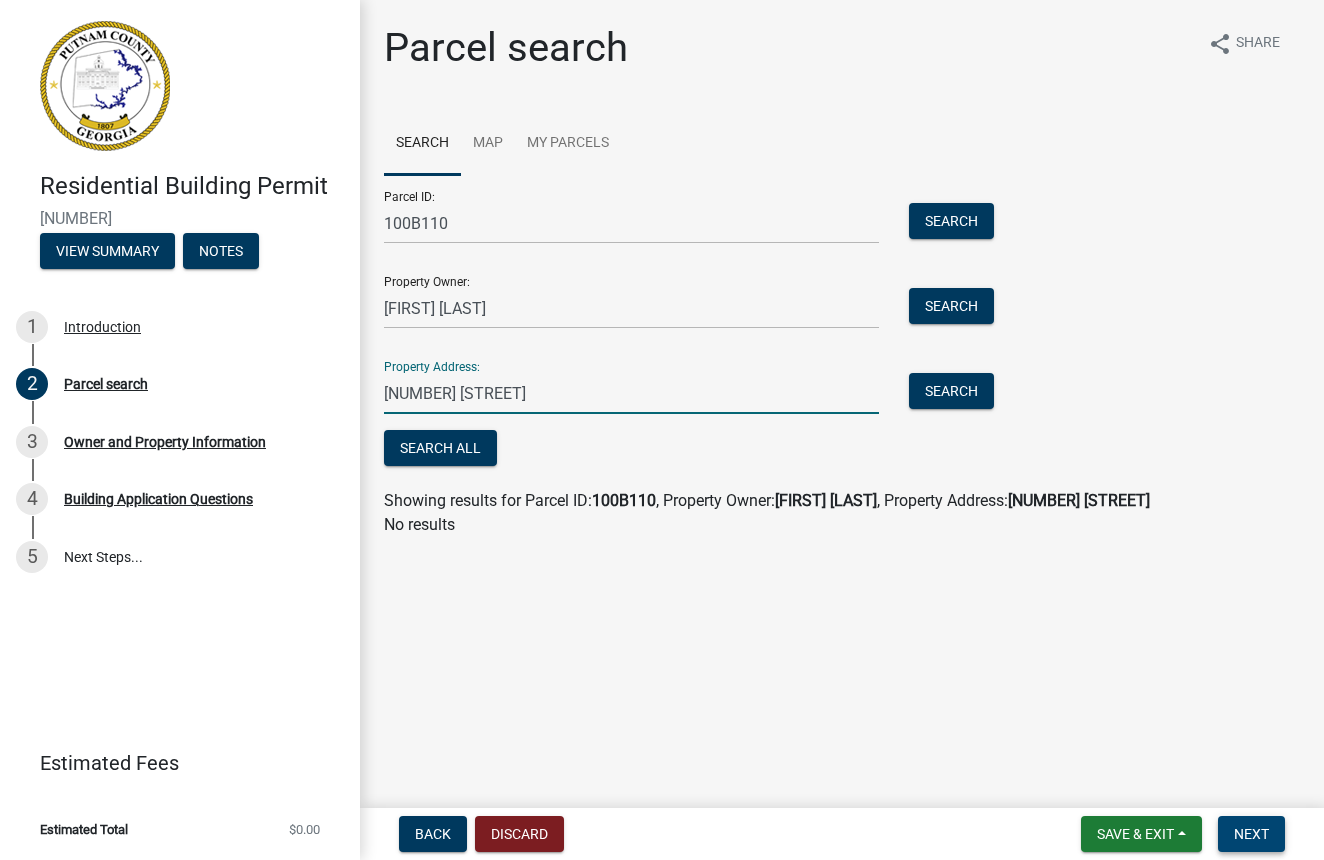 type on "1041 Crooked Creek Road" 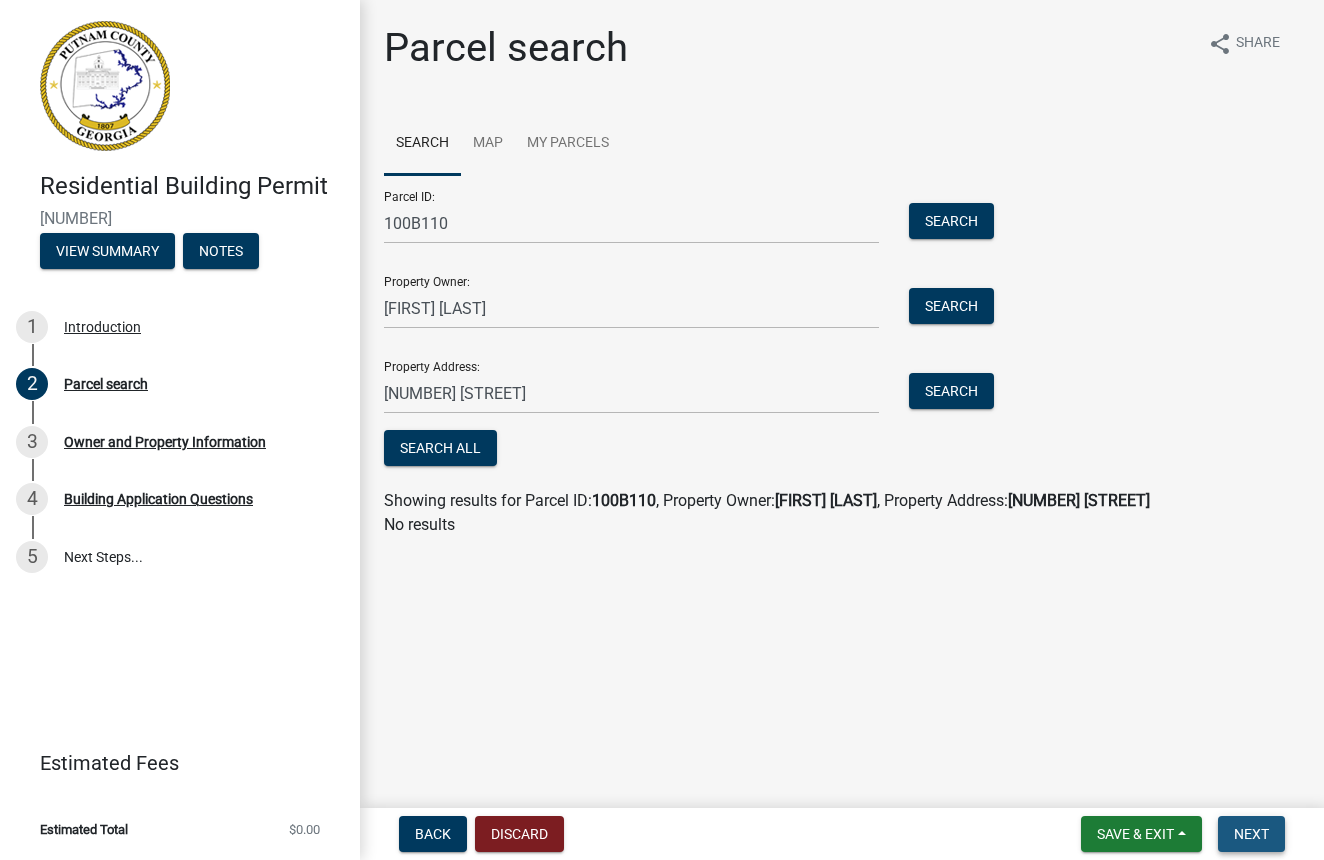 click on "Next" at bounding box center [1251, 834] 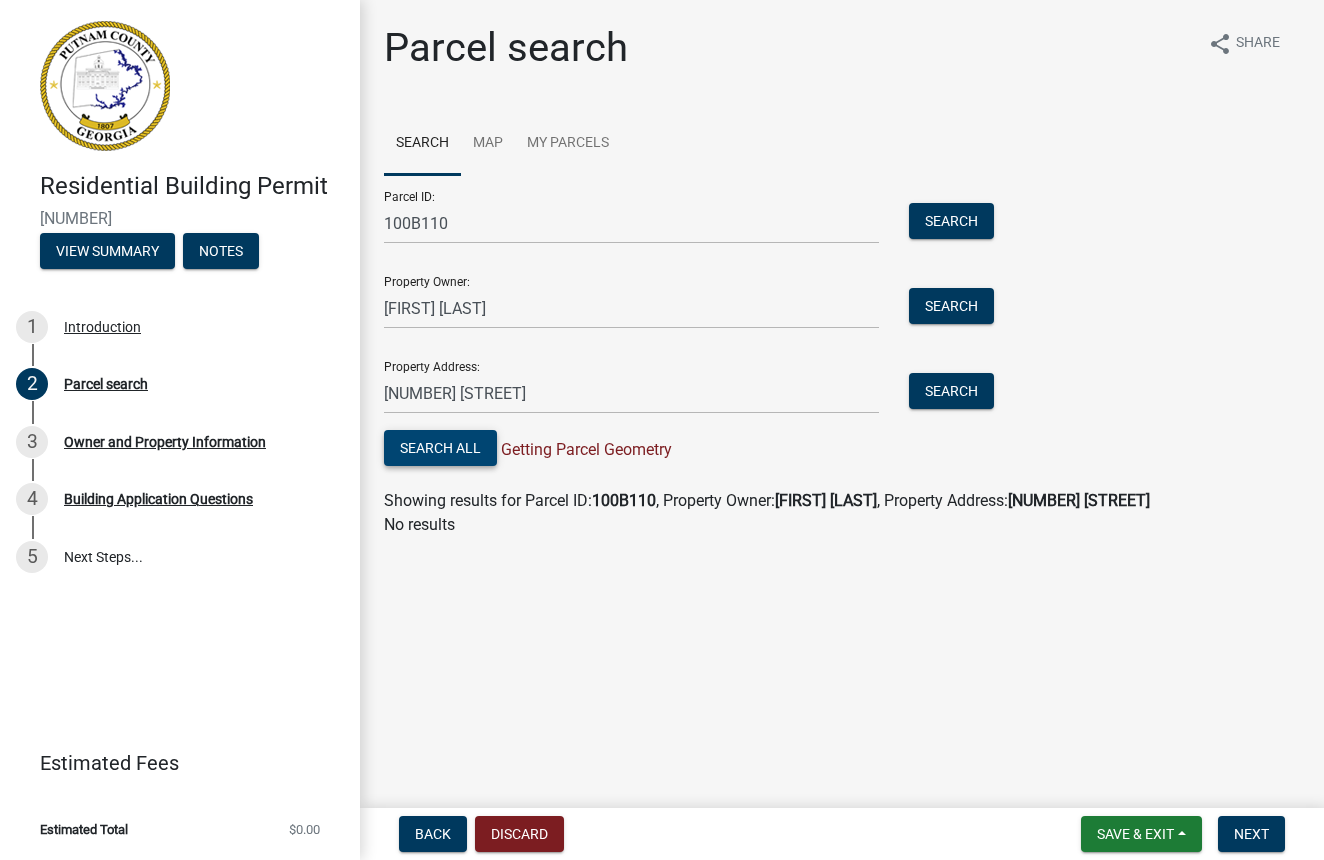click on "Search All" at bounding box center (440, 448) 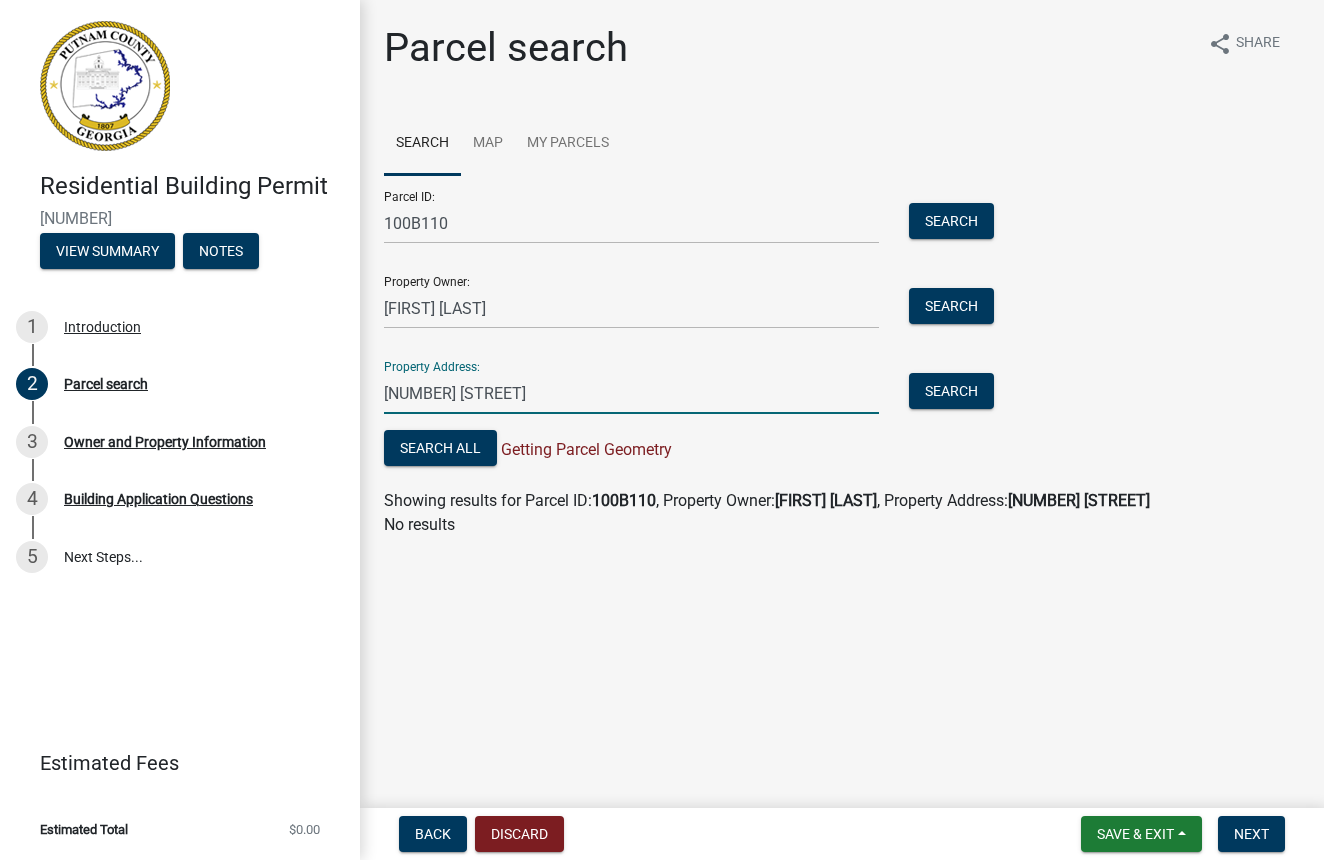 click on "1041 Crooked Creek Road" at bounding box center [631, 393] 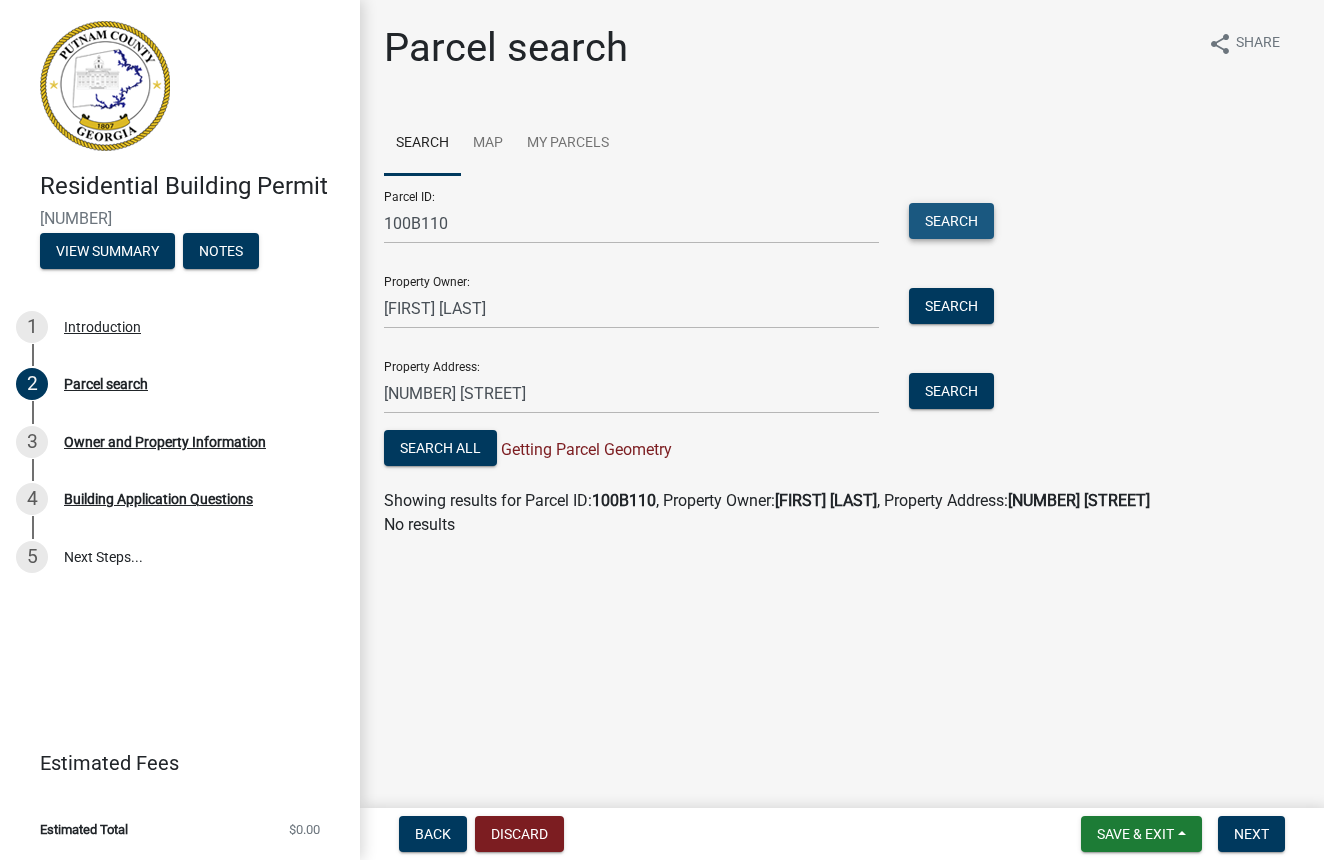 click on "Search" at bounding box center [951, 221] 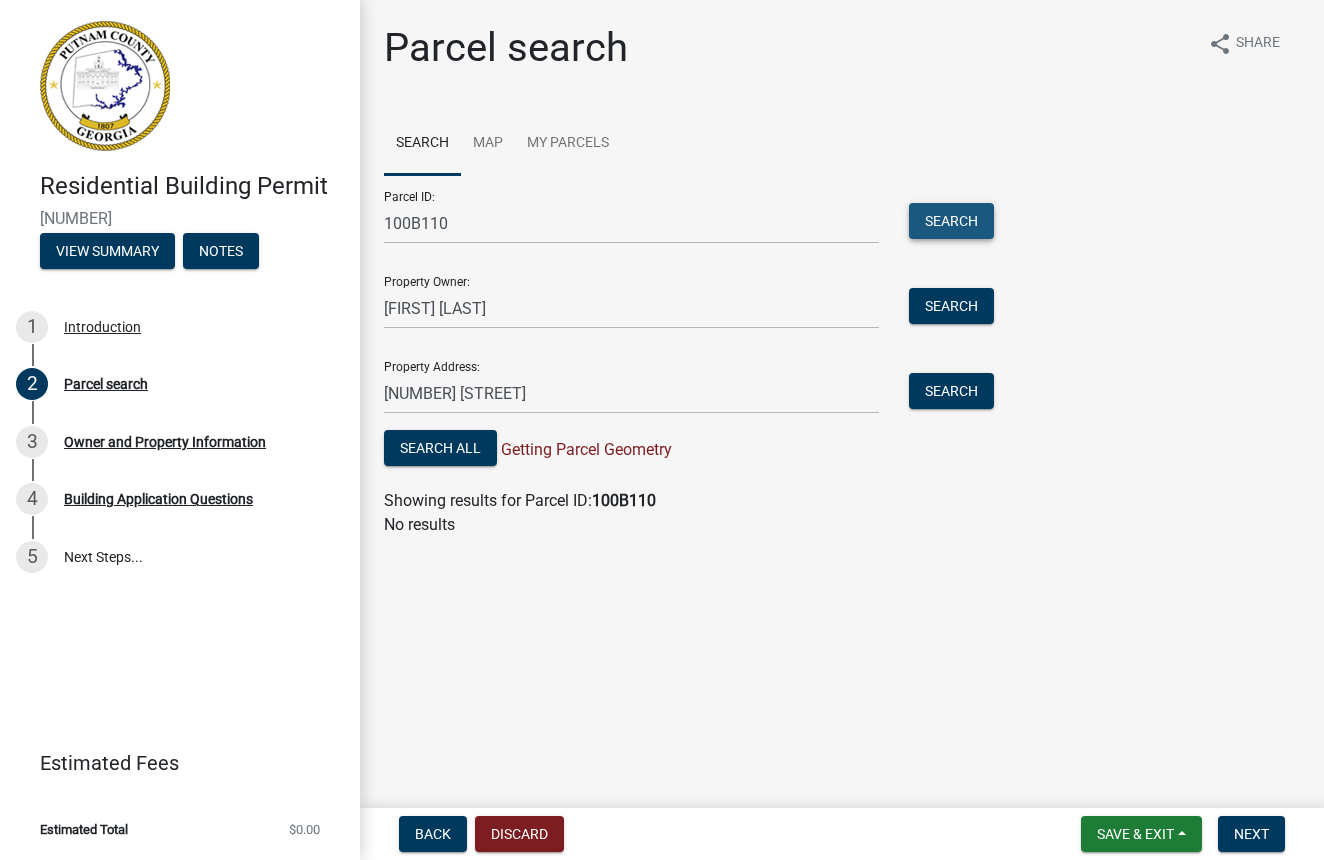 click on "Search" at bounding box center [951, 221] 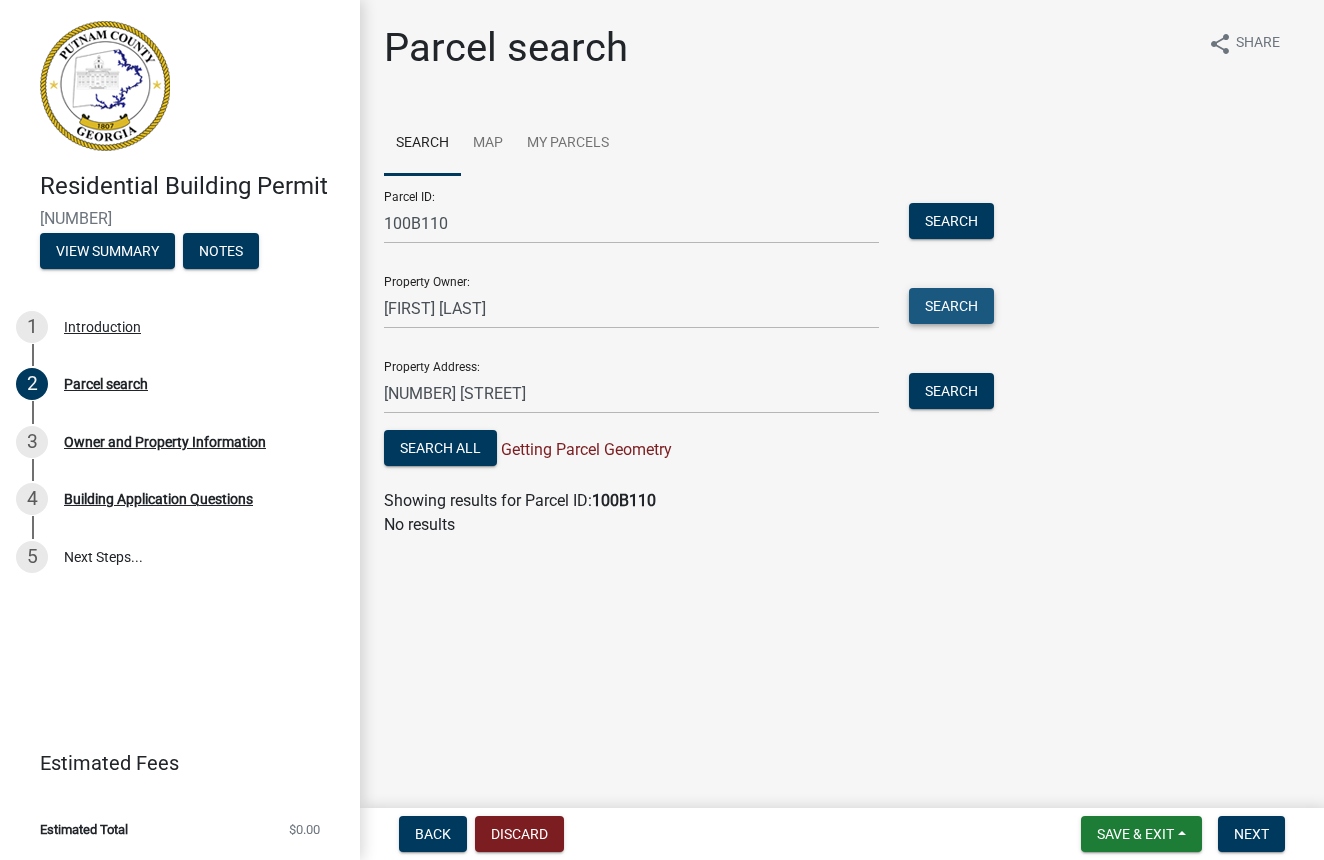 click on "Search" at bounding box center (951, 306) 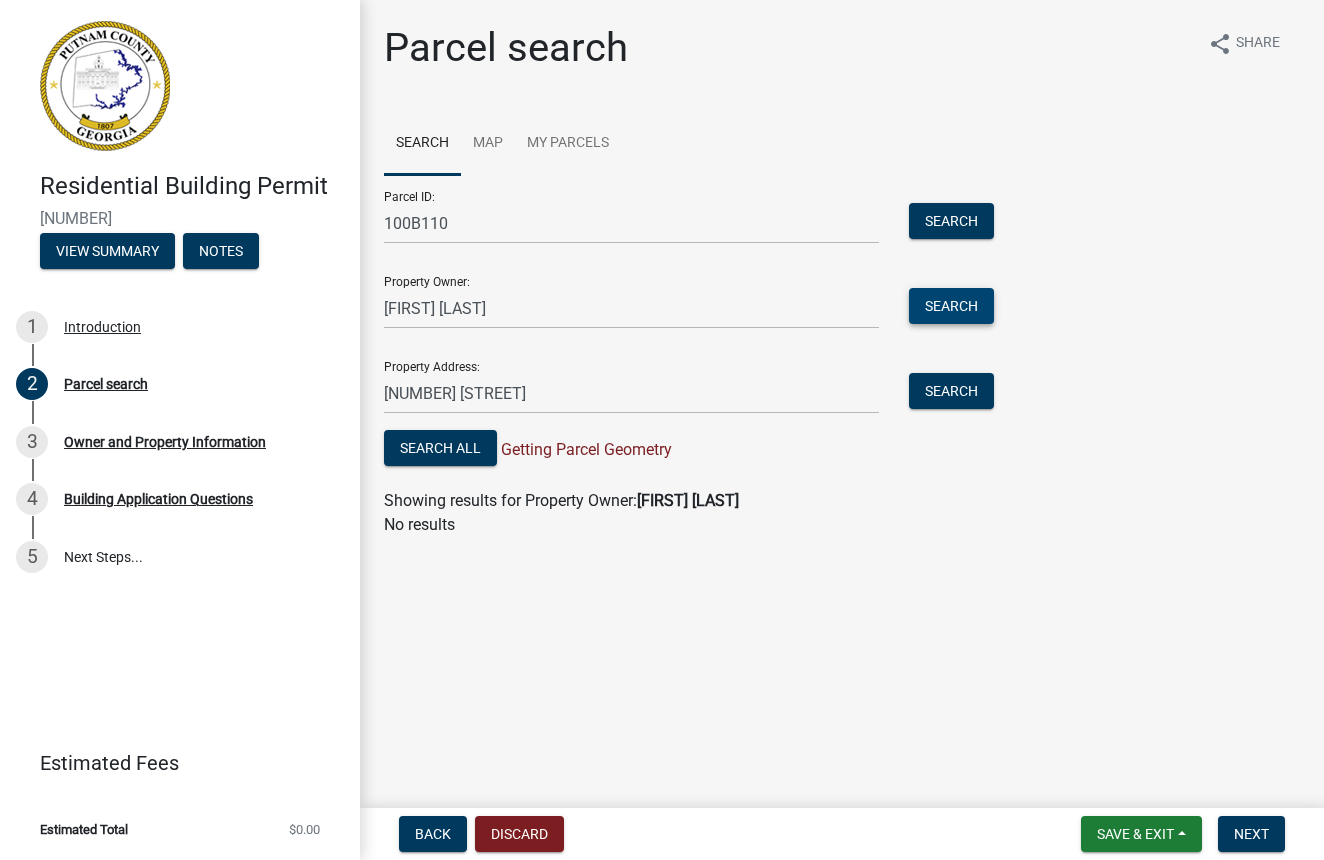 click on "Search" at bounding box center [951, 306] 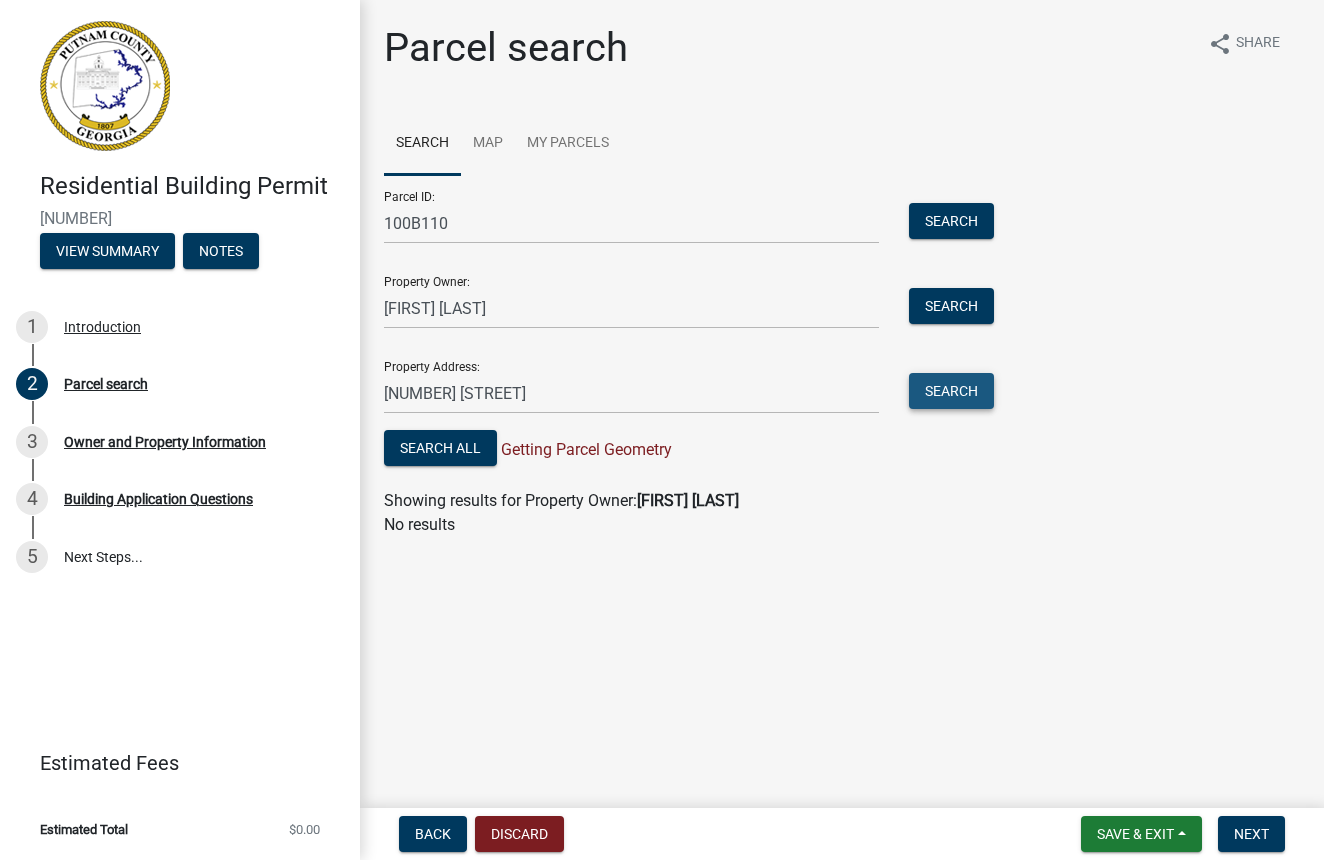click on "Search" at bounding box center (951, 391) 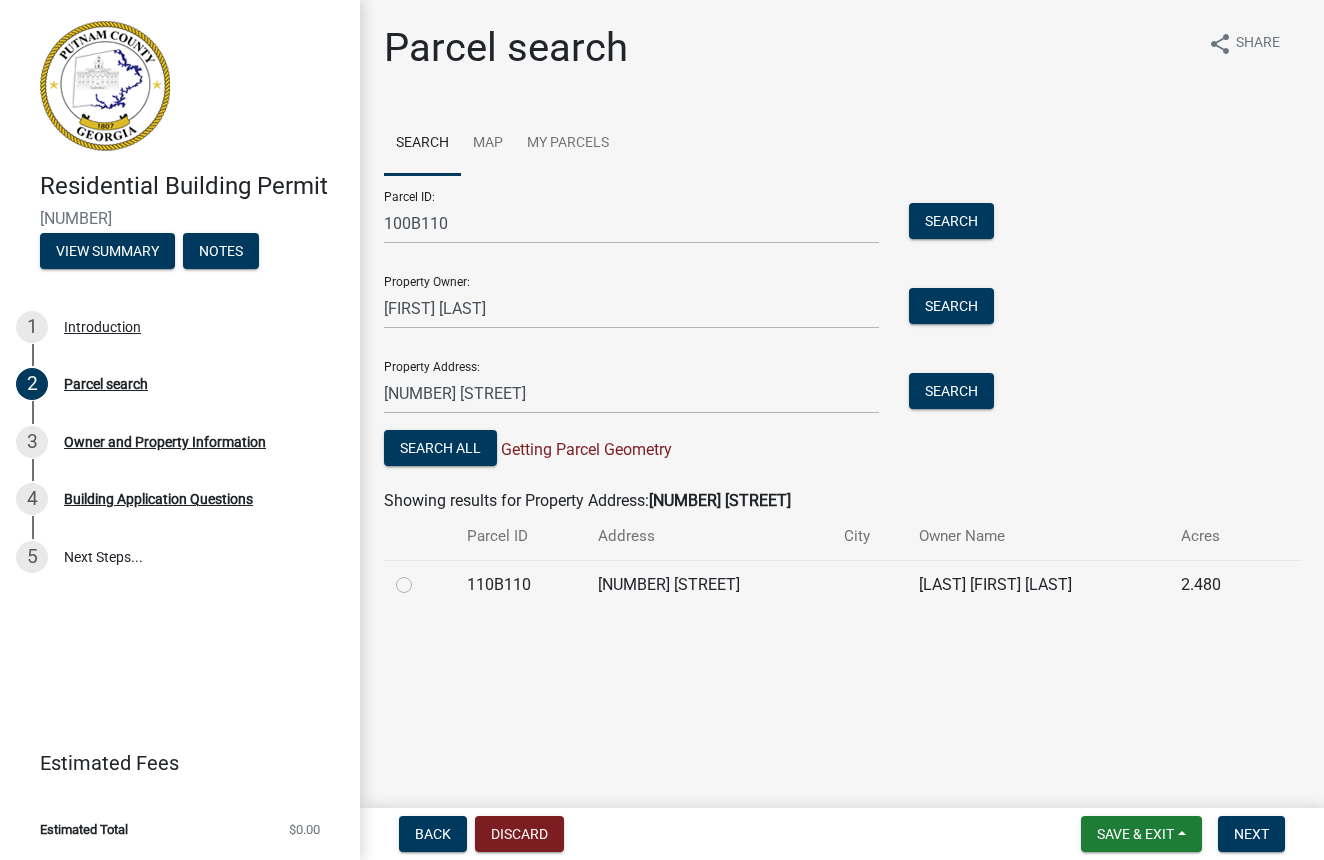 click 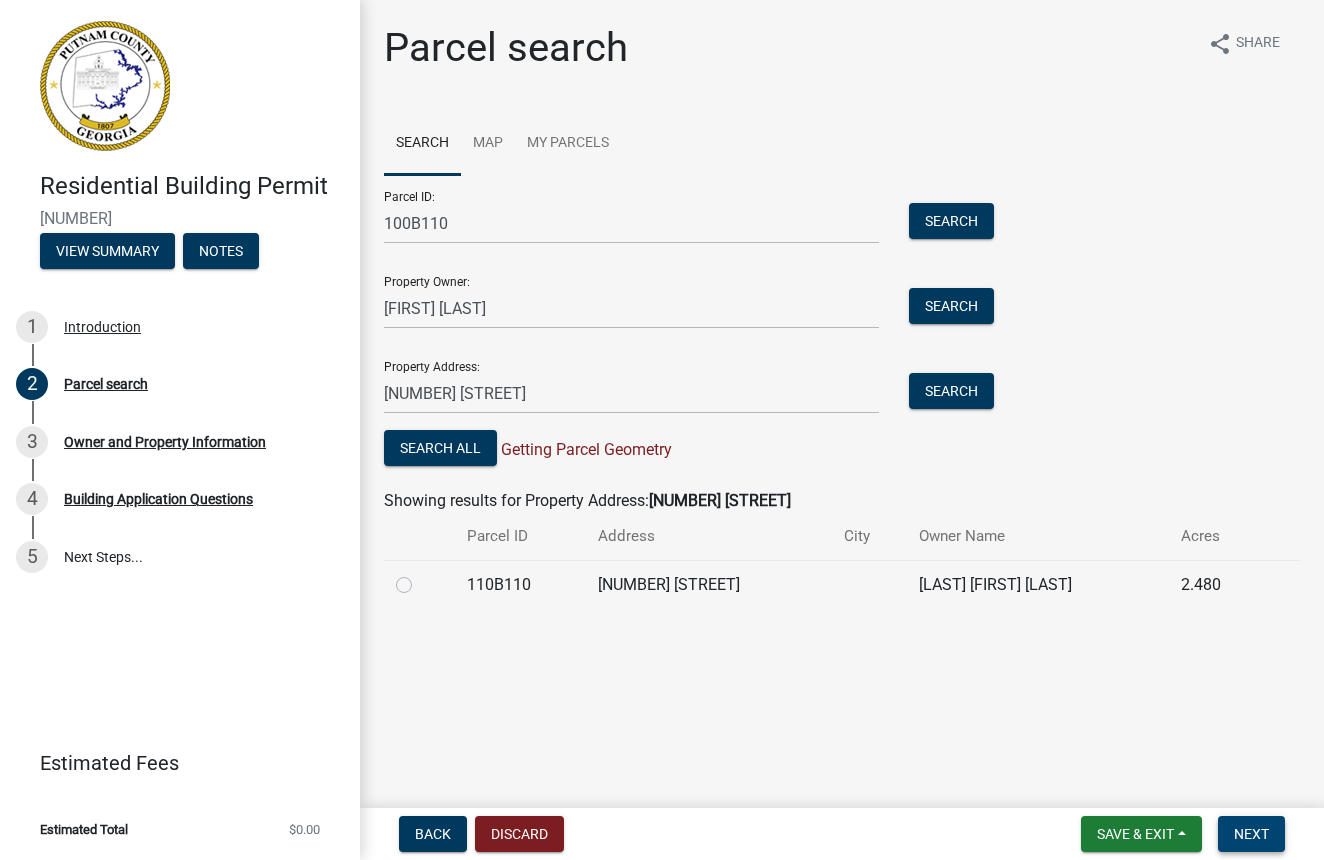 click on "Next" at bounding box center [1251, 834] 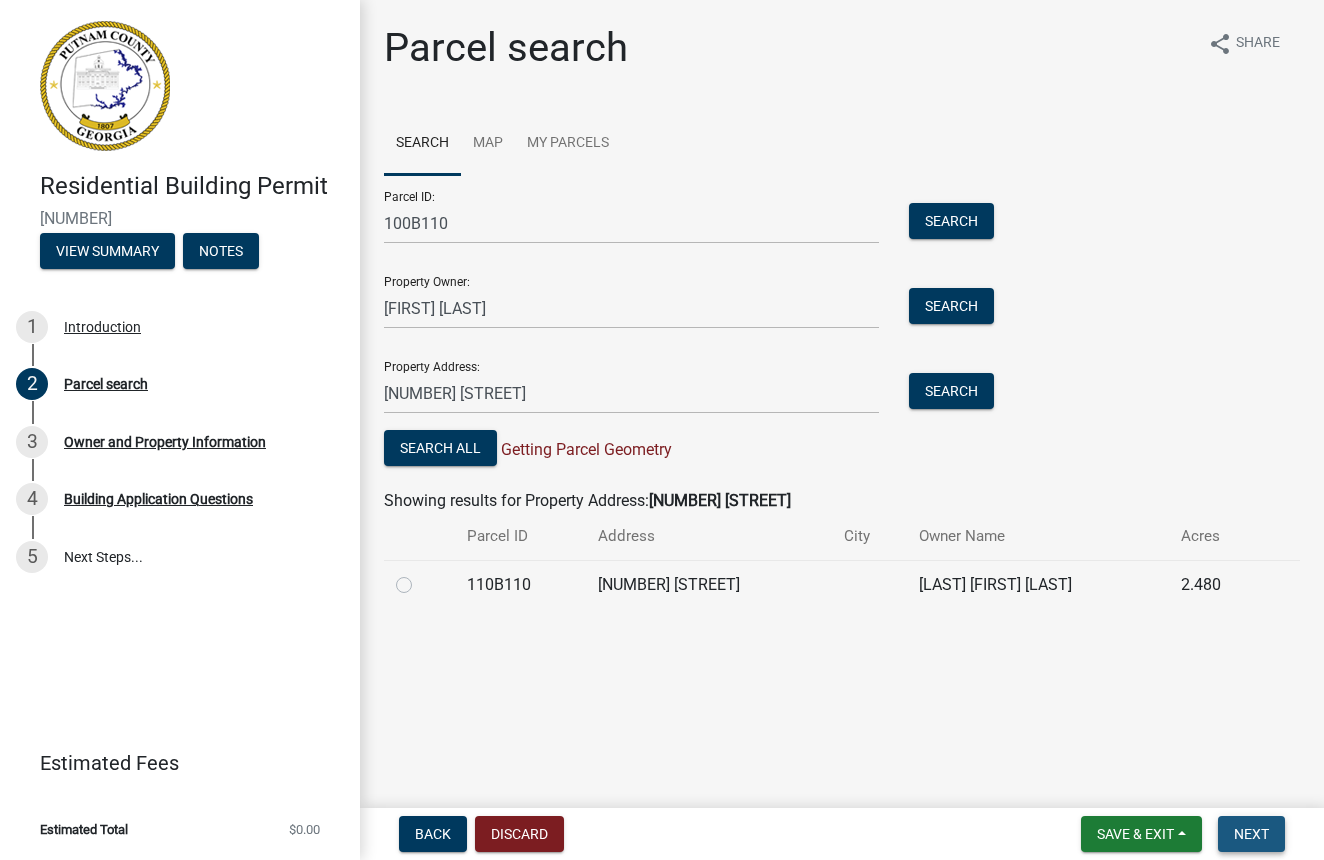 click on "Next" at bounding box center [1251, 834] 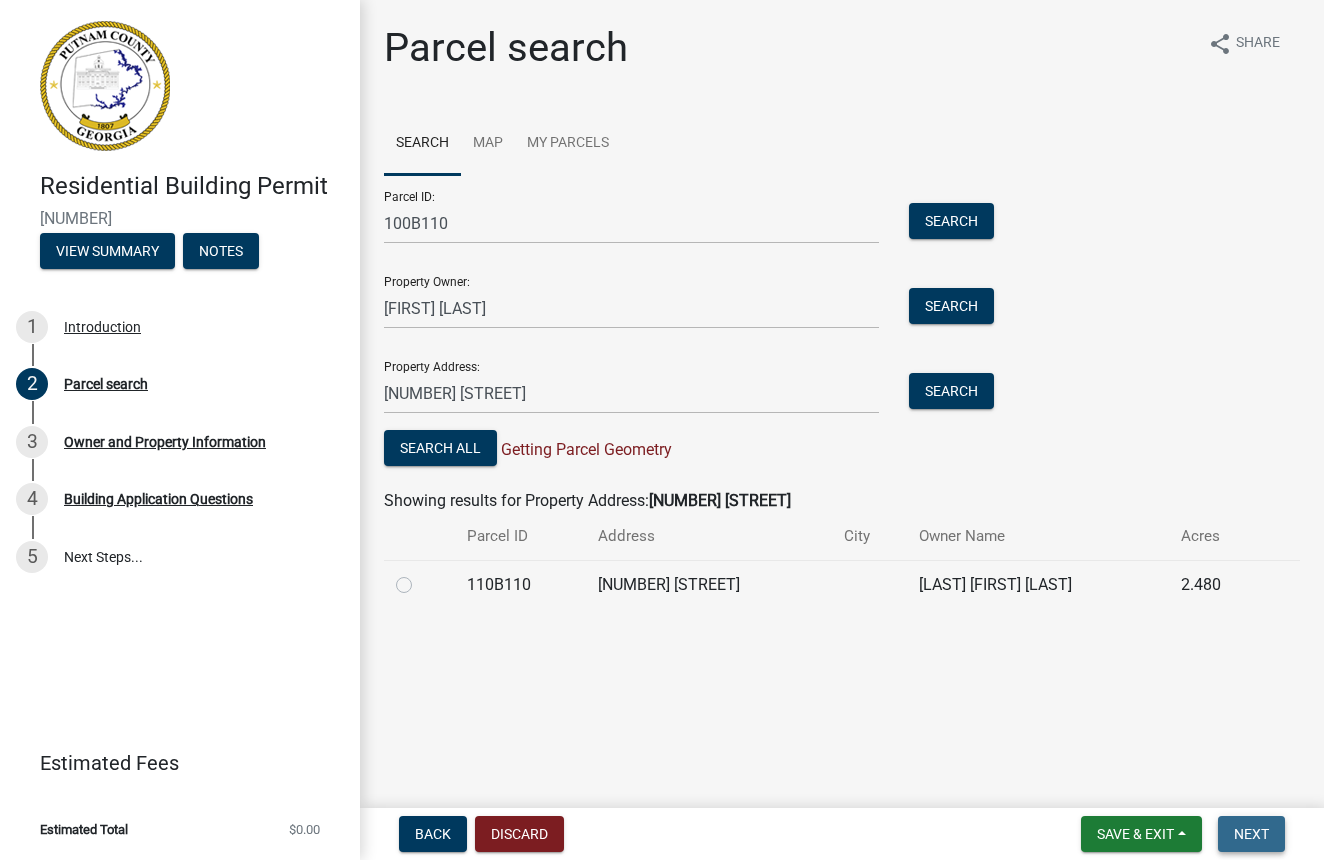 click on "Next" at bounding box center (1251, 834) 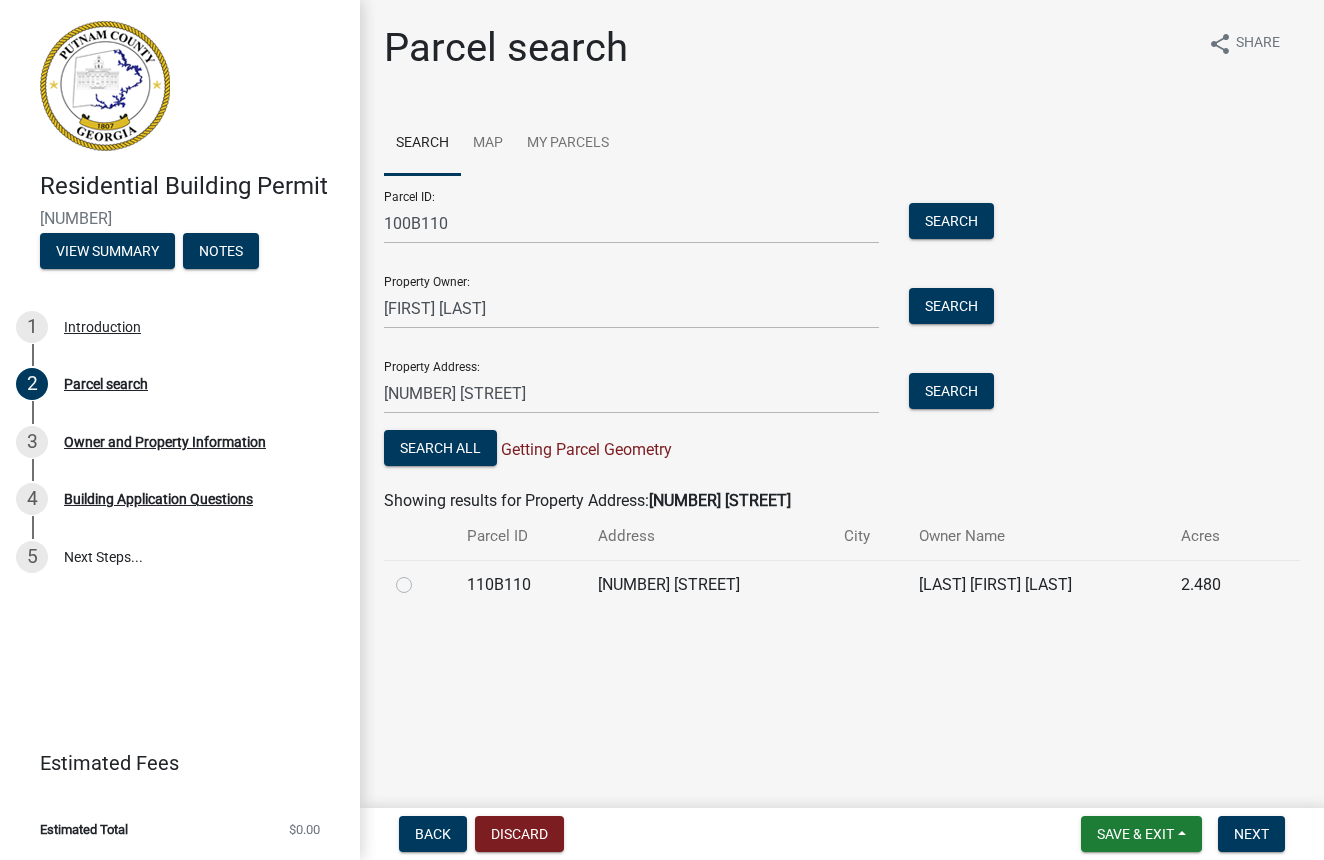 scroll, scrollTop: 0, scrollLeft: 0, axis: both 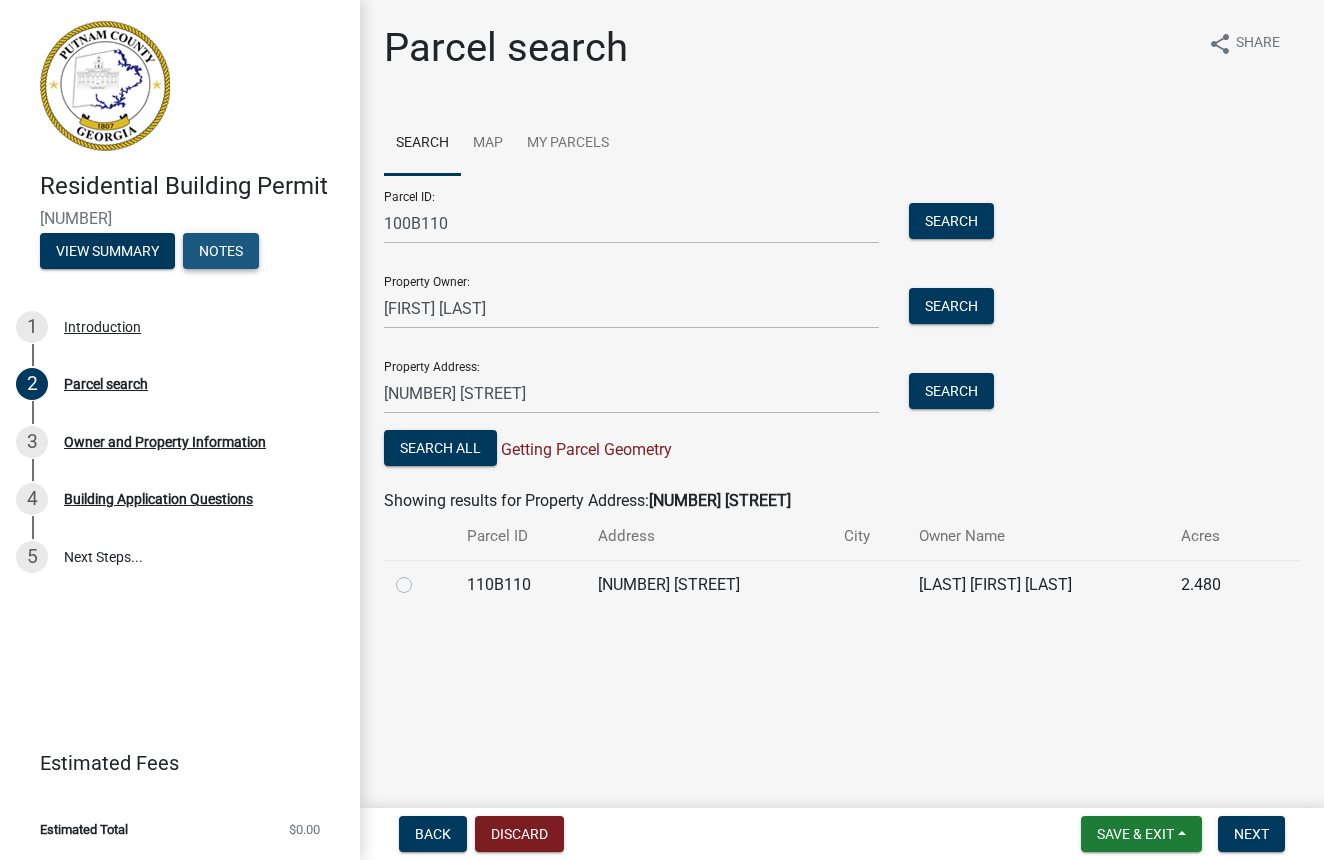 click on "Notes" at bounding box center (221, 251) 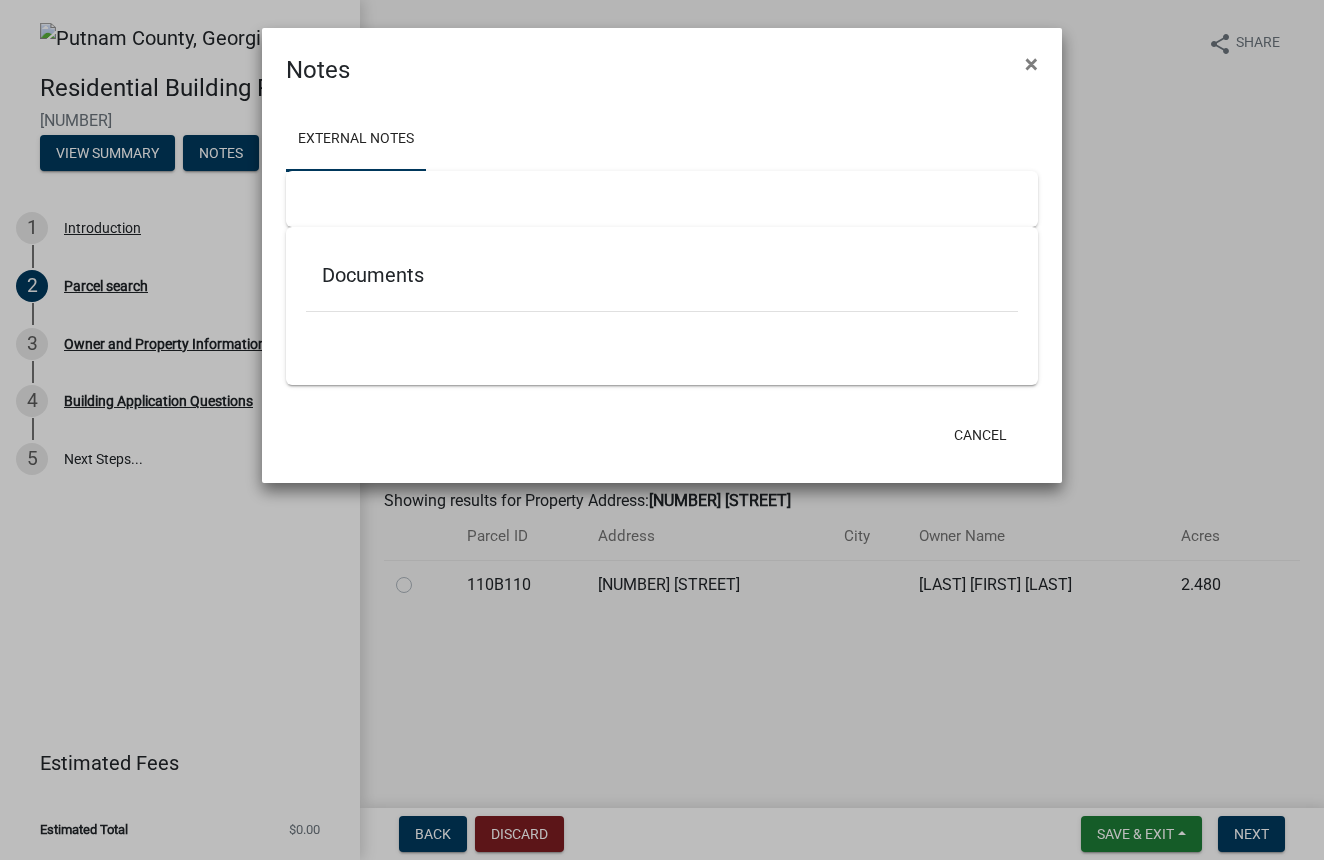 click on "Notes × External Notes Documents     Cancel" 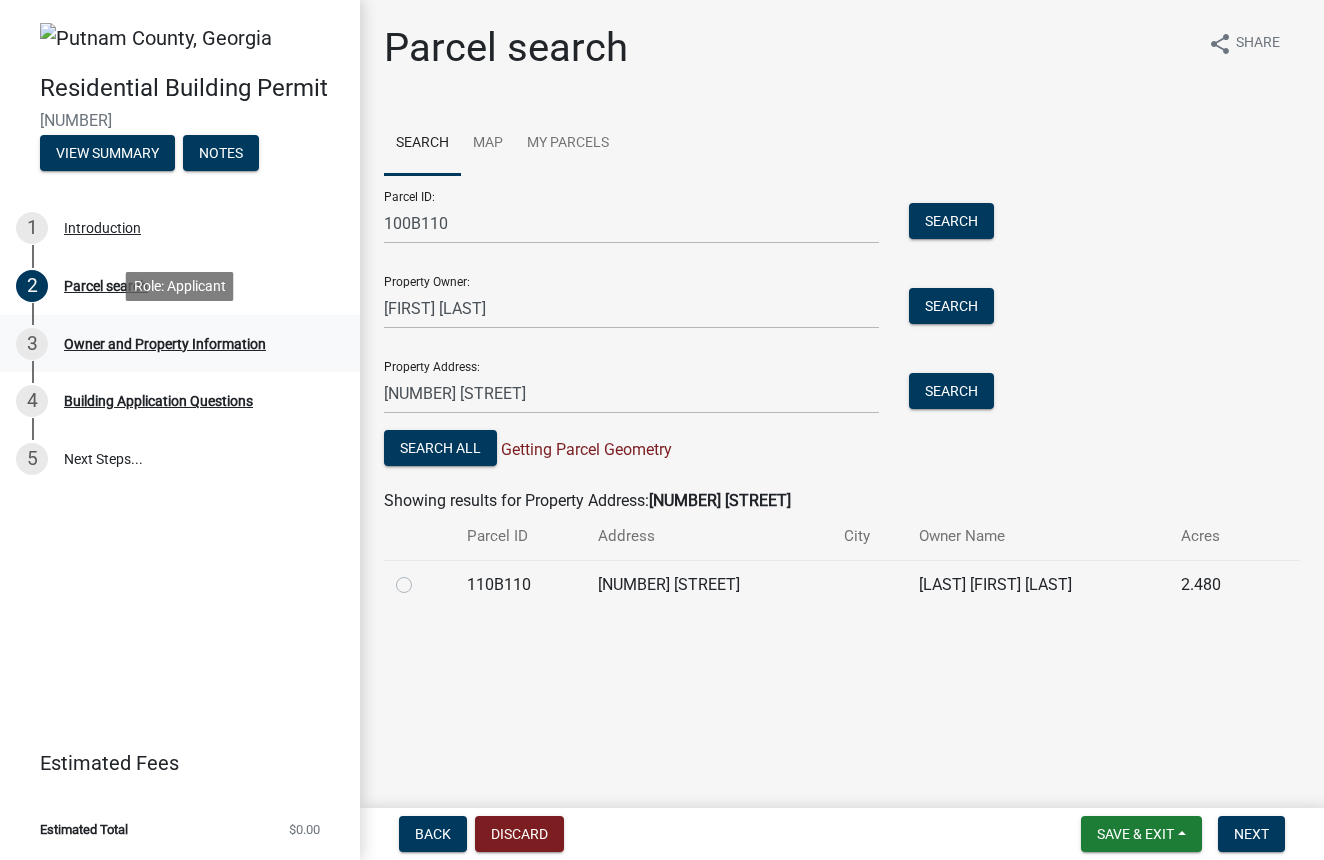 click on "3" at bounding box center [32, 344] 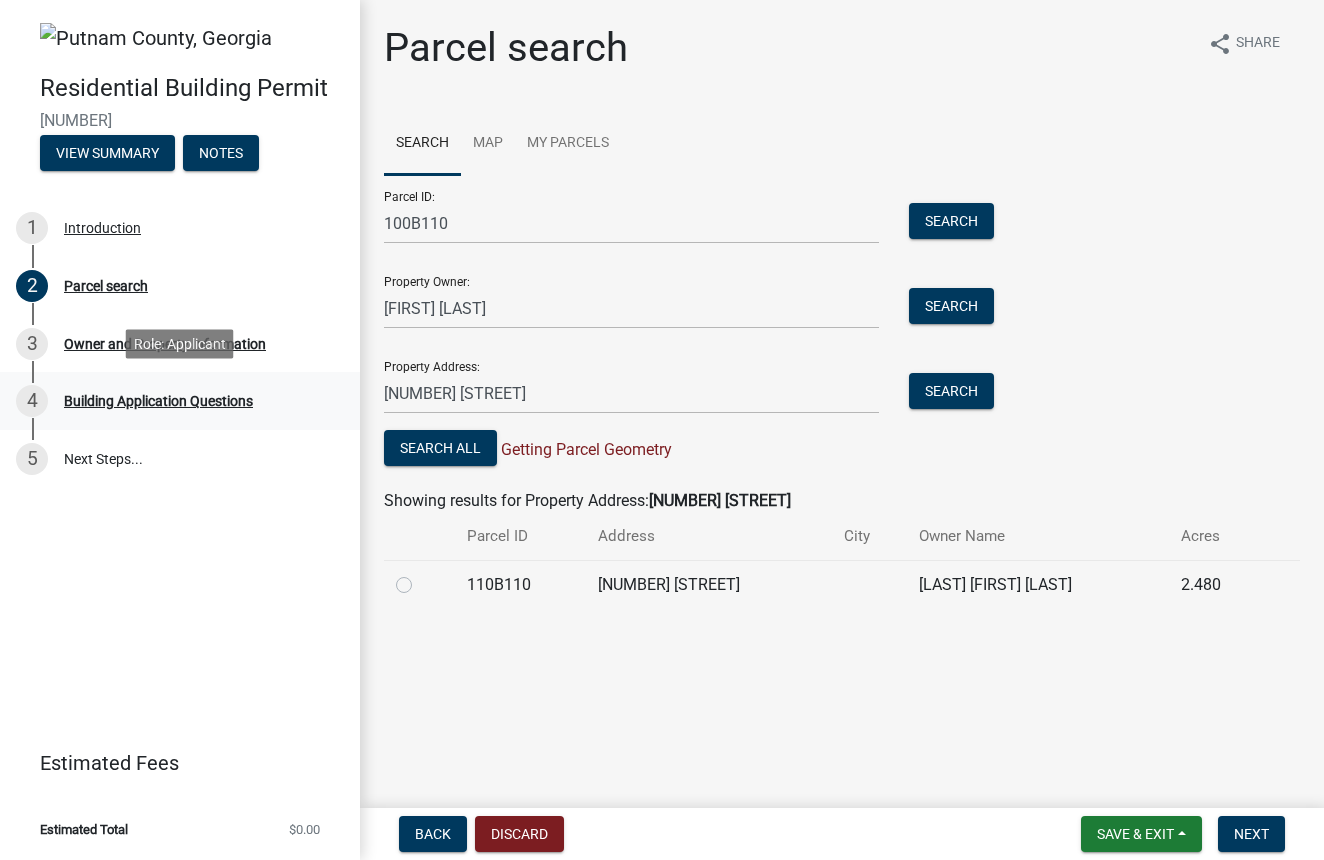 click on "Building Application Questions" at bounding box center (158, 401) 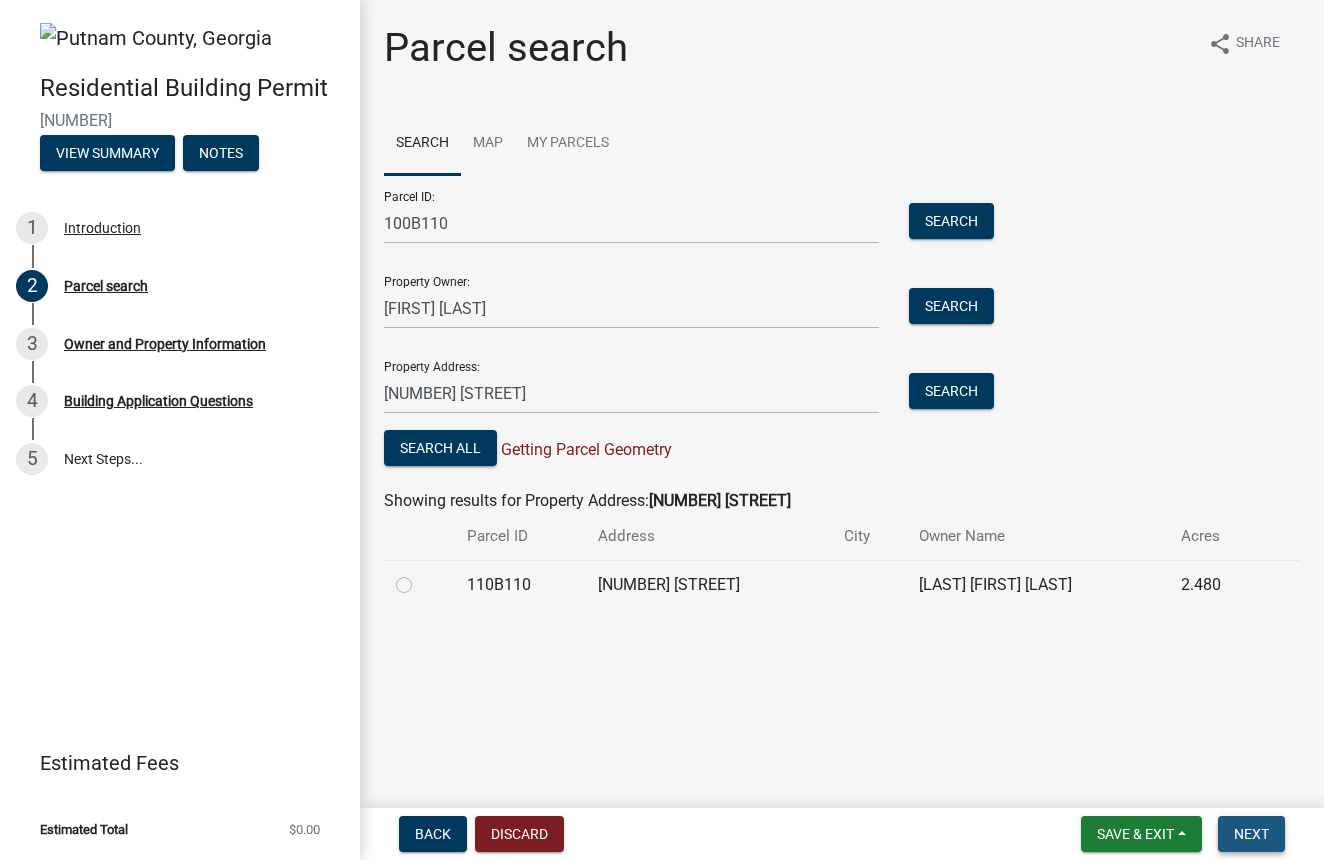 click on "Next" at bounding box center (1251, 834) 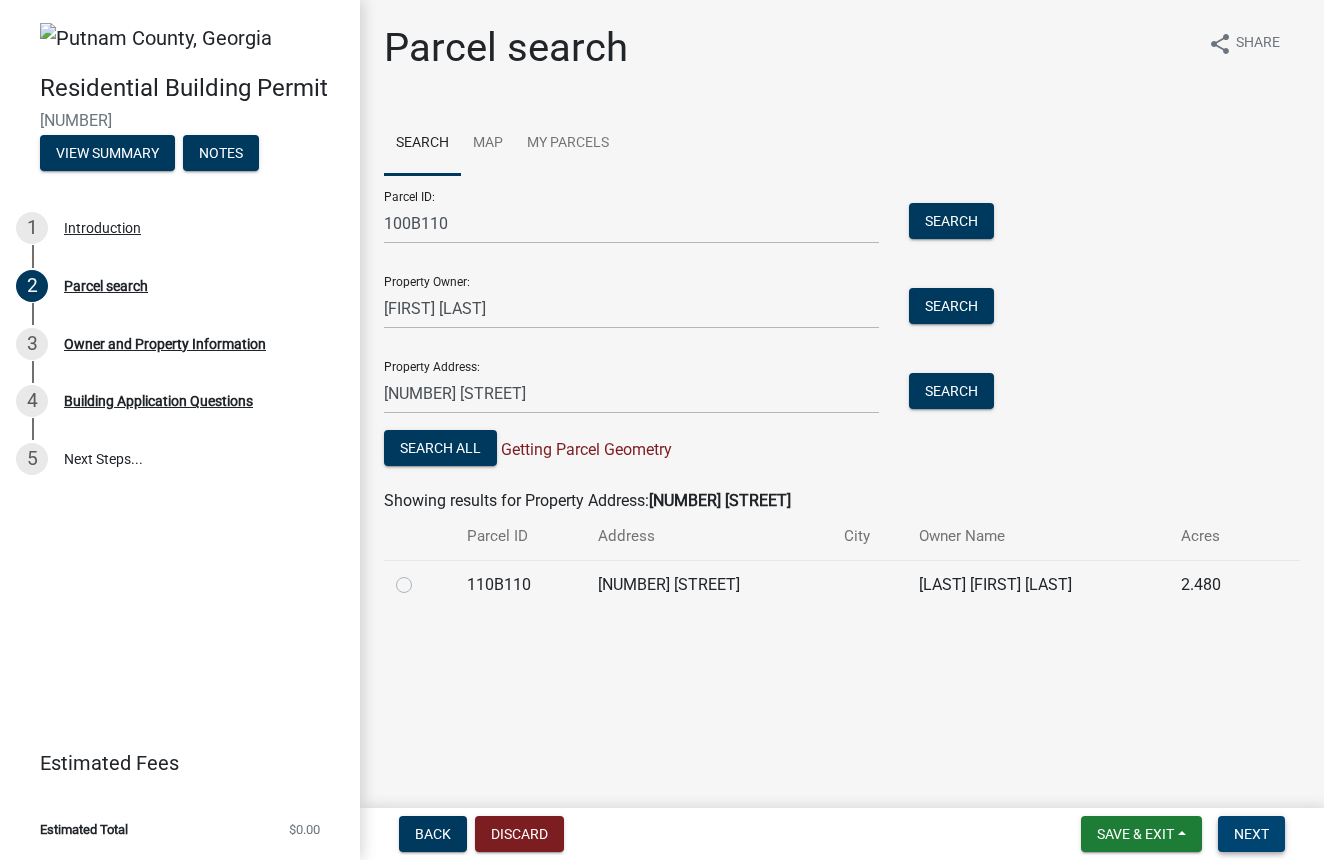 click on "Next" at bounding box center (1251, 834) 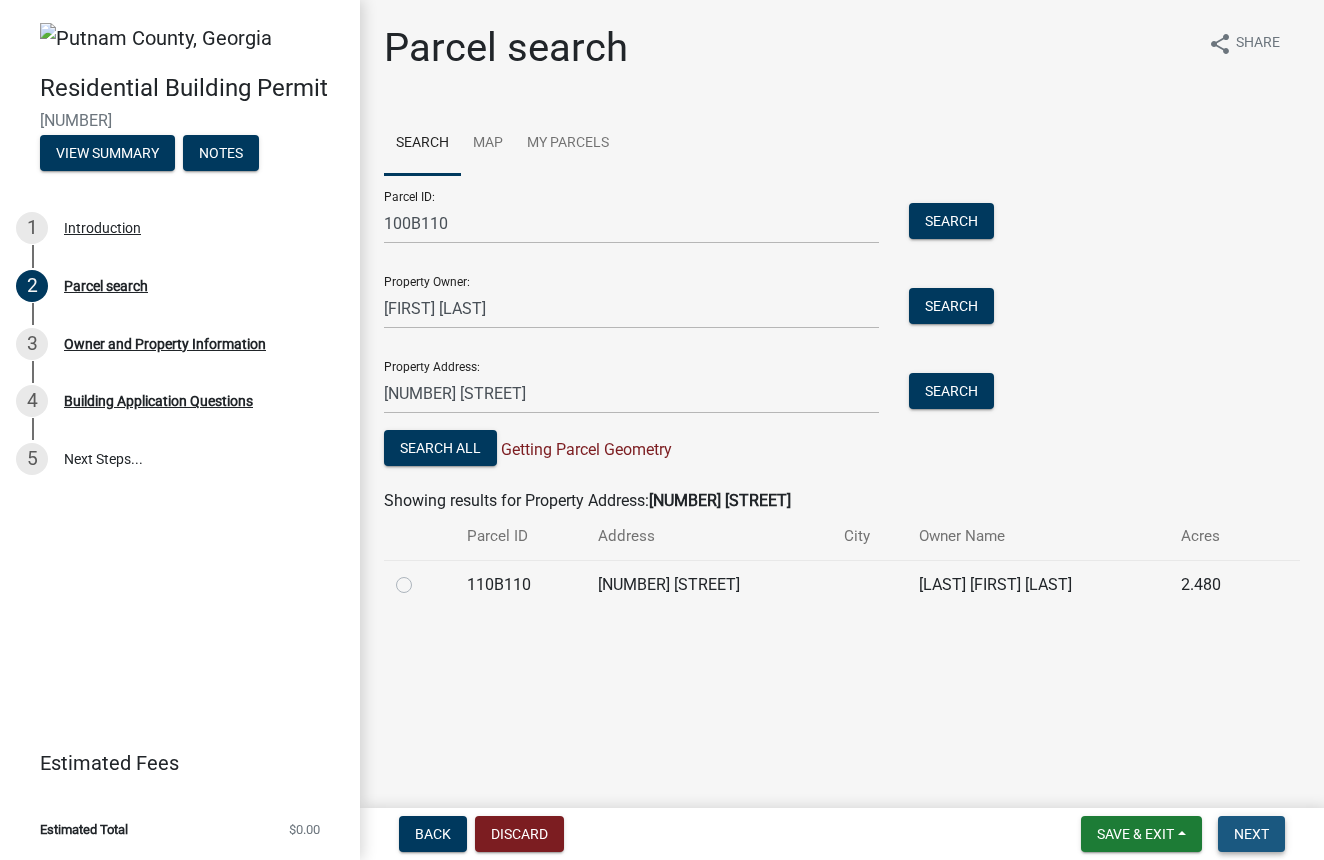 click on "Next" at bounding box center [1251, 834] 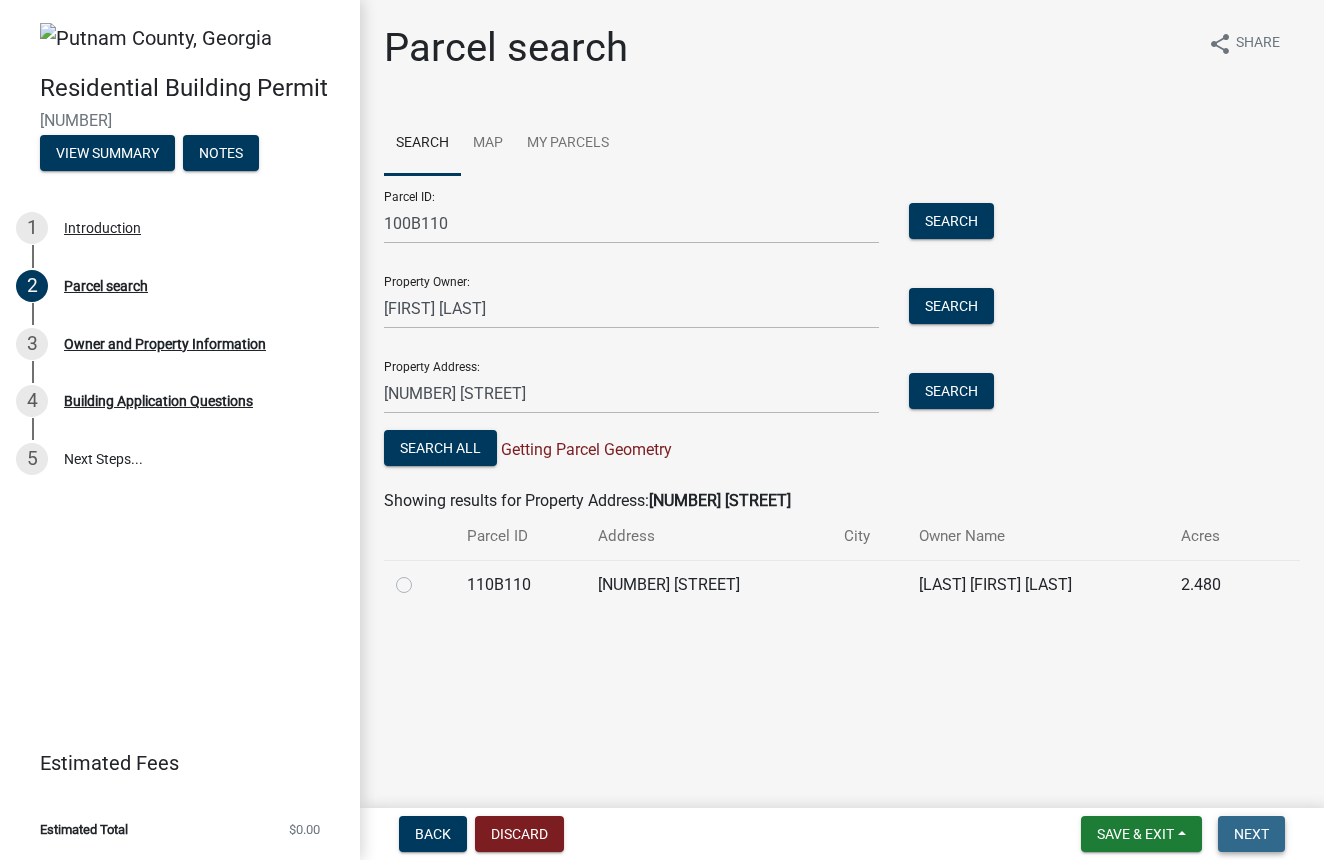 click on "Next" at bounding box center [1251, 834] 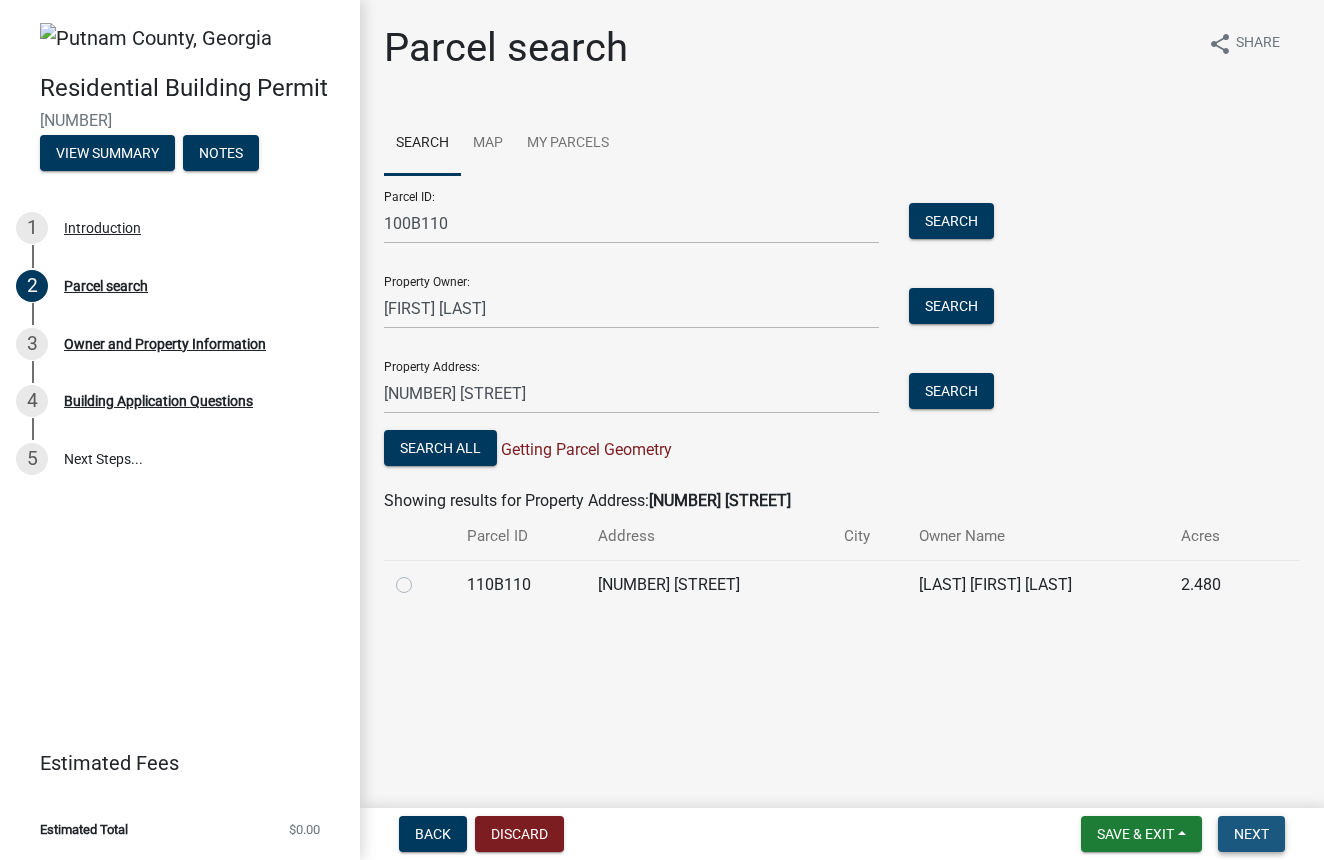 click on "Next" at bounding box center (1251, 834) 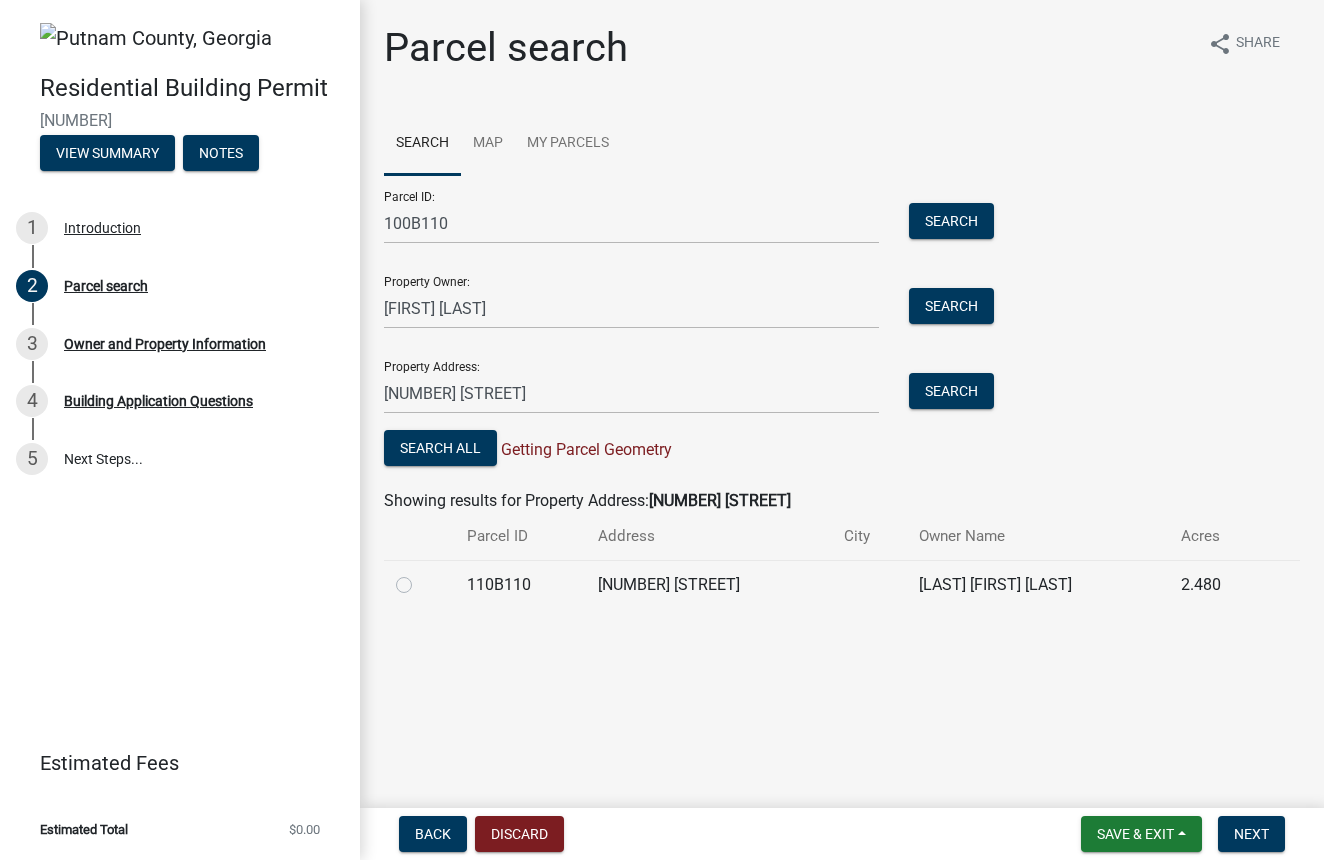 scroll, scrollTop: 0, scrollLeft: 0, axis: both 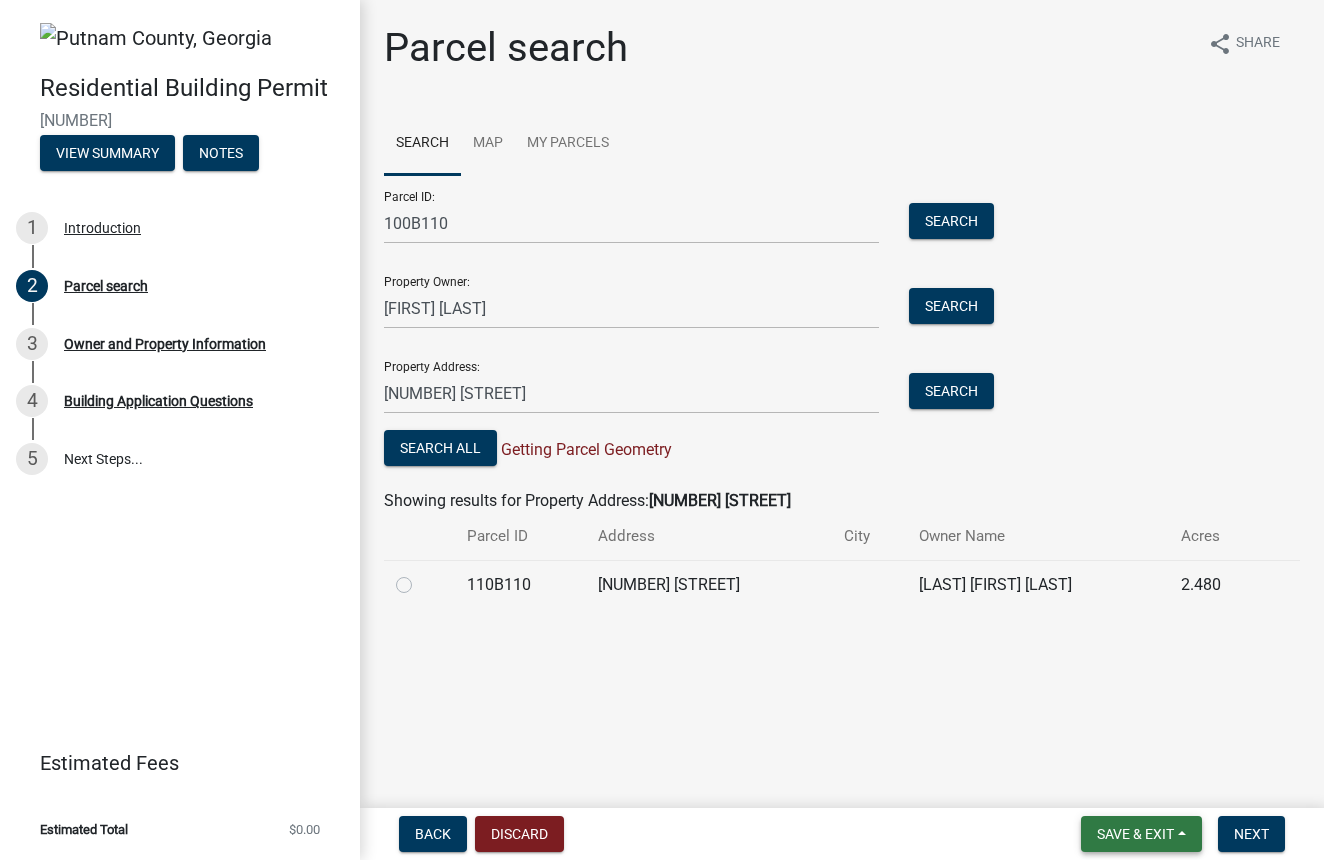 click on "Save & Exit" at bounding box center (1135, 834) 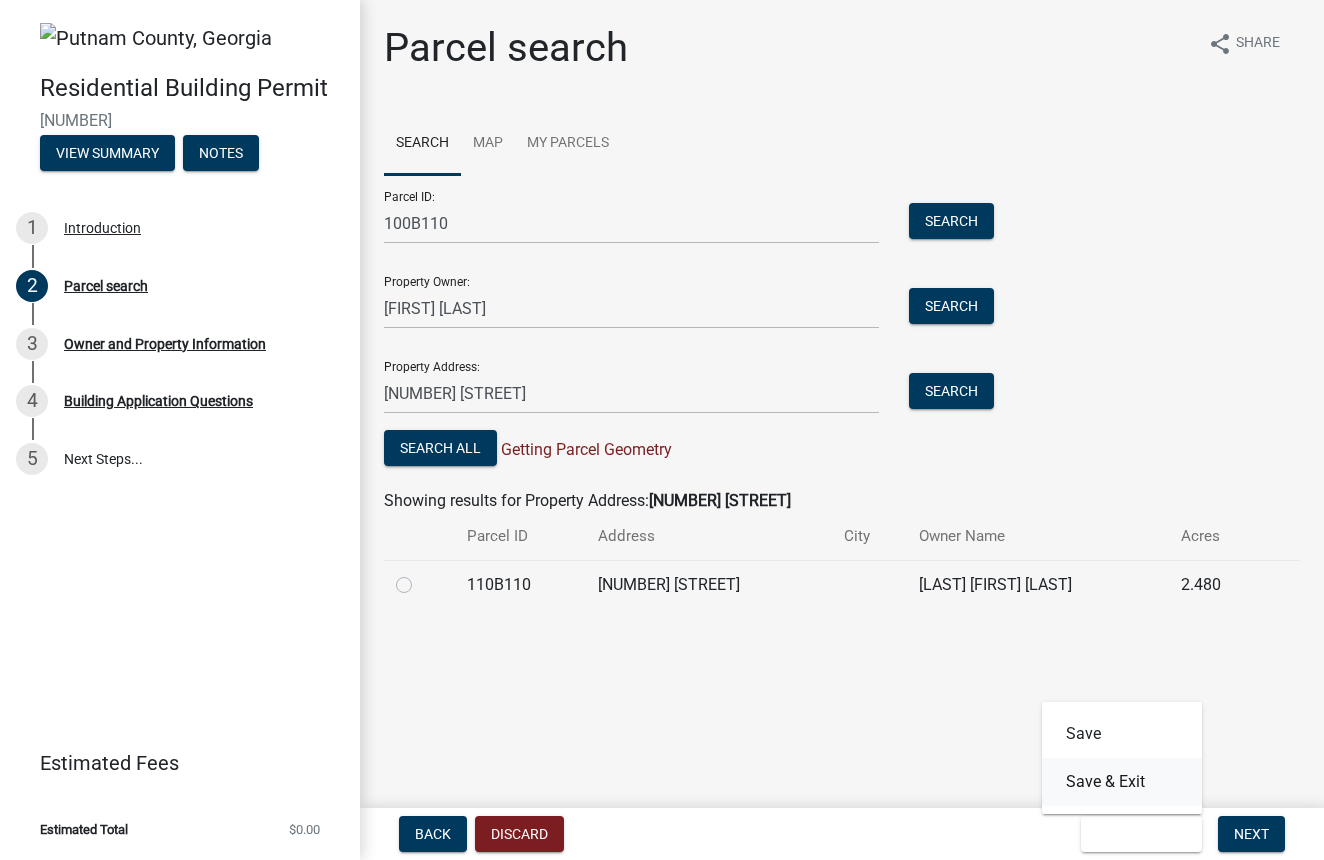click on "Save & Exit" at bounding box center (1122, 782) 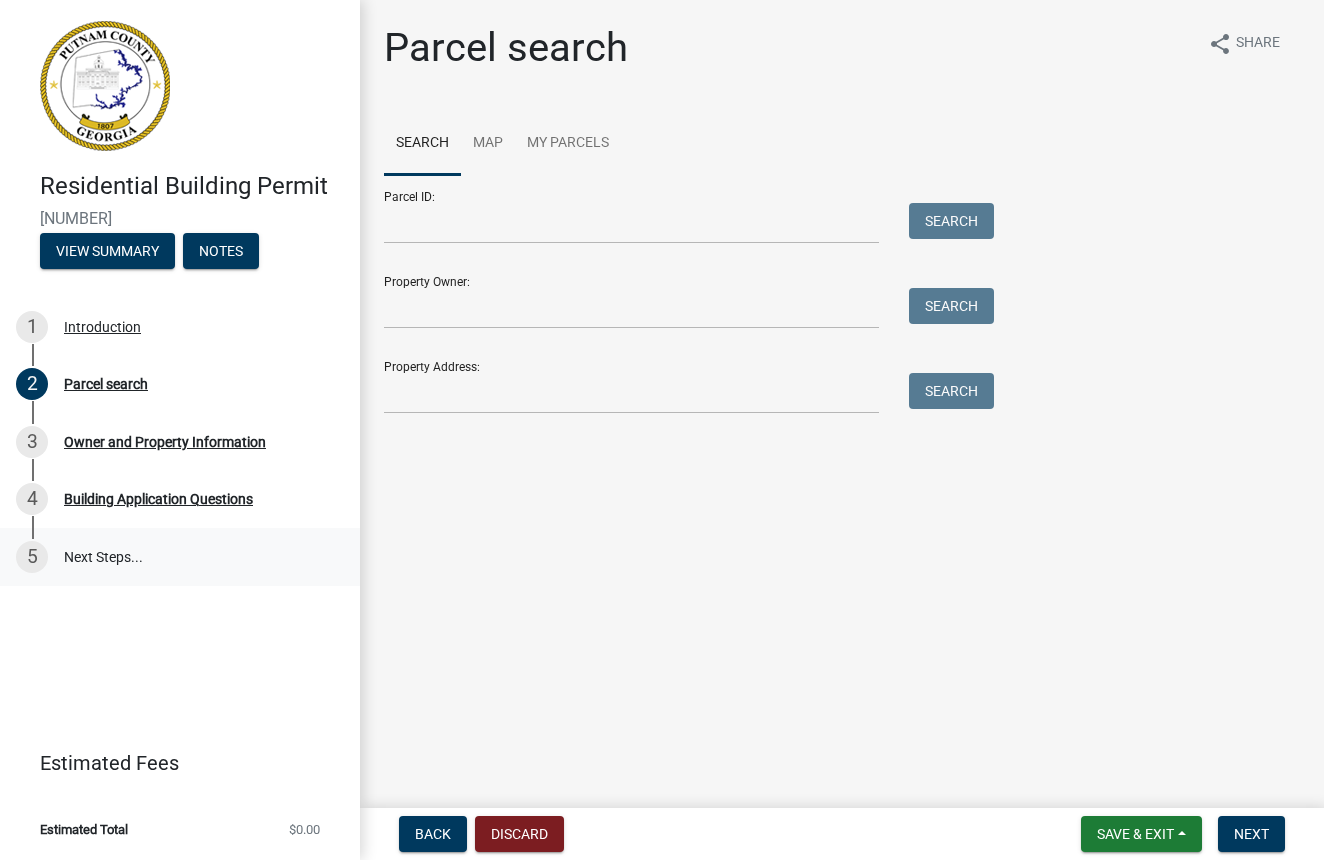 scroll, scrollTop: 0, scrollLeft: 0, axis: both 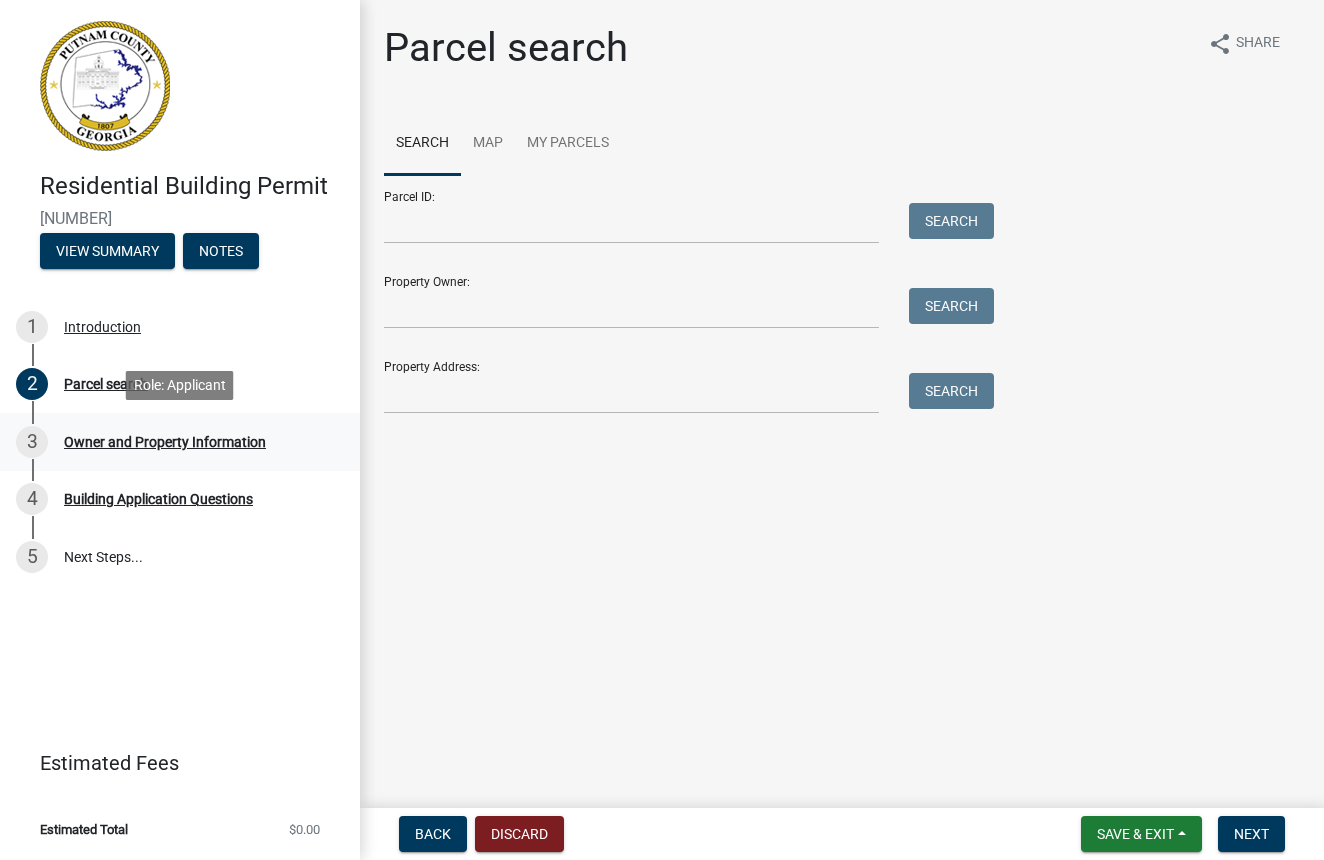click on "3" at bounding box center (32, 442) 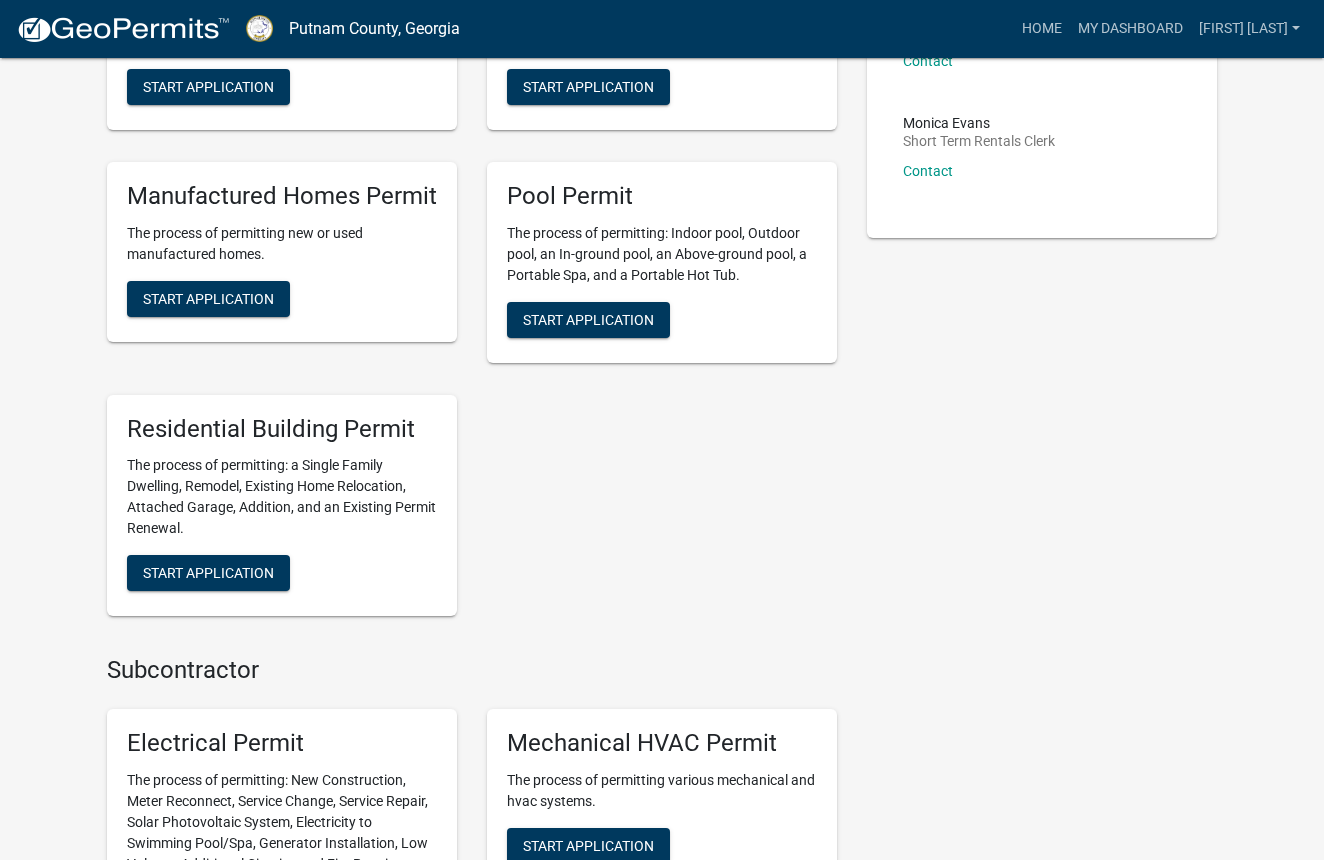 scroll, scrollTop: 664, scrollLeft: 0, axis: vertical 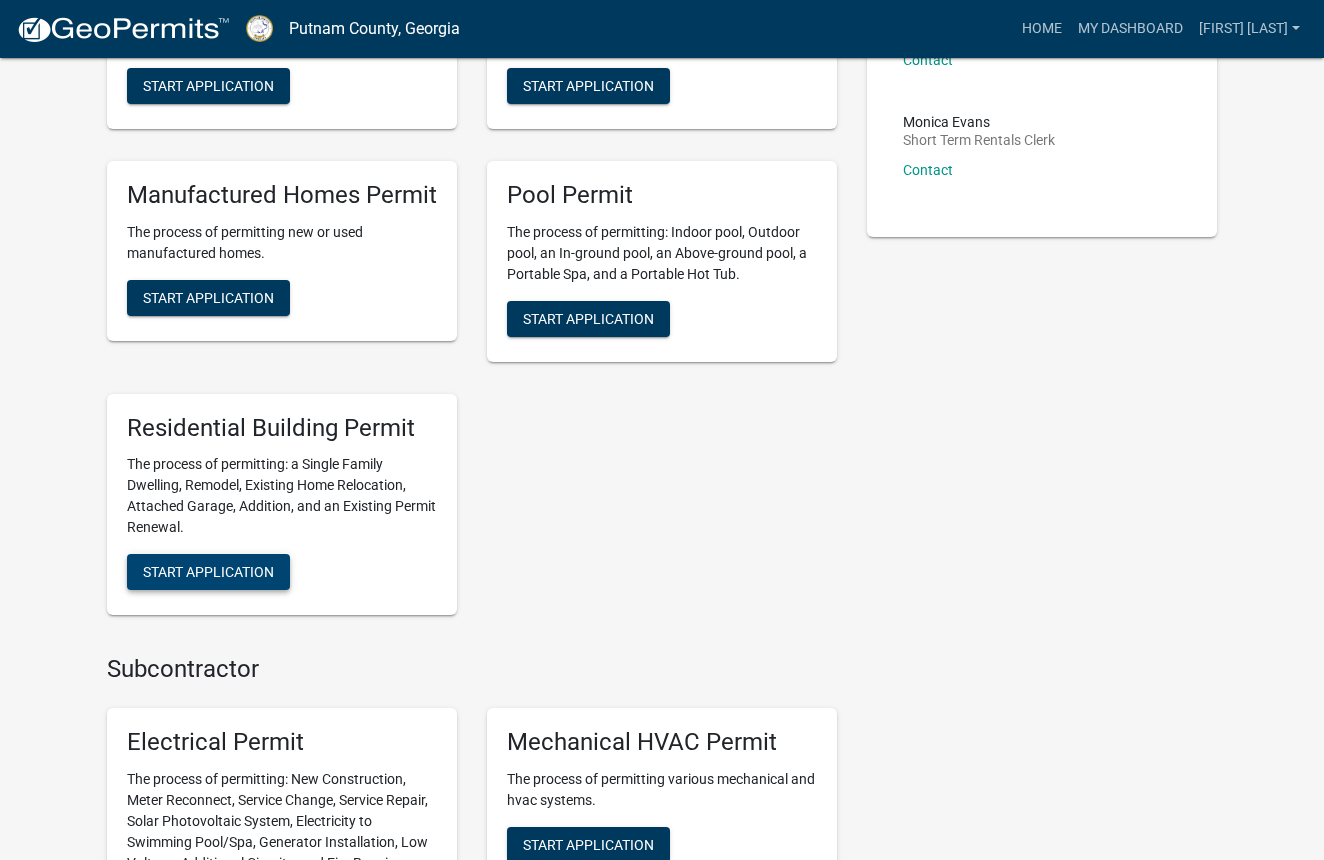 click on "Start Application" at bounding box center [208, 572] 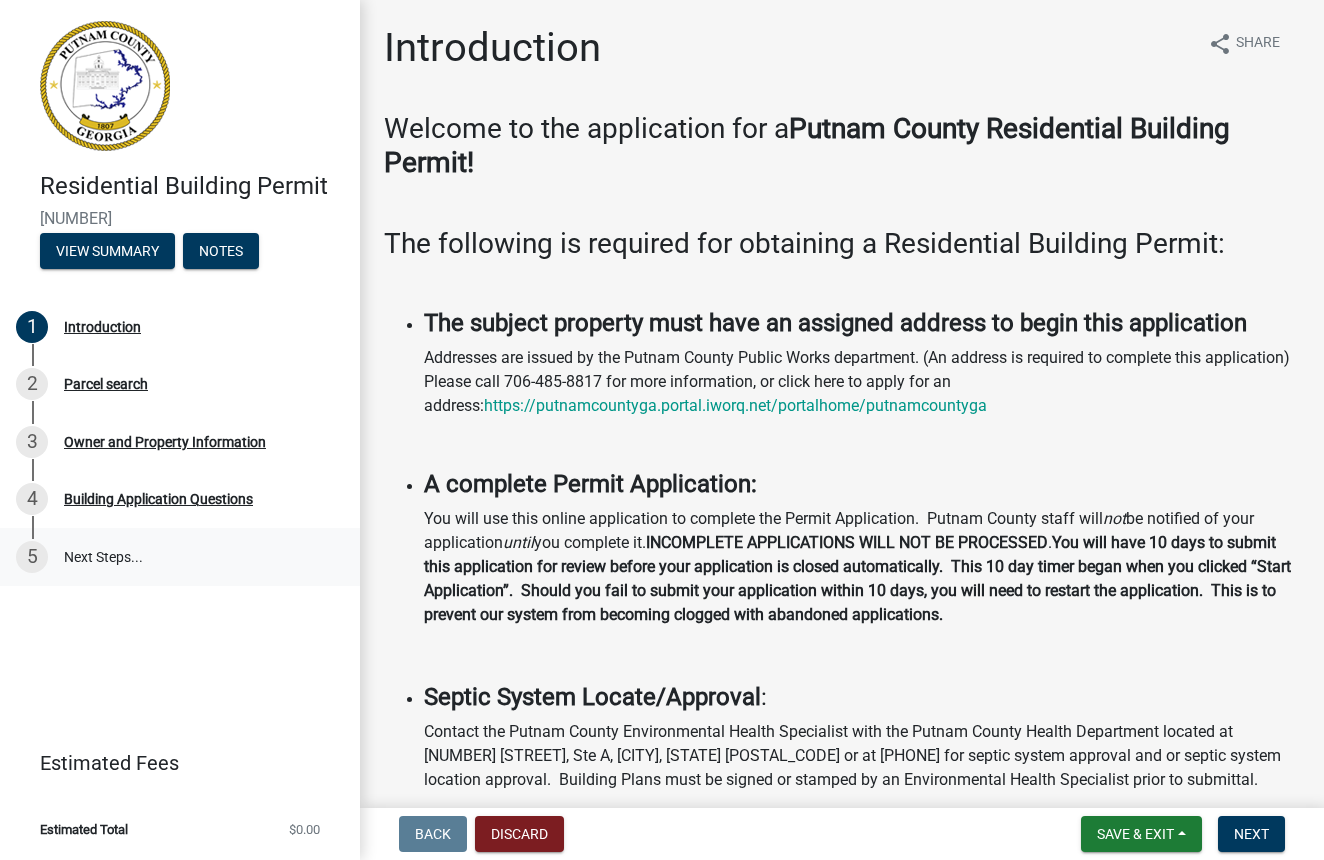 scroll, scrollTop: 0, scrollLeft: 0, axis: both 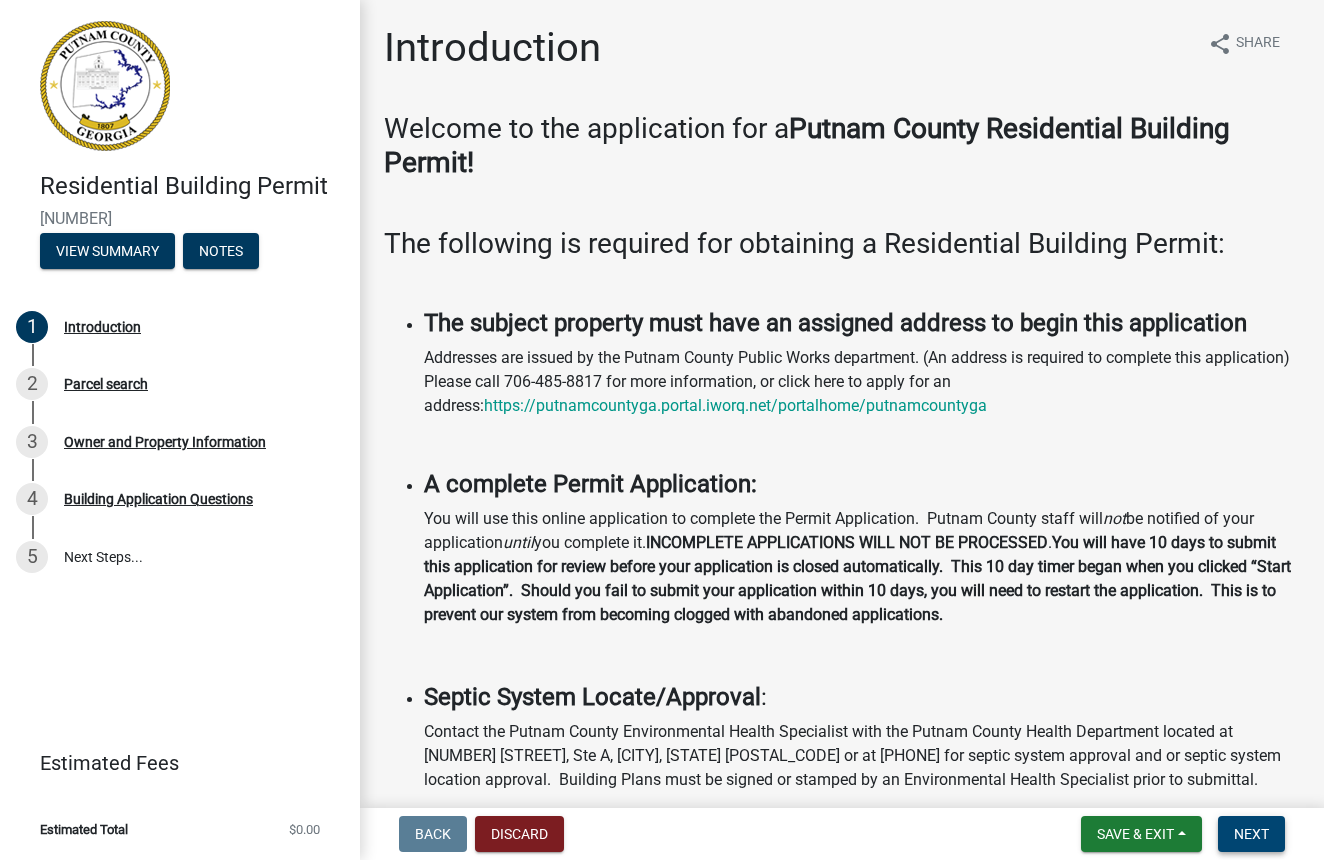 click on "Next" at bounding box center (1251, 834) 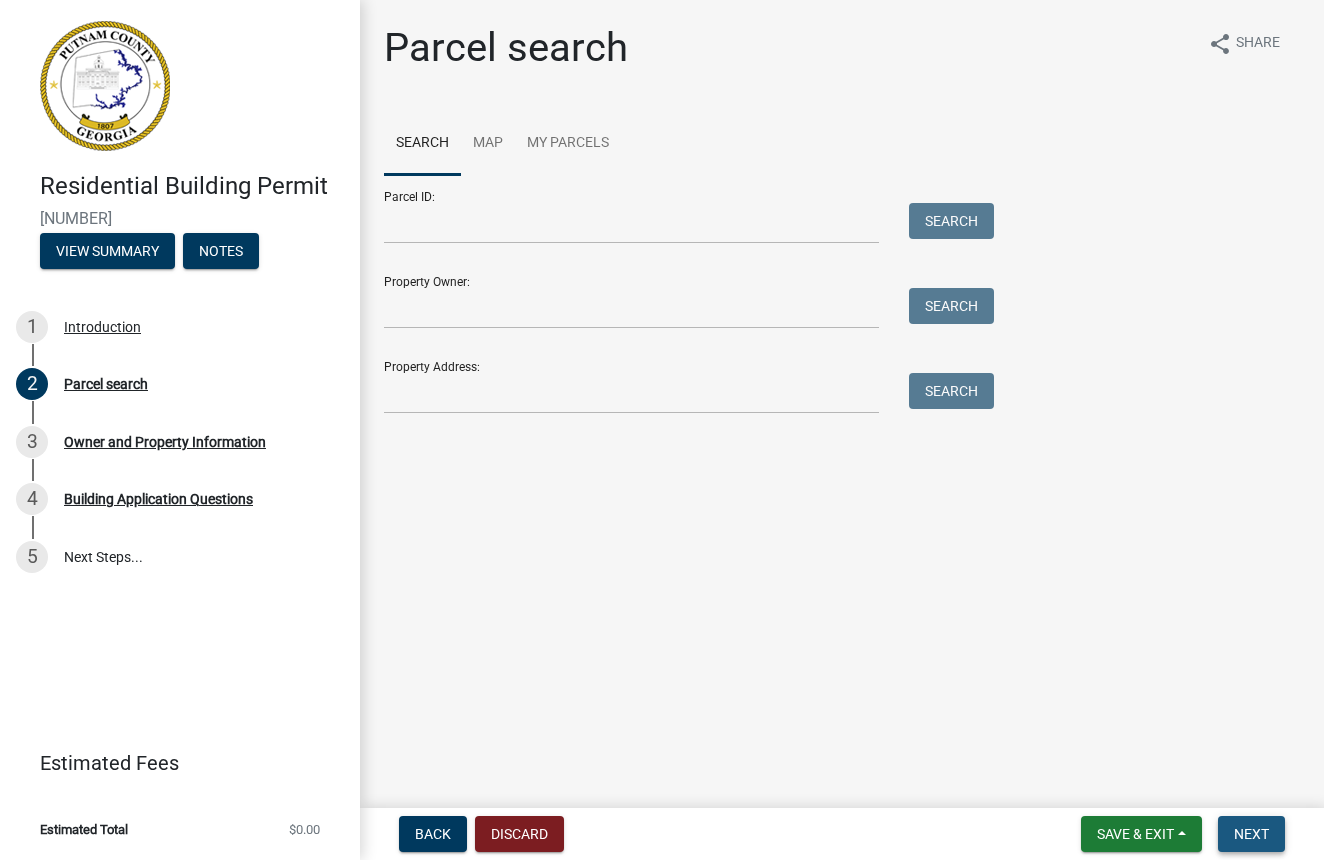 click on "Next" at bounding box center (1251, 834) 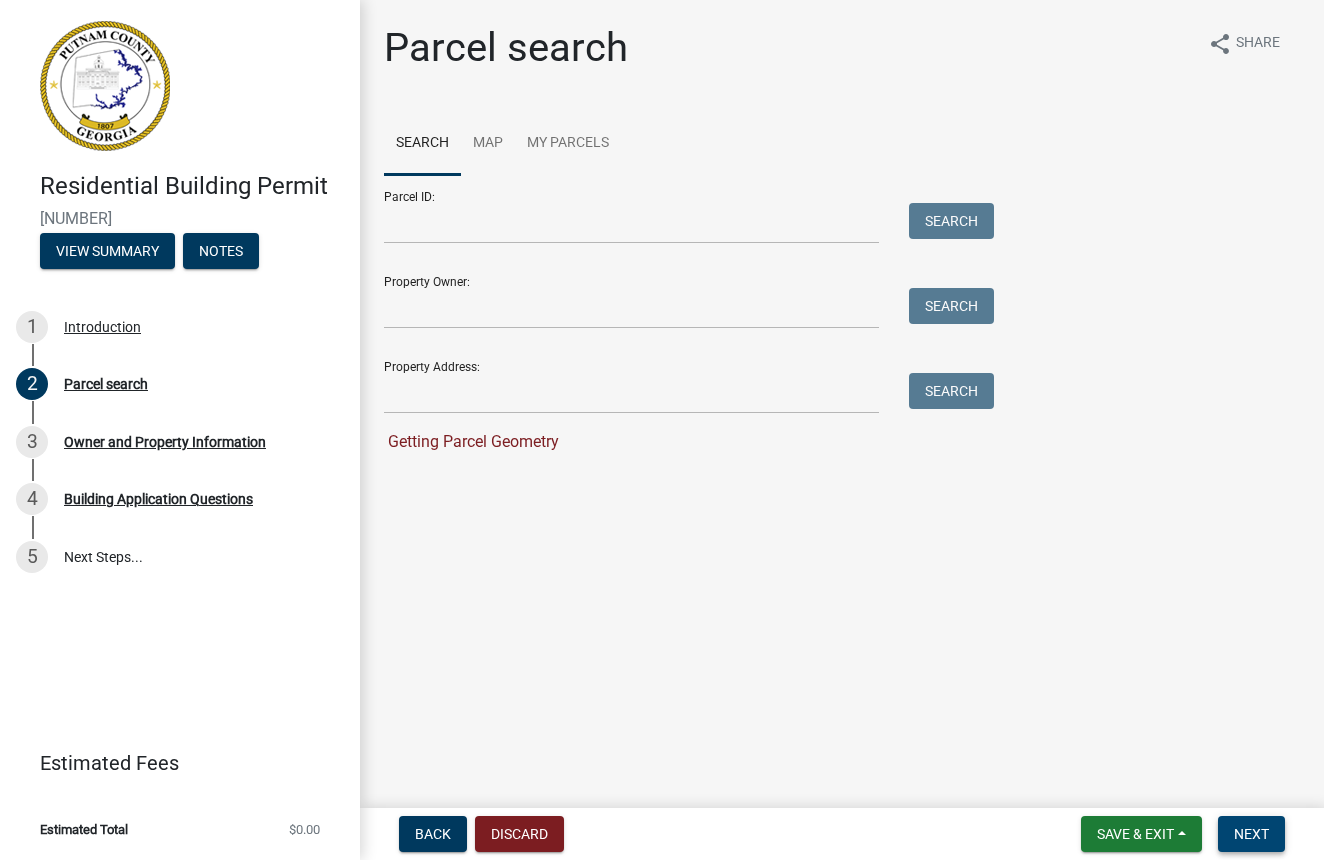 click on "Next" at bounding box center [1251, 834] 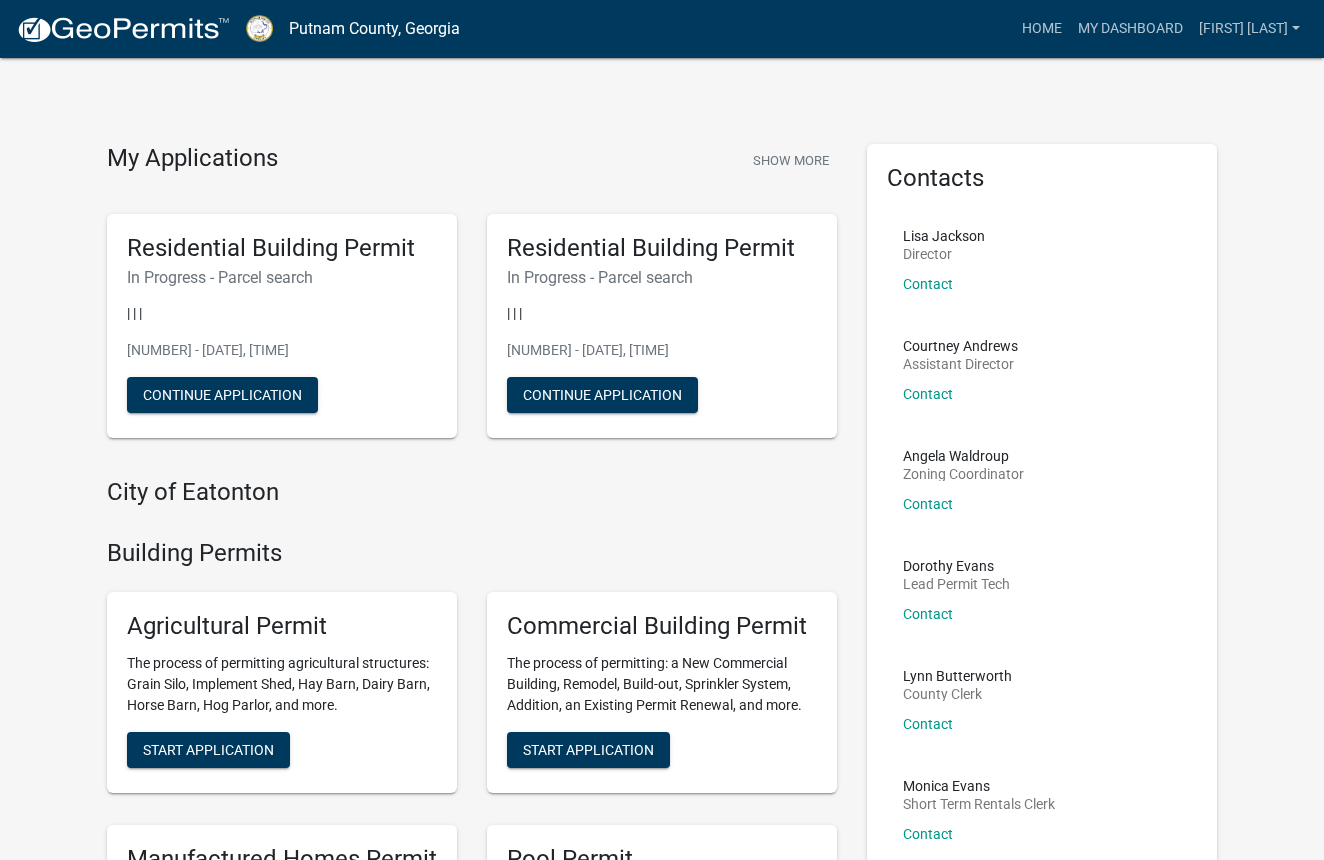 scroll, scrollTop: 0, scrollLeft: 0, axis: both 